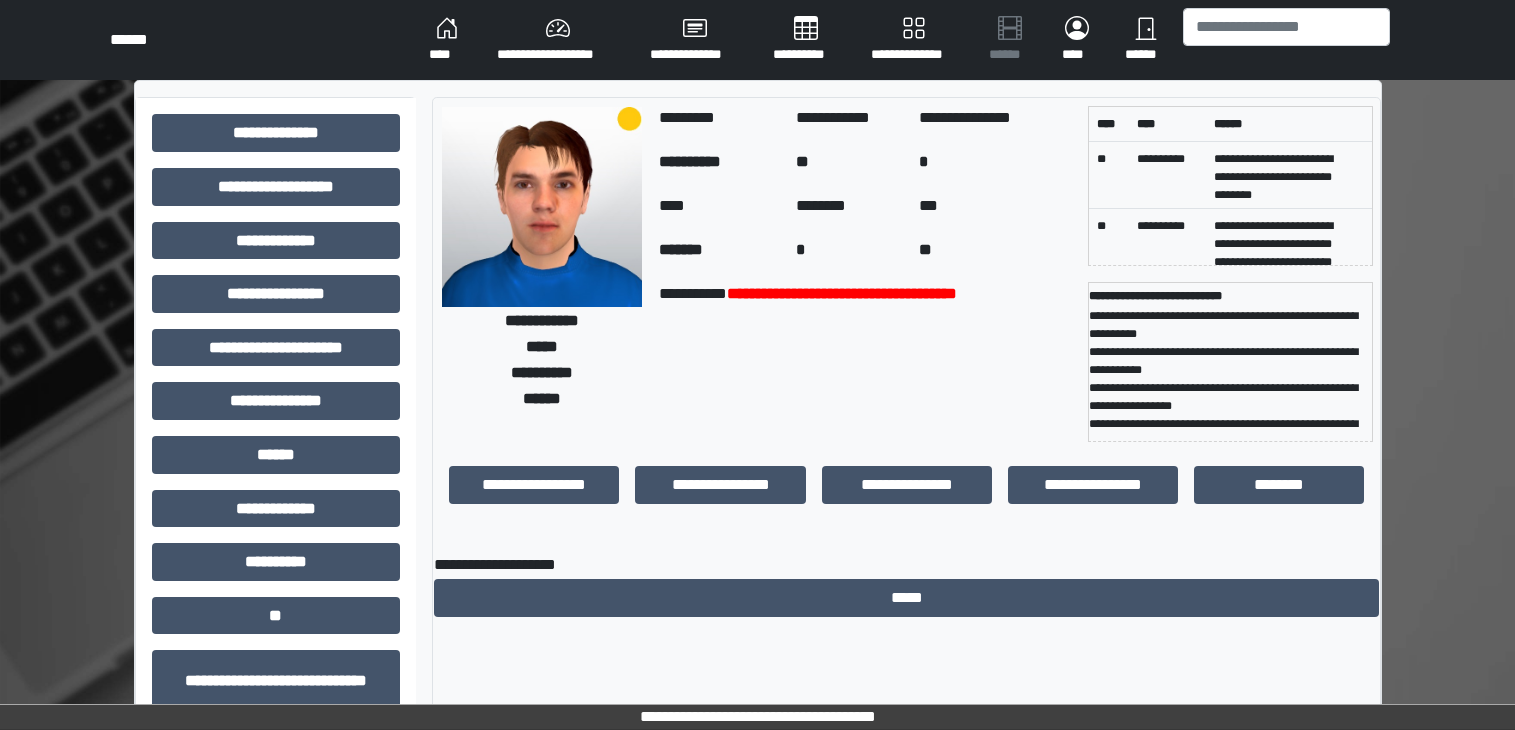 scroll, scrollTop: 192, scrollLeft: 0, axis: vertical 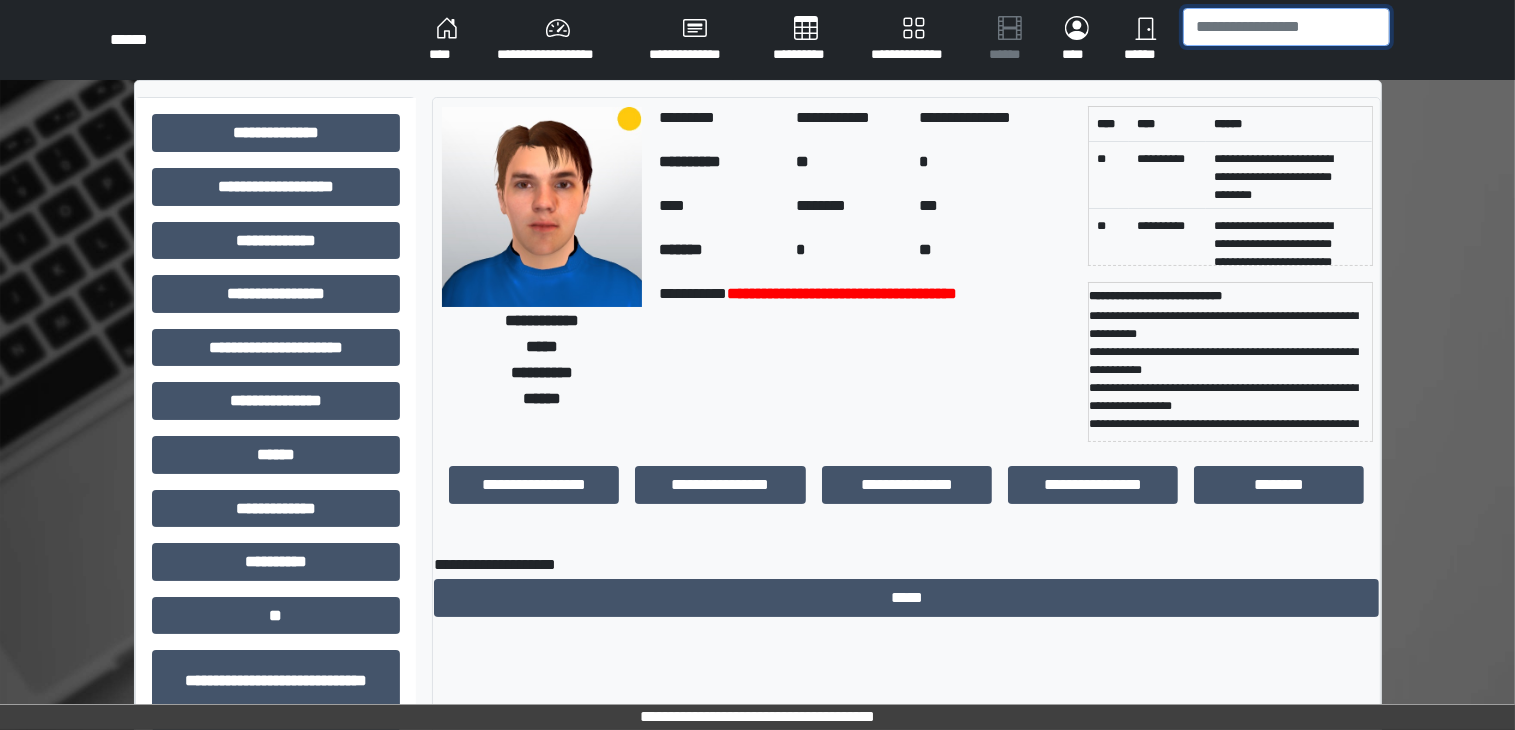 click at bounding box center (1286, 27) 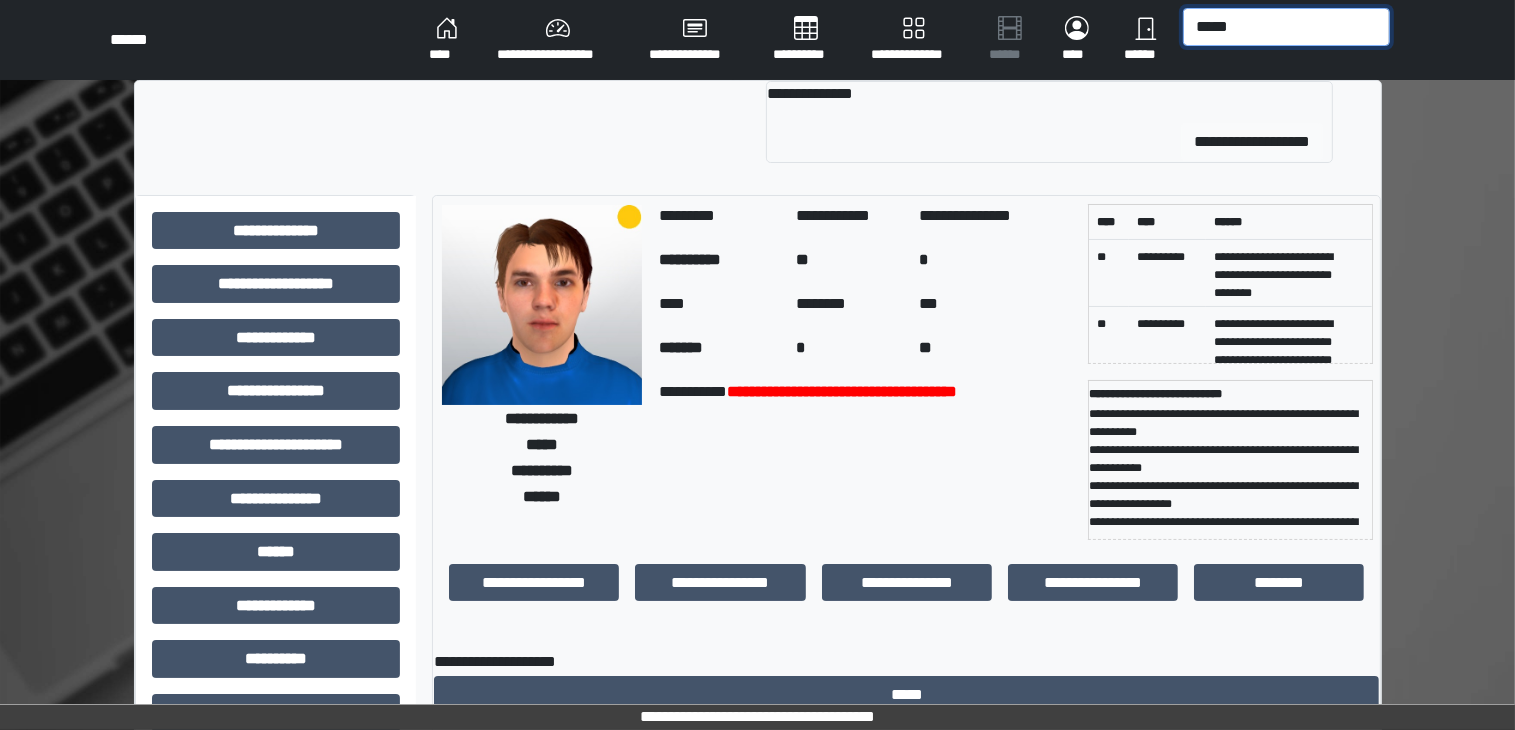 type on "[REDACTED]" 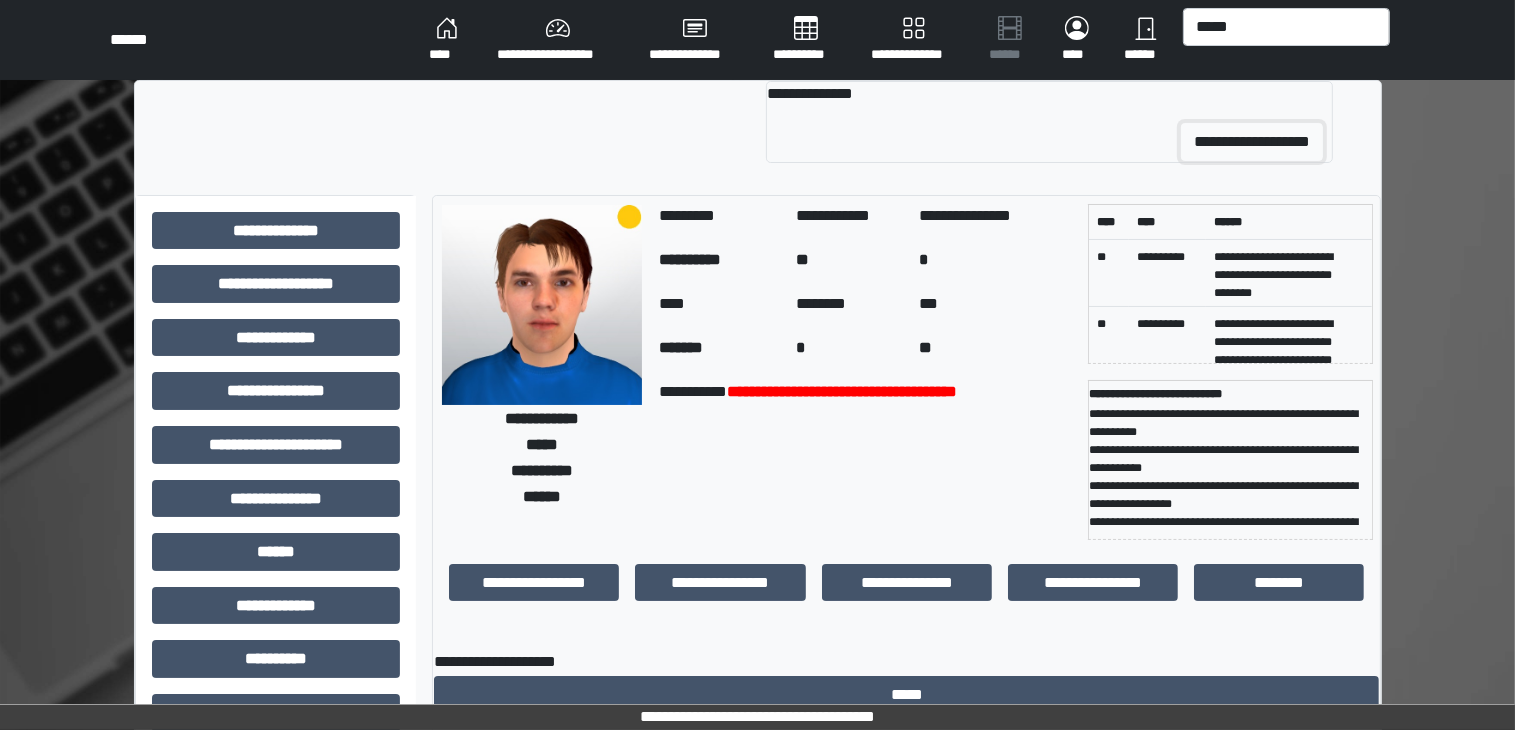 click on "[REDACTED]" at bounding box center (1252, 142) 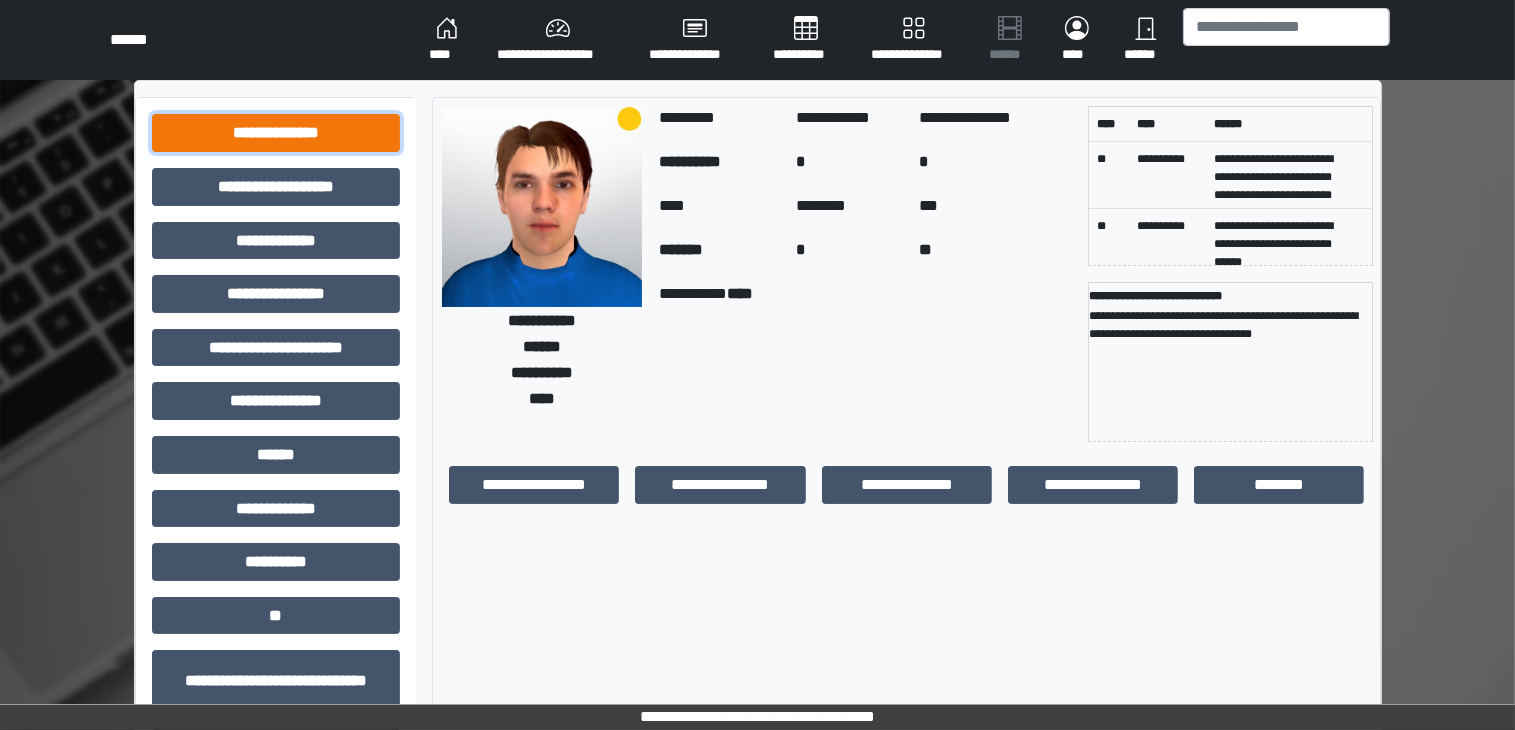 click on "[REDACTED]" at bounding box center (276, 133) 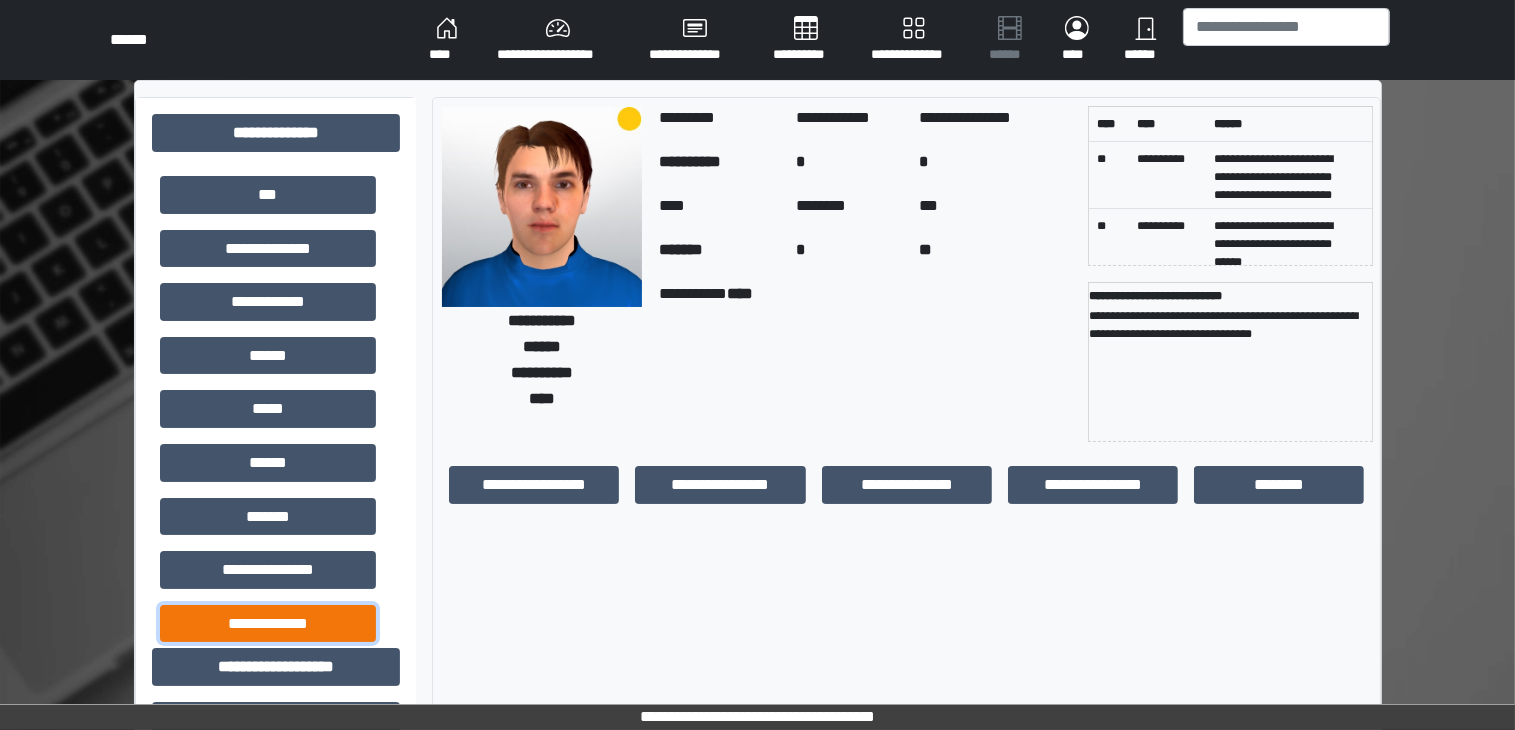 click on "[REDACTED]" at bounding box center (268, 195) 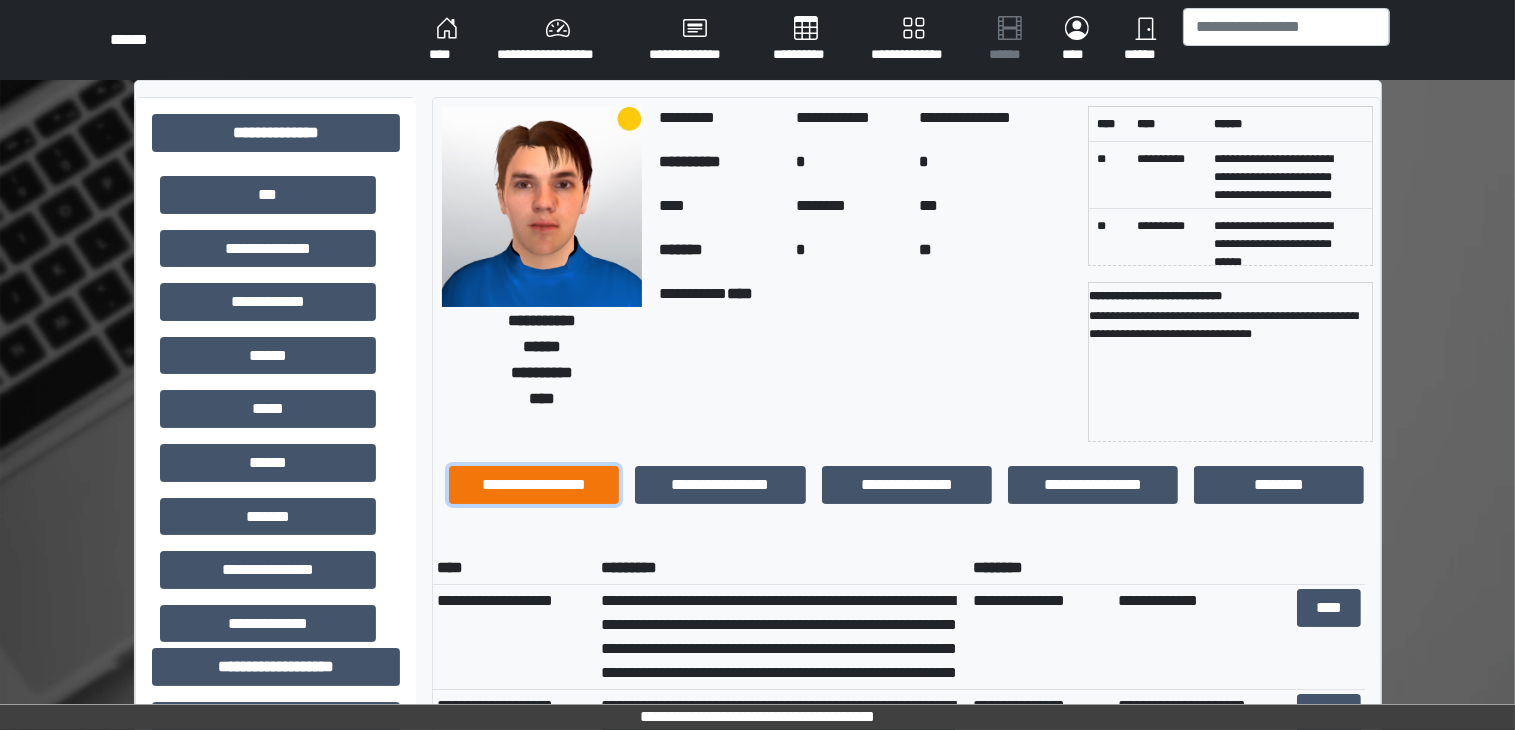 click on "[REDACTED]" at bounding box center [534, 485] 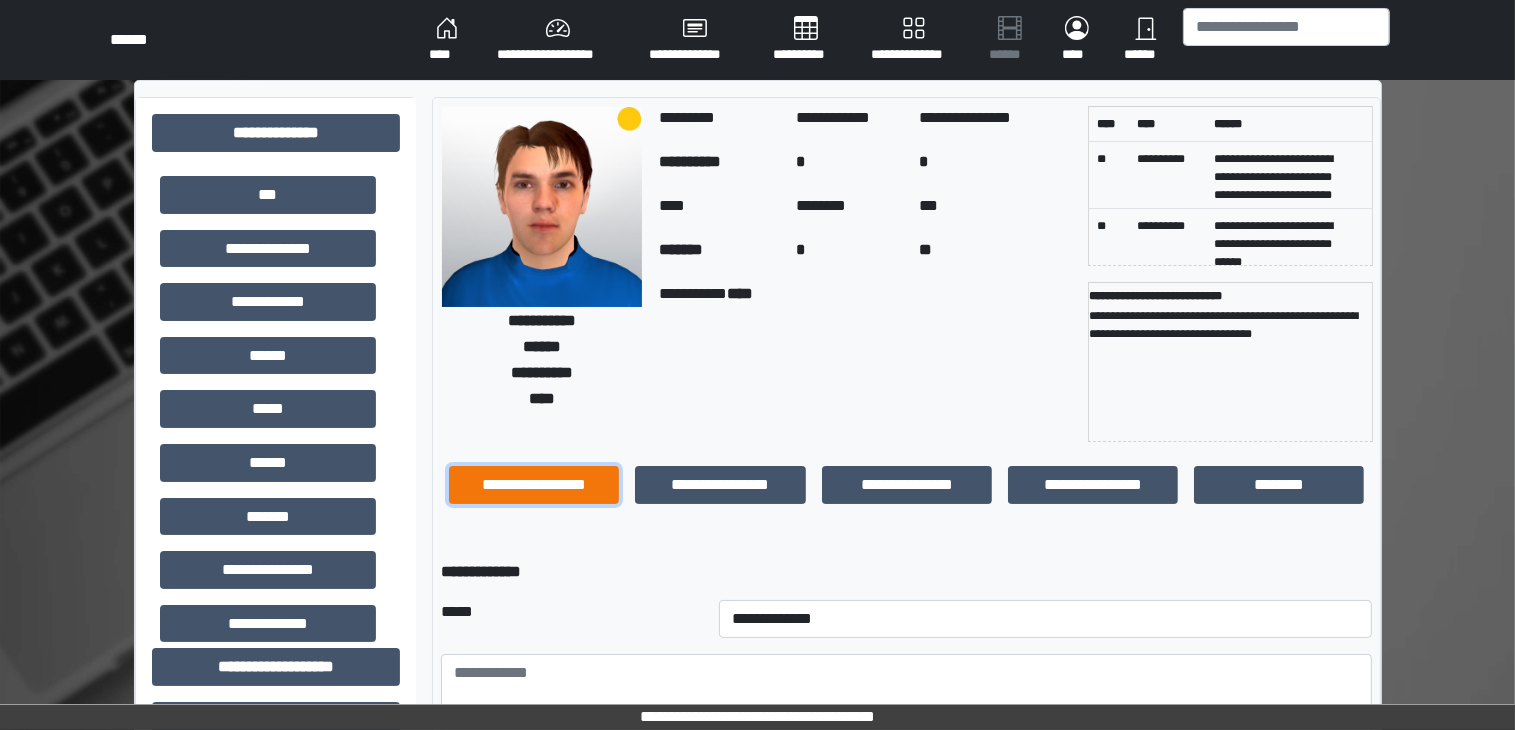 click on "[REDACTED]" at bounding box center [534, 485] 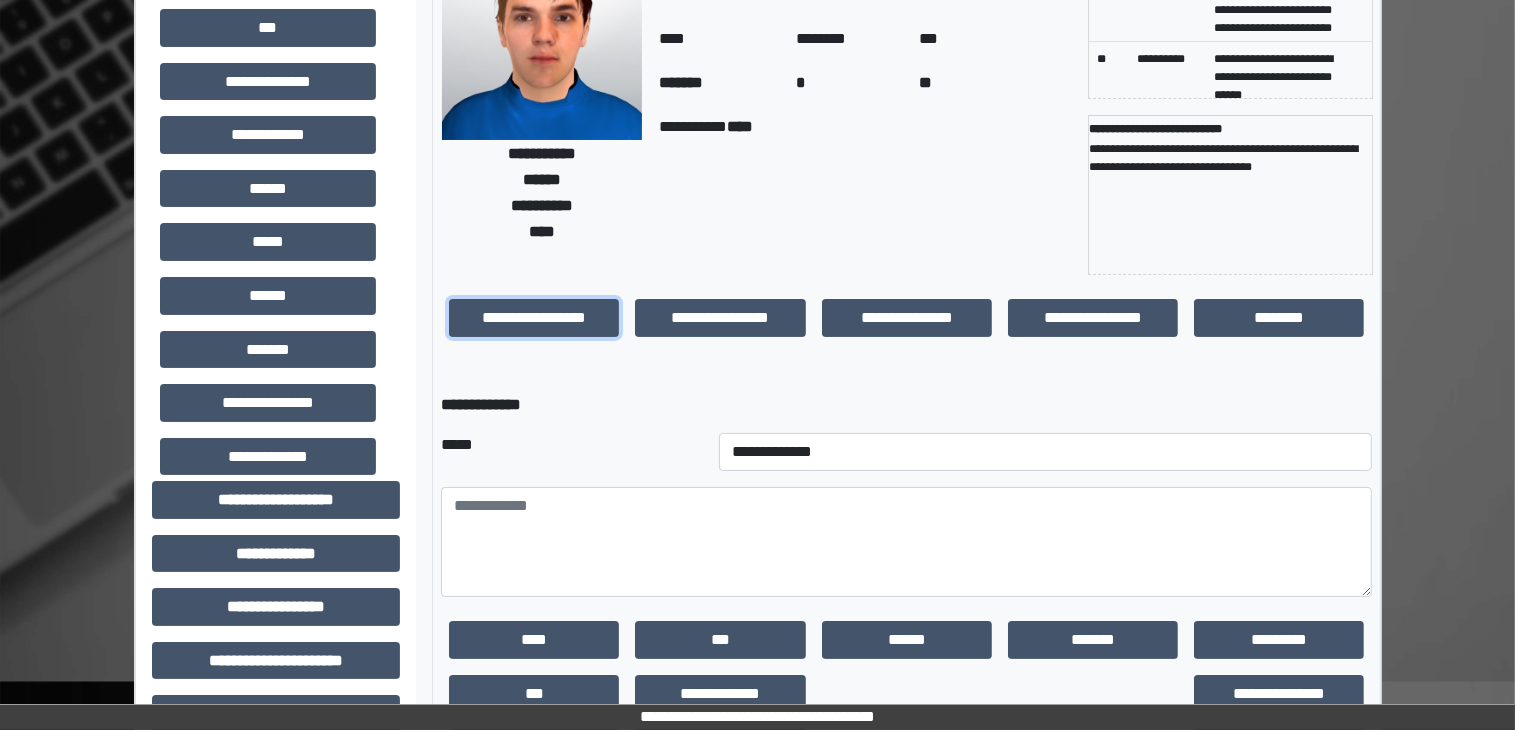 scroll, scrollTop: 183, scrollLeft: 0, axis: vertical 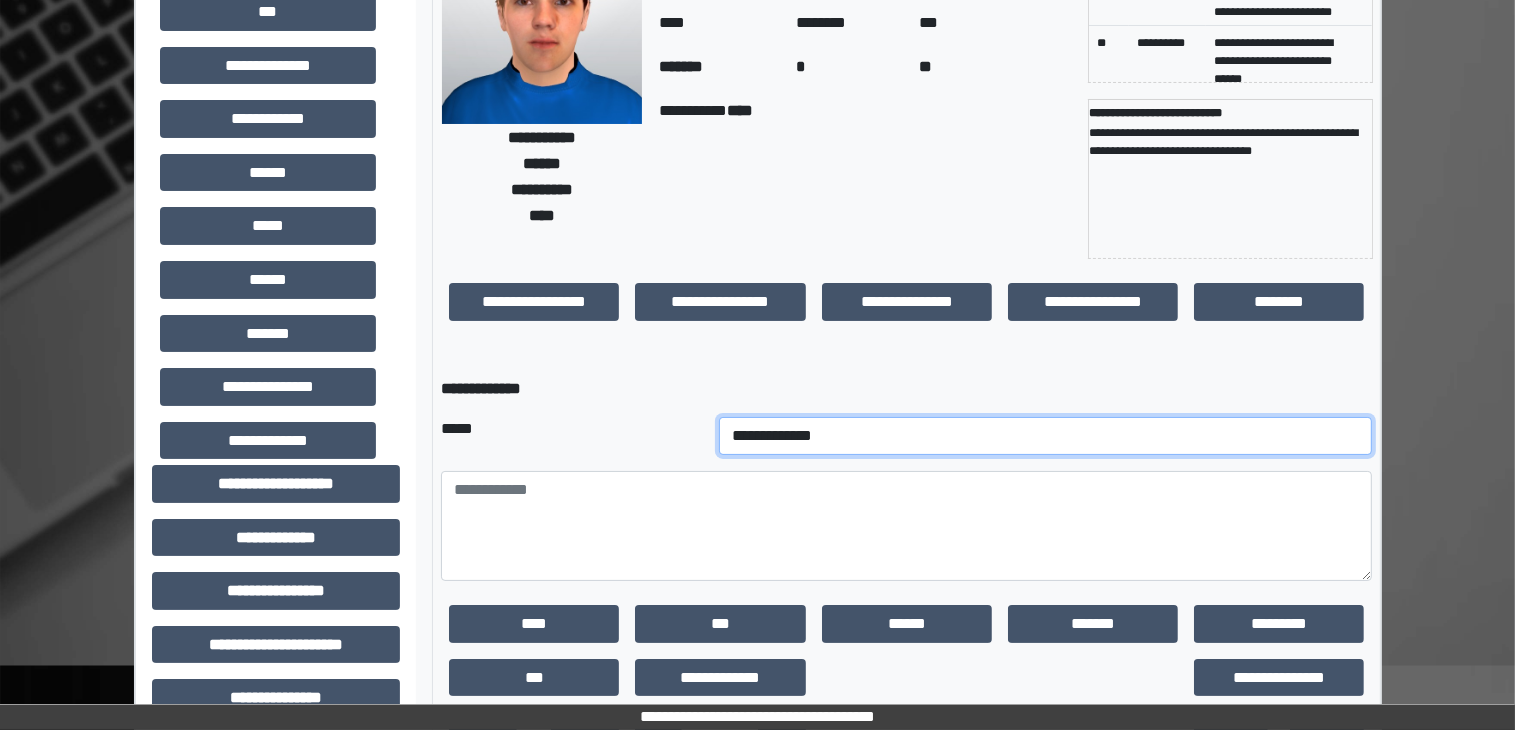 click on "[REDACTED]" at bounding box center [1046, 436] 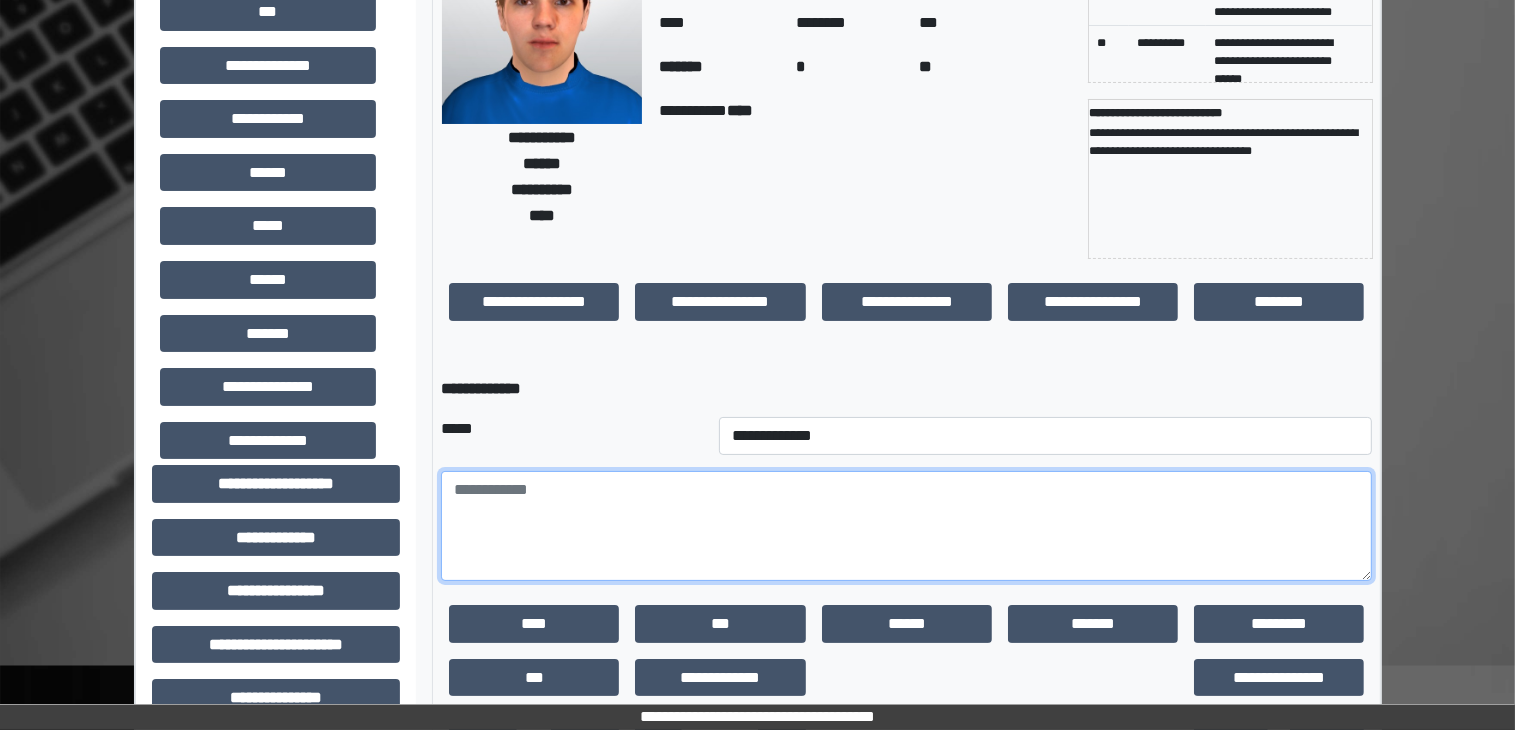 click at bounding box center [906, 526] 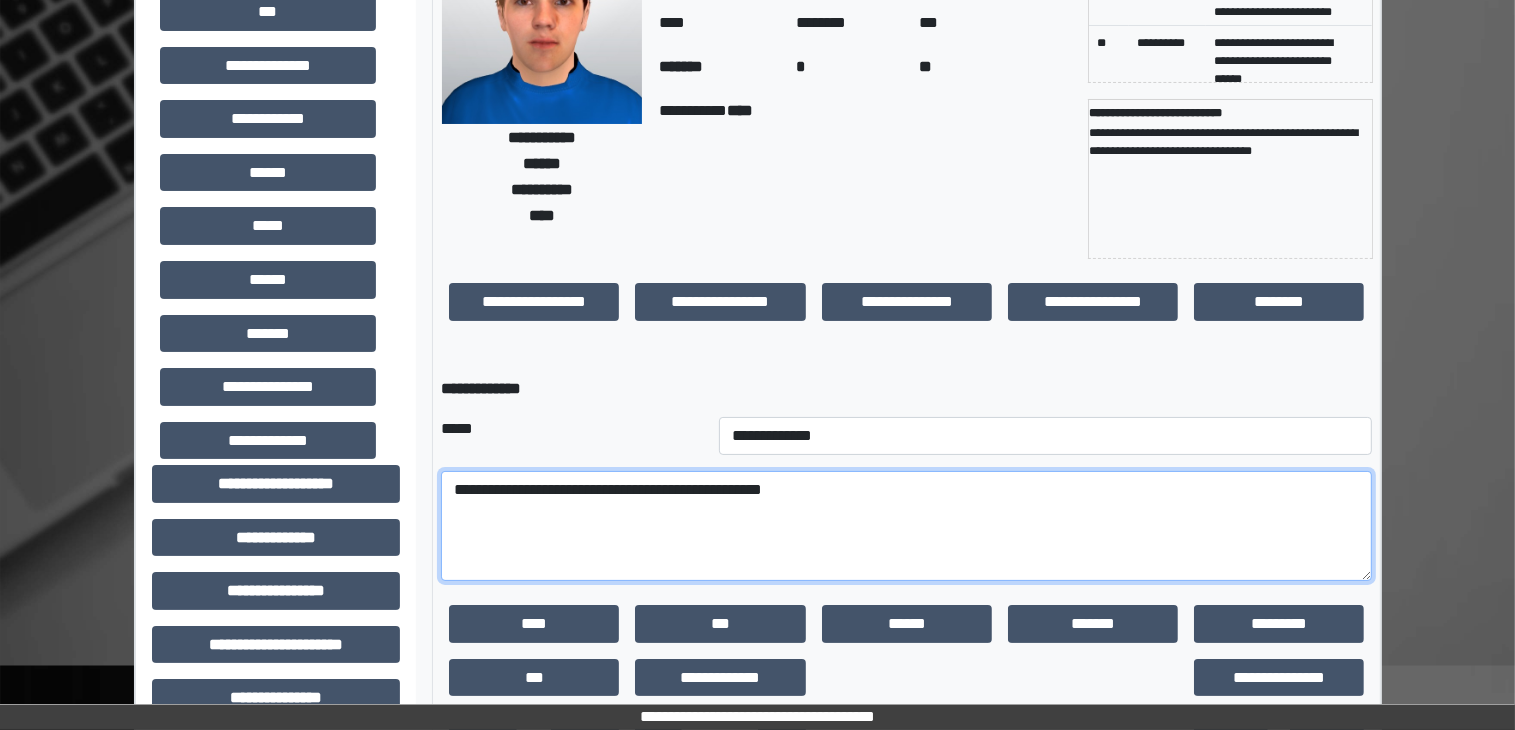 type on "[REDACTED]" 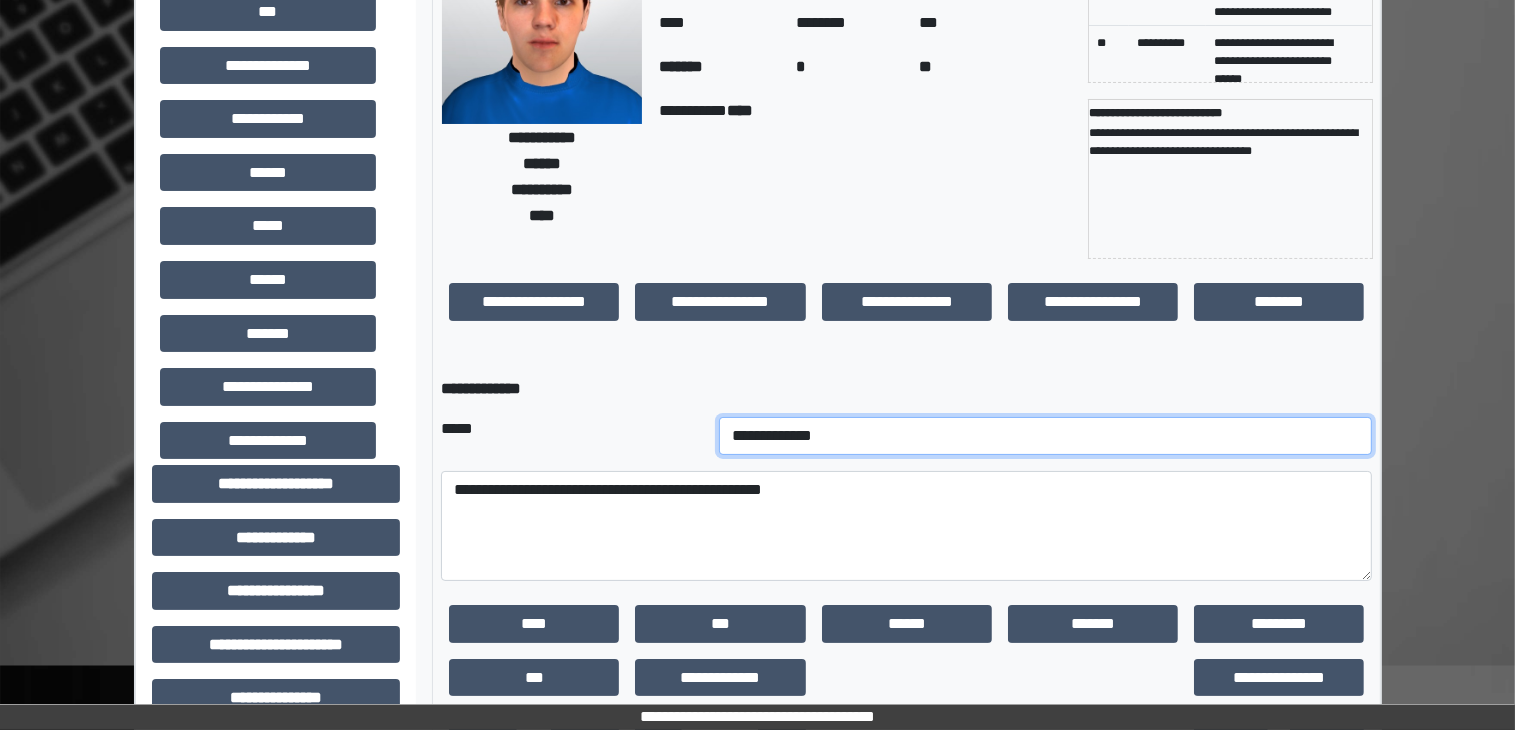 click on "[REDACTED]" at bounding box center [1046, 436] 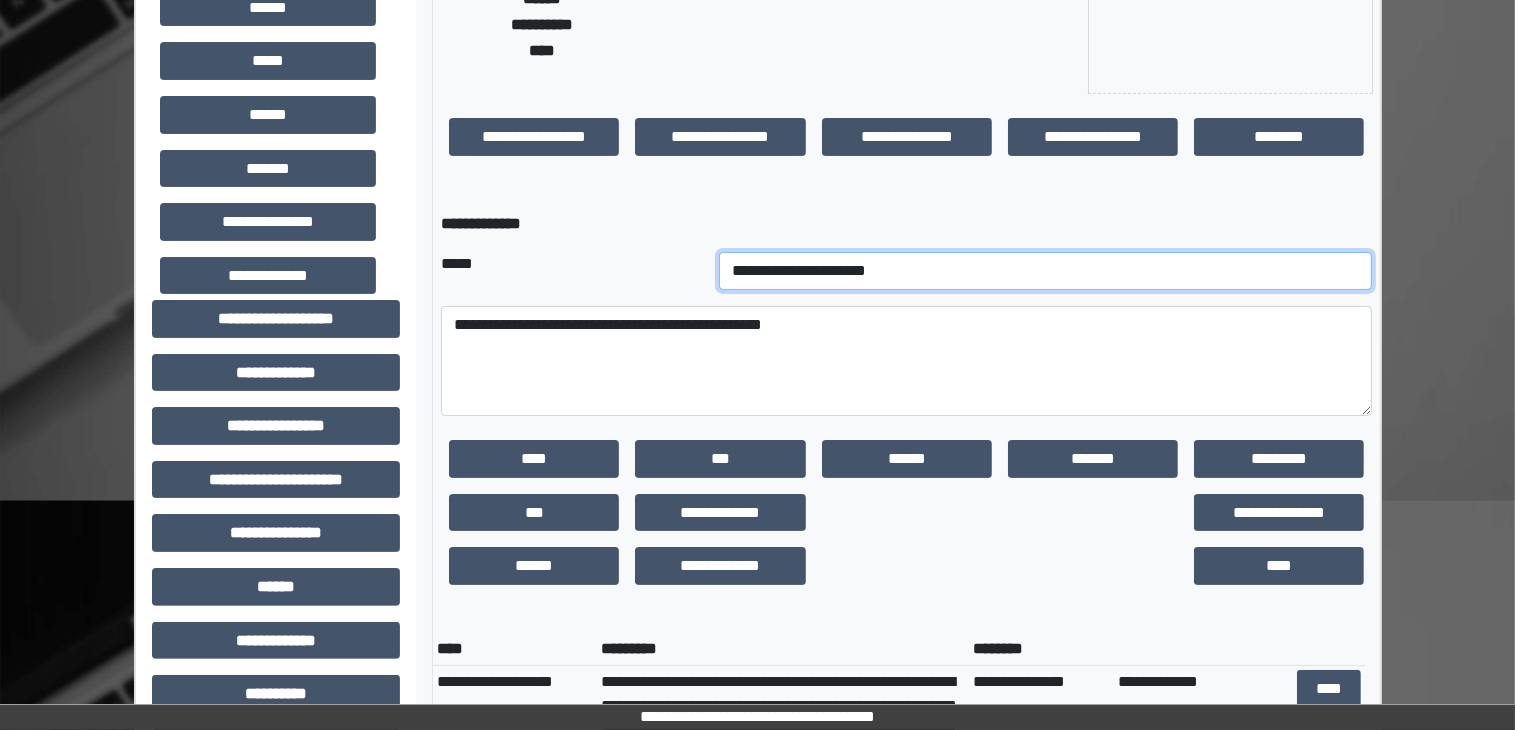 scroll, scrollTop: 357, scrollLeft: 0, axis: vertical 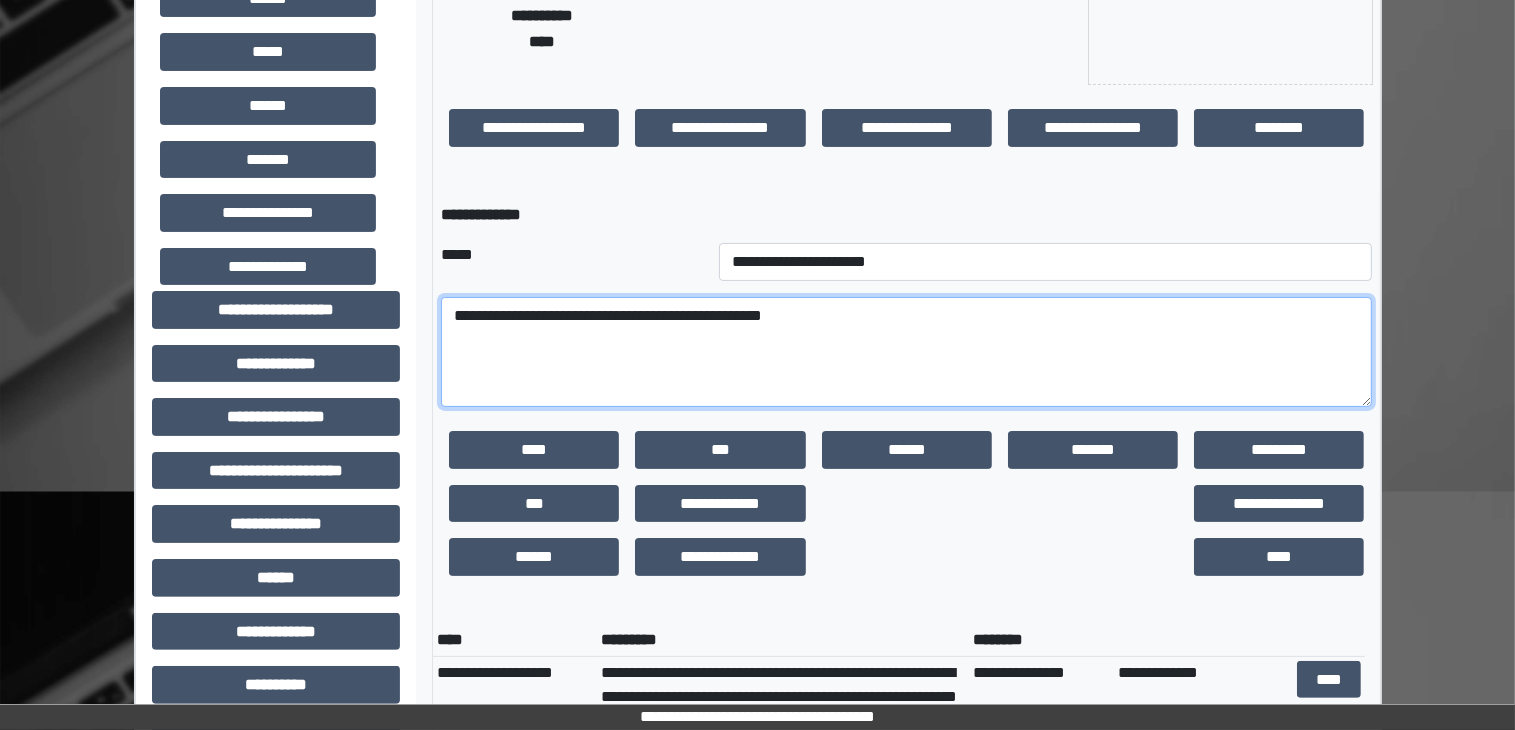 click on "[REDACTED]" at bounding box center (906, 352) 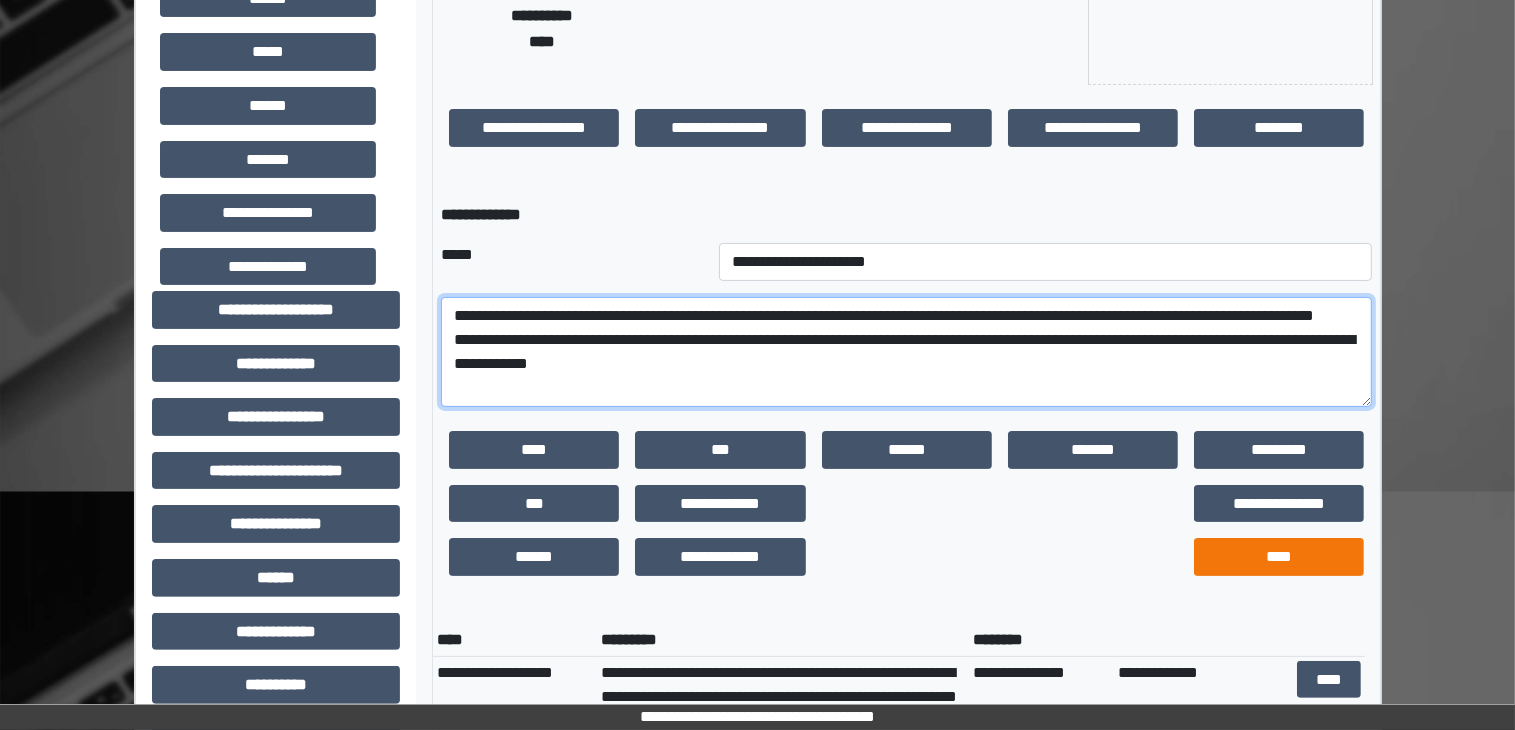 type on "[REDACTED]" 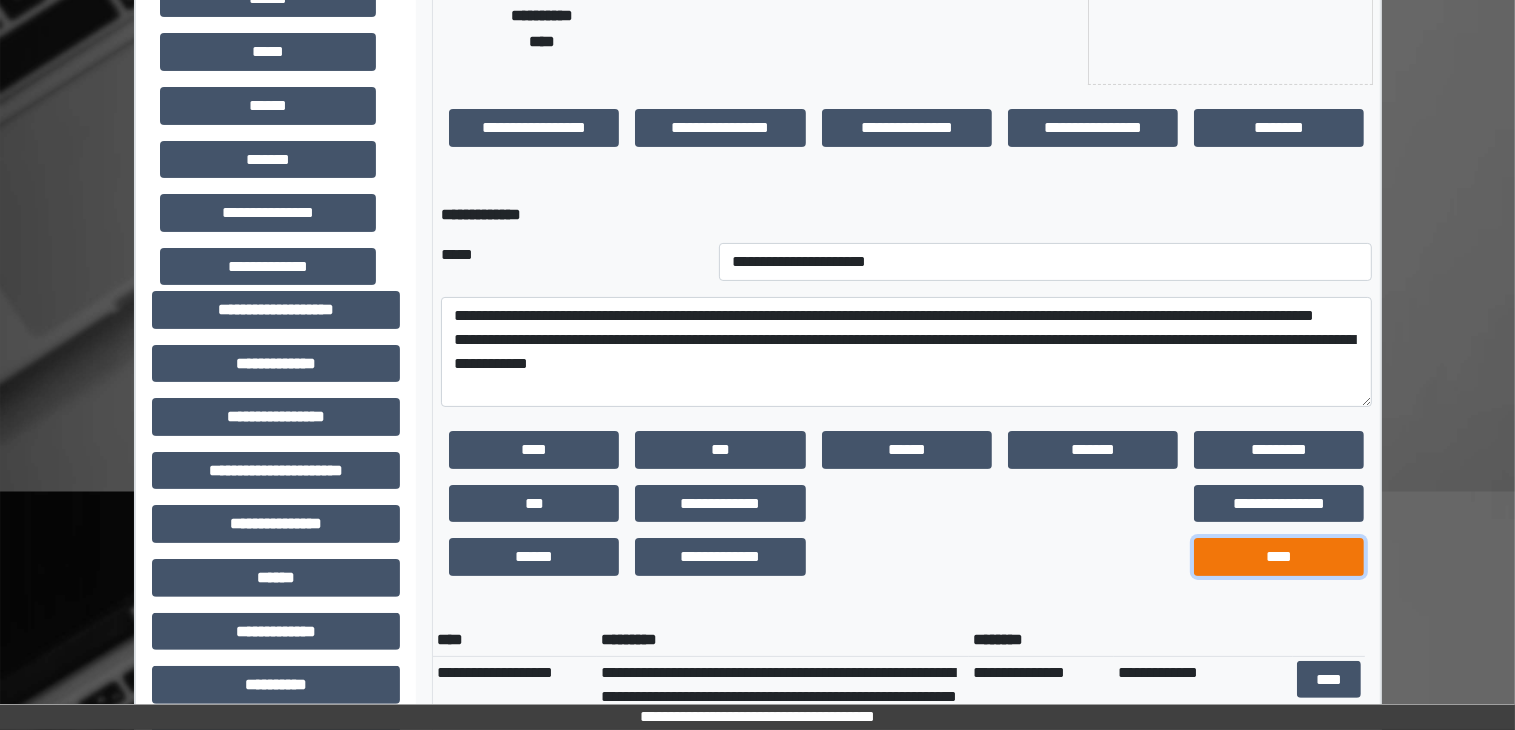 click on "[REDACTED]" at bounding box center [534, 450] 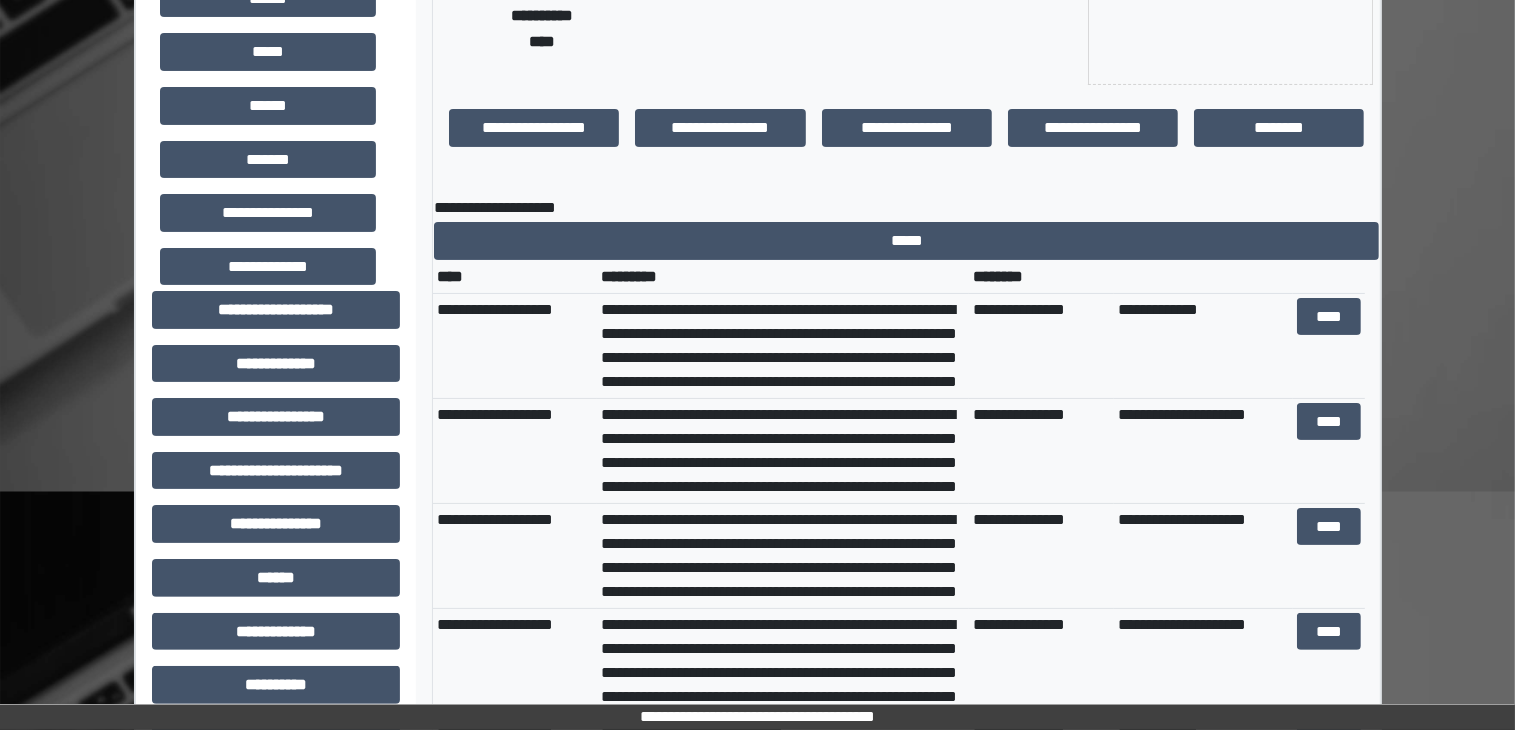 scroll, scrollTop: 0, scrollLeft: 0, axis: both 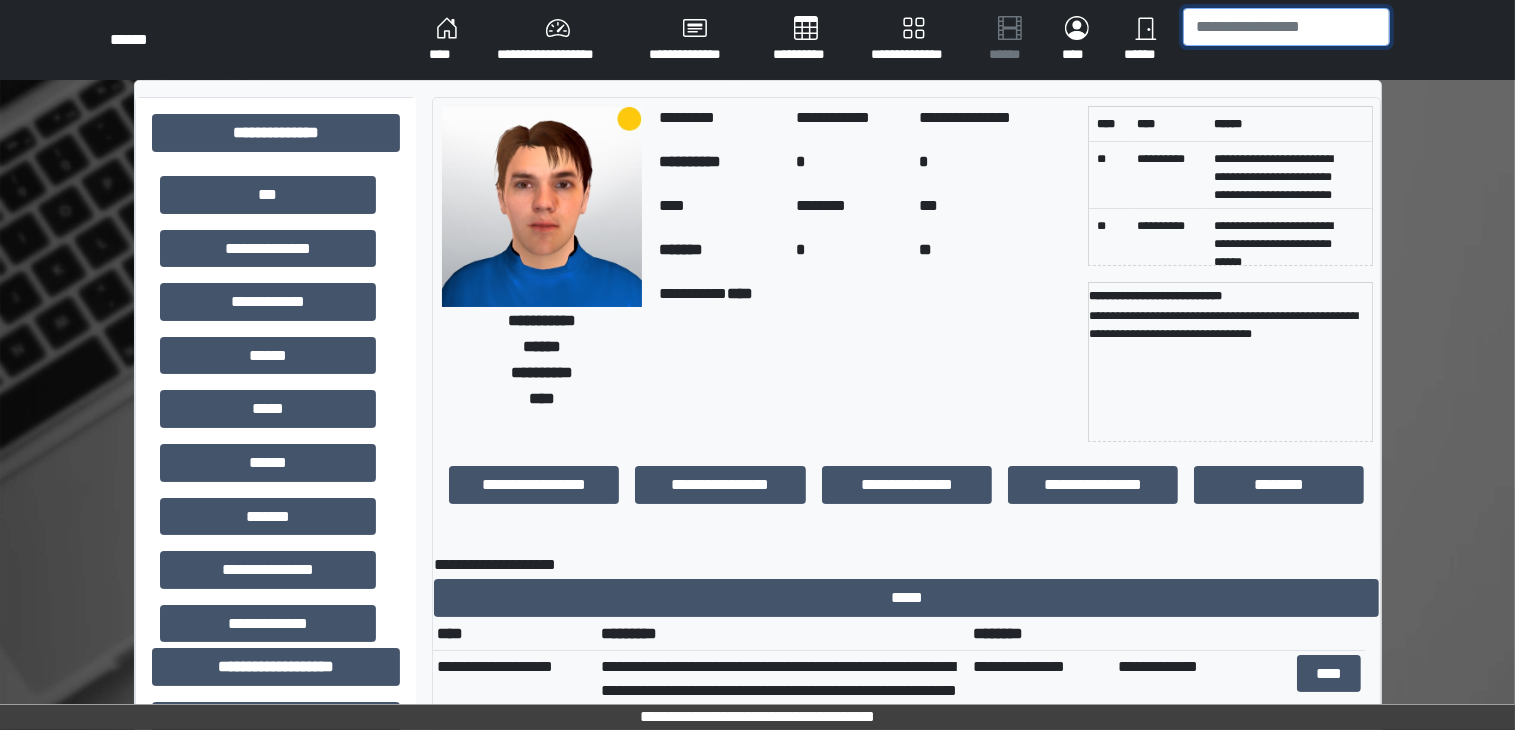 click at bounding box center [1286, 27] 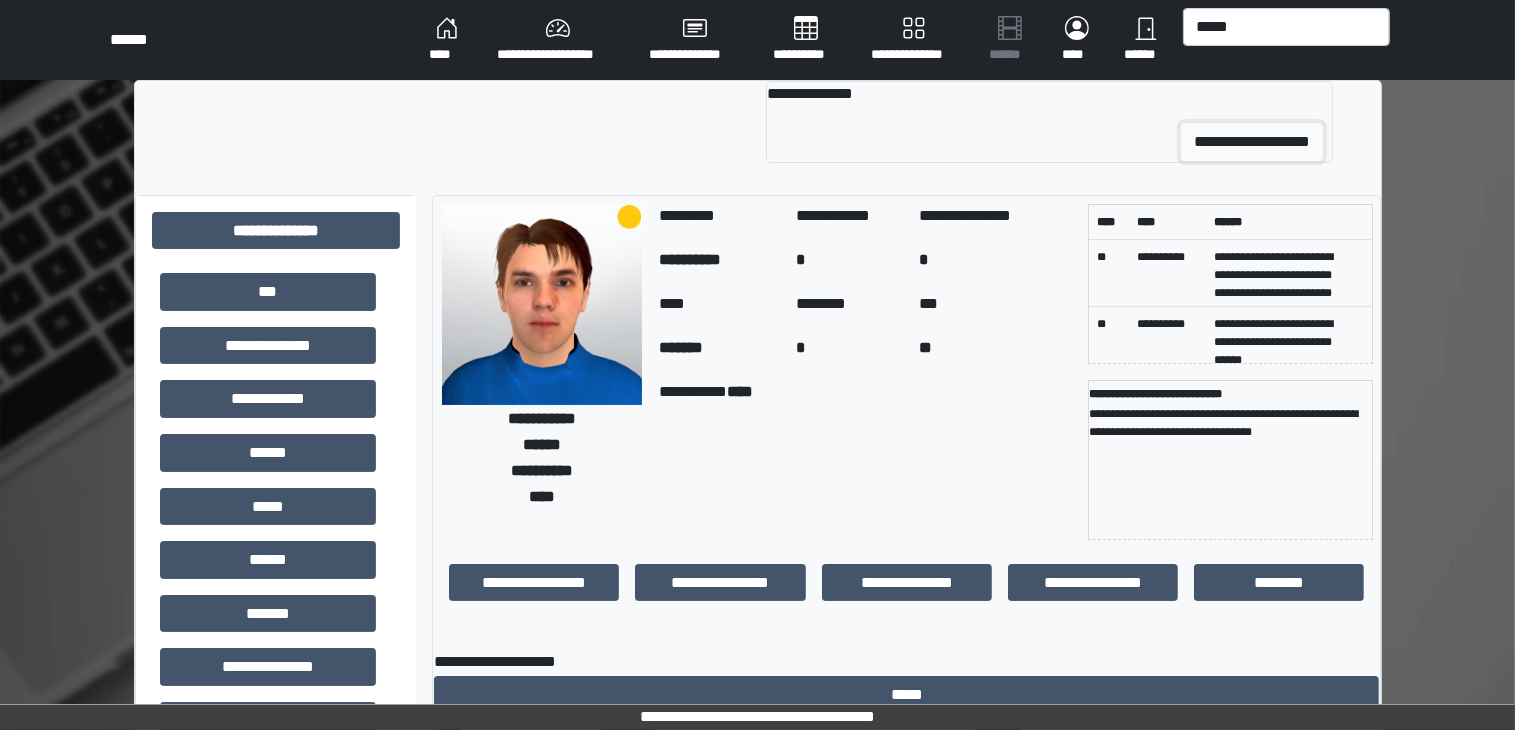 click on "[REDACTED]" at bounding box center (1252, 142) 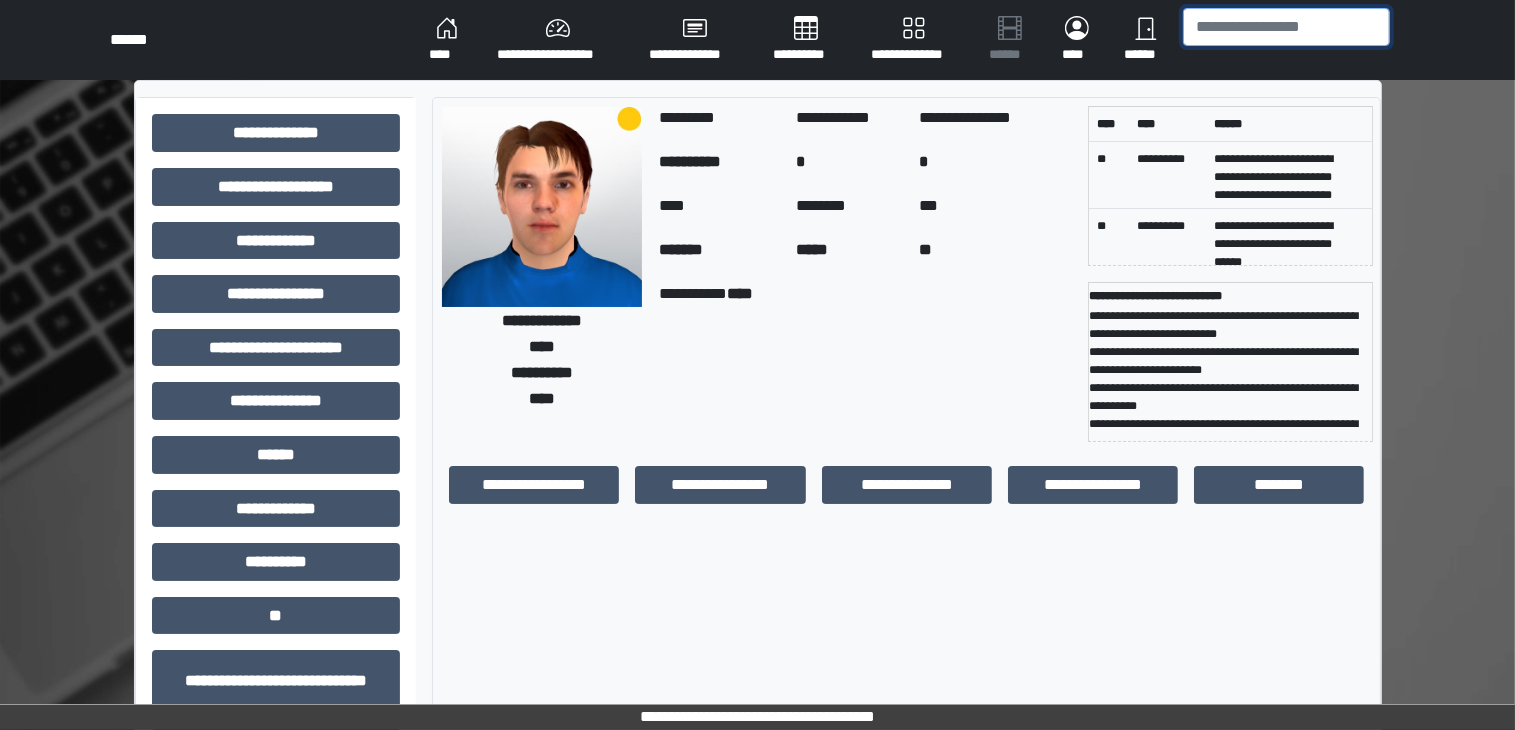 click at bounding box center [1286, 27] 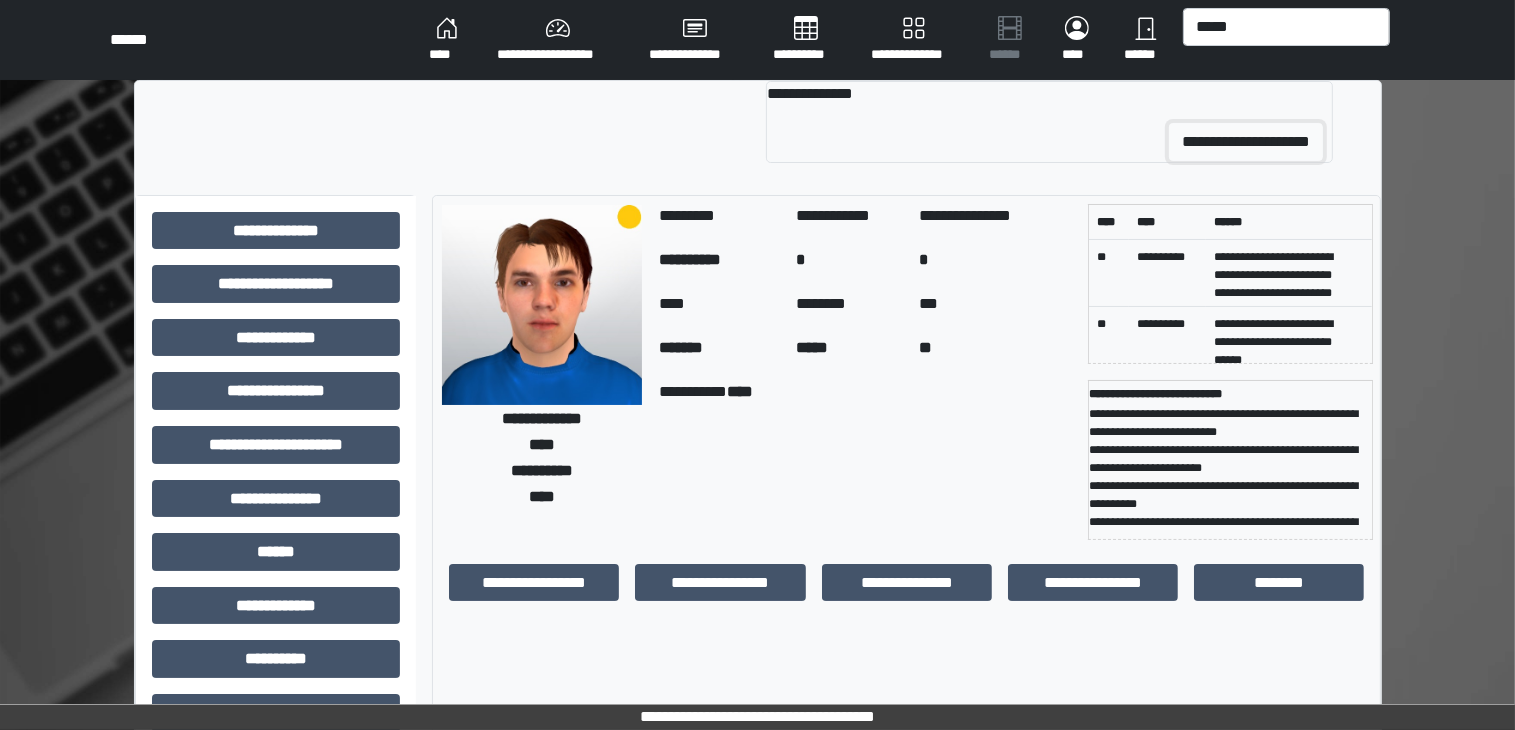 click on "[REDACTED]" at bounding box center (1246, 142) 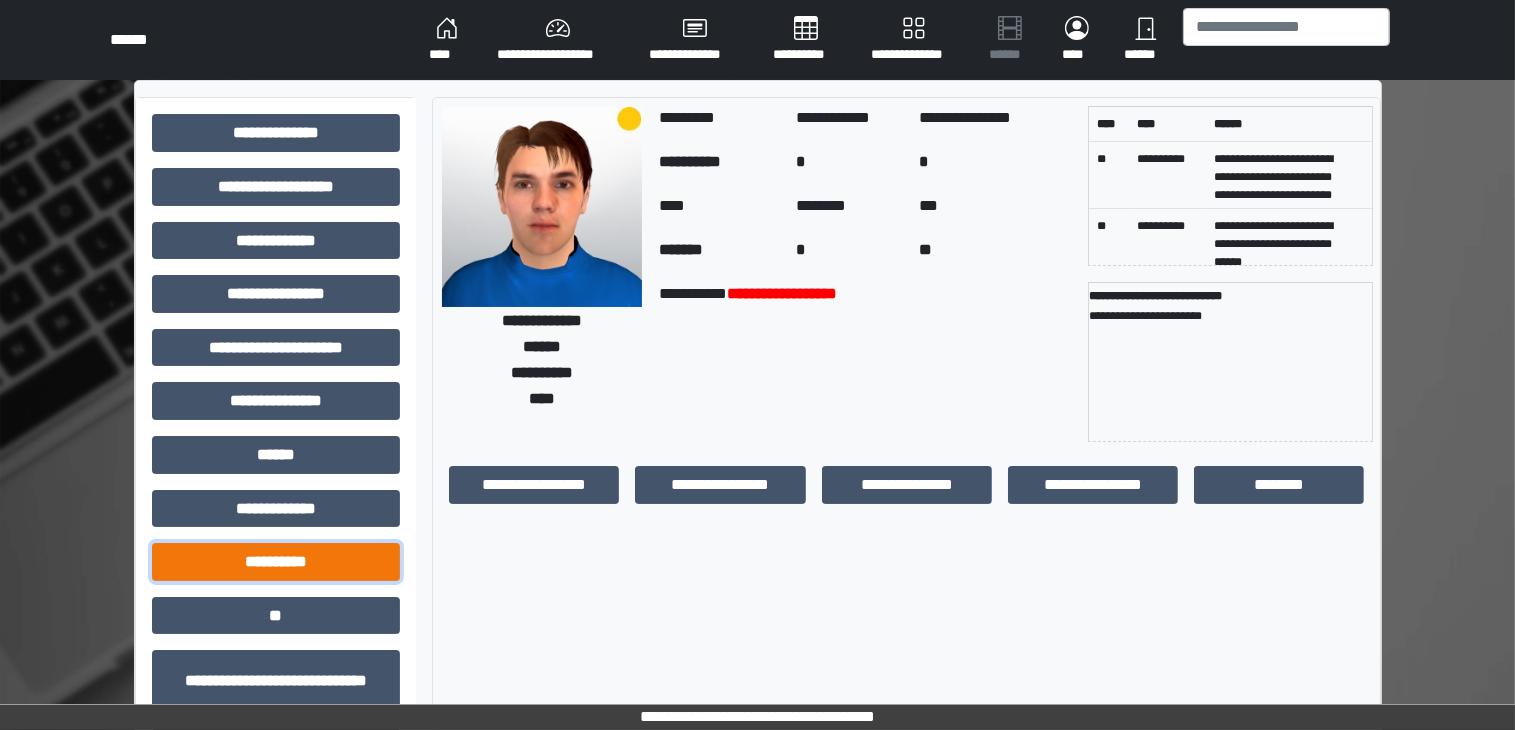 click on "[REDACTED]" at bounding box center [276, 133] 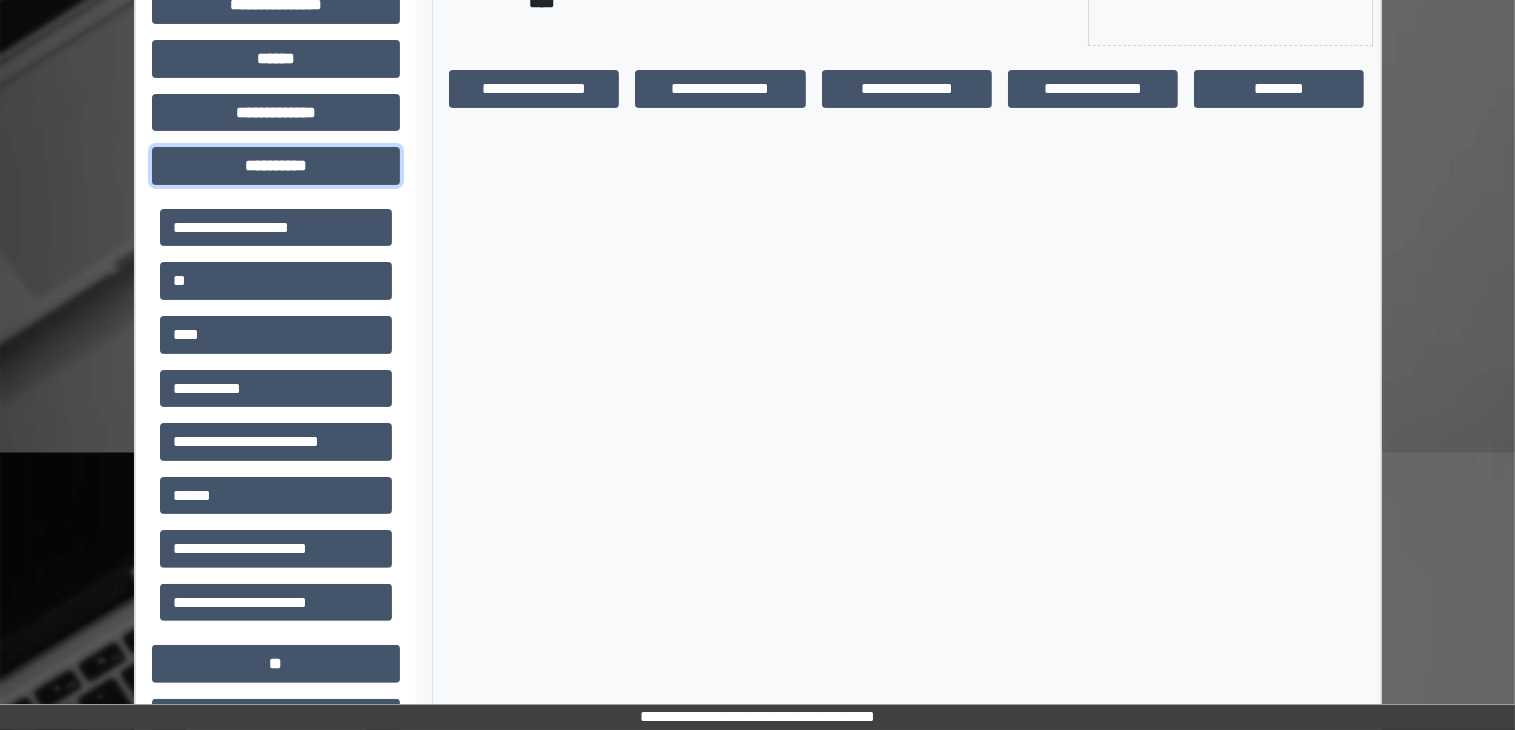 scroll, scrollTop: 403, scrollLeft: 0, axis: vertical 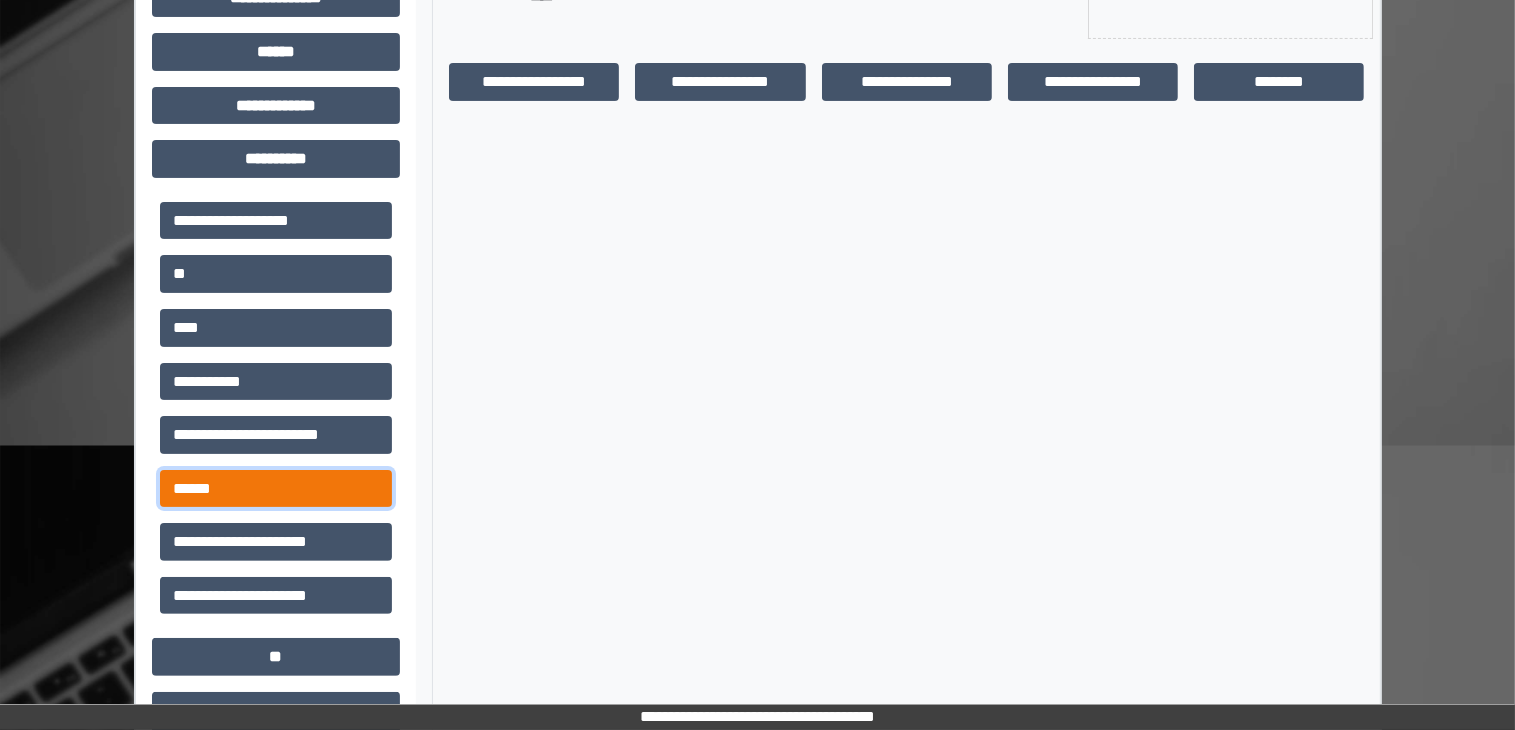 click on "[REDACTED]" at bounding box center (276, 221) 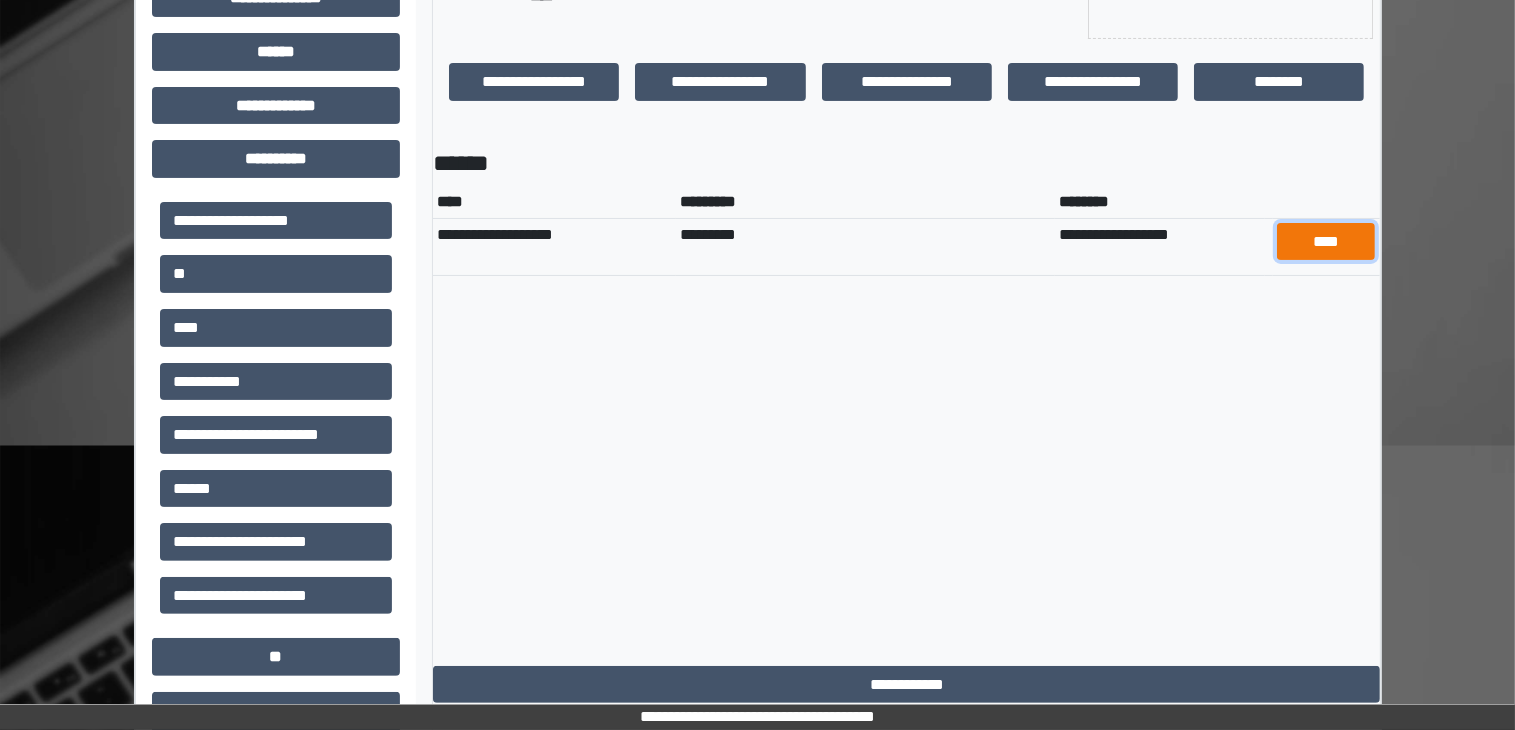 click on "[REDACTED]" at bounding box center [1326, 242] 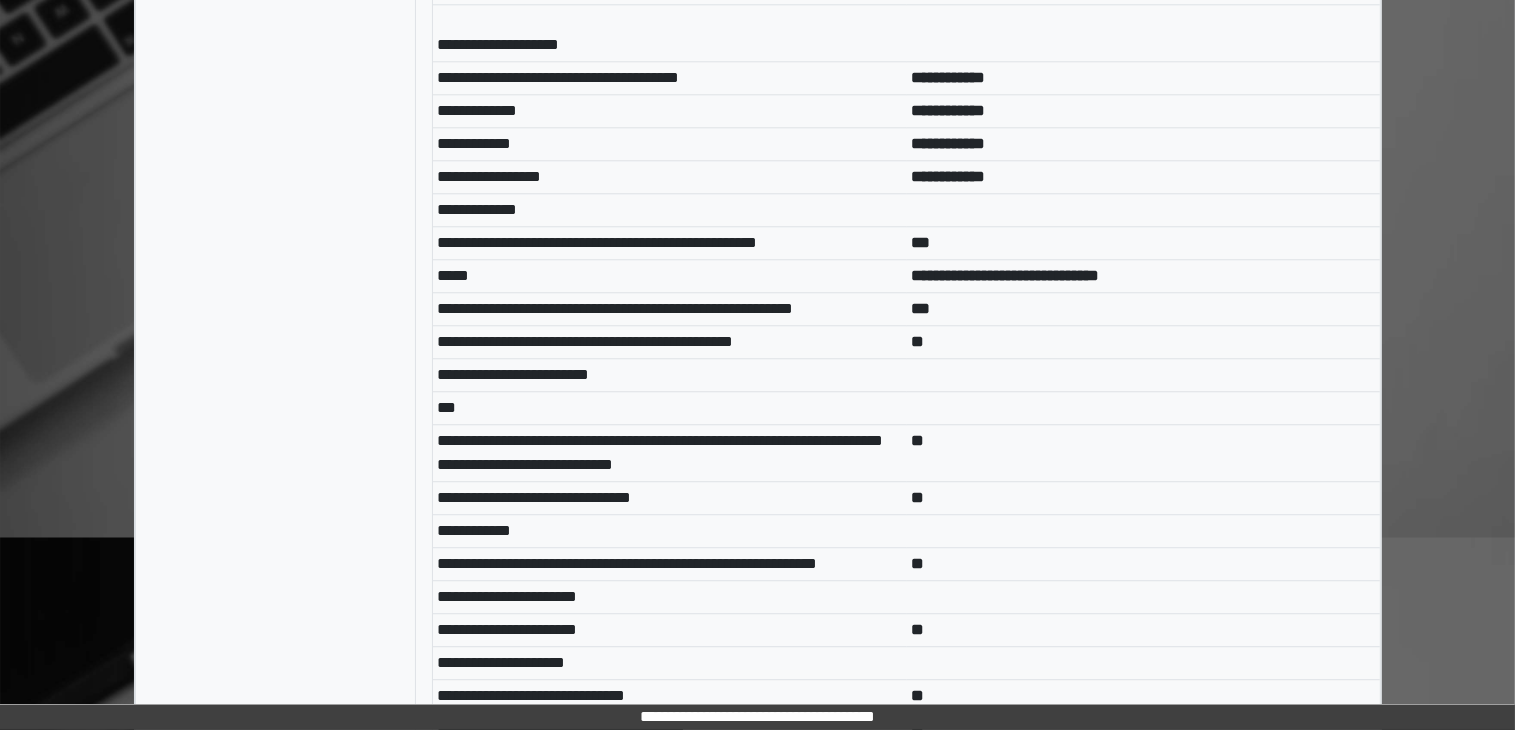 scroll, scrollTop: 5195, scrollLeft: 0, axis: vertical 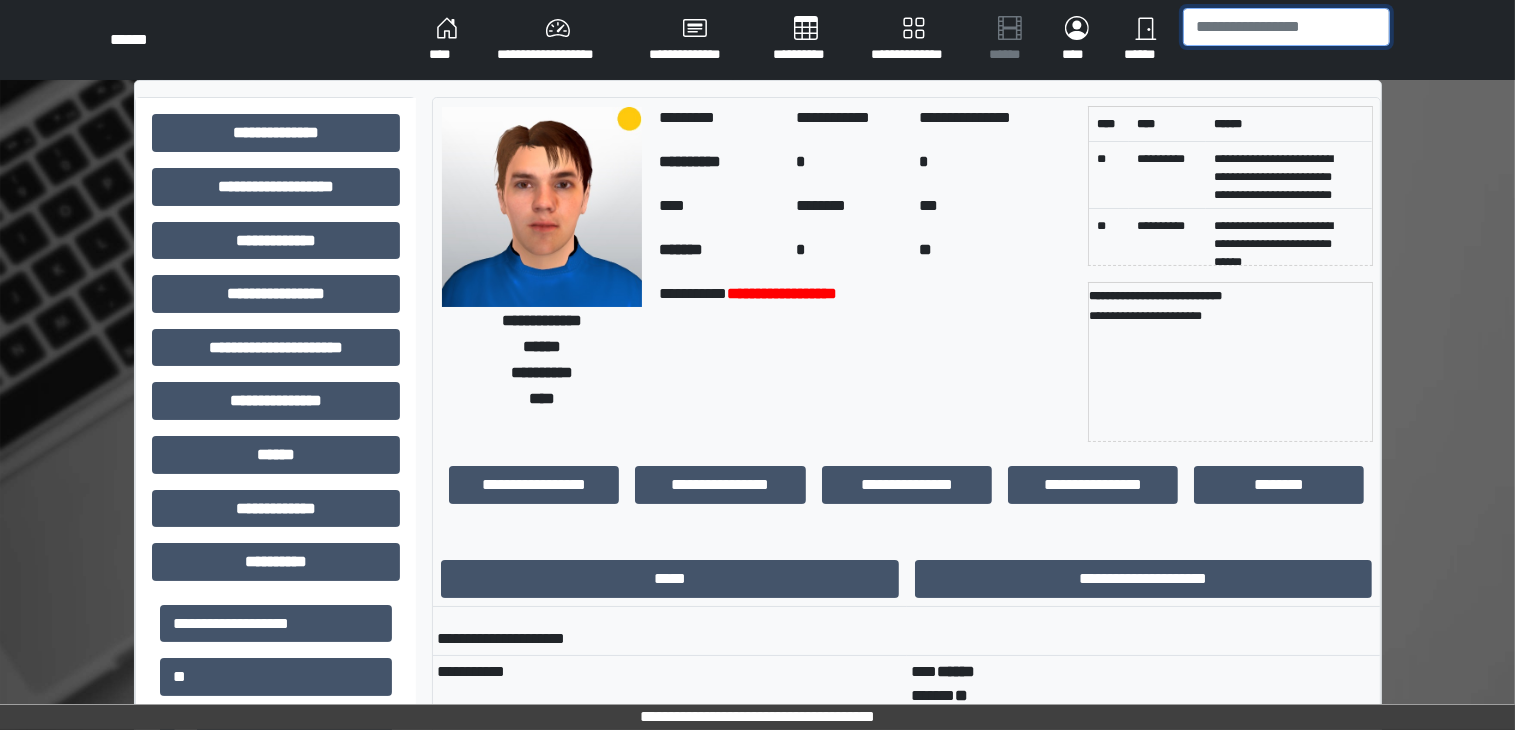 click at bounding box center (1286, 27) 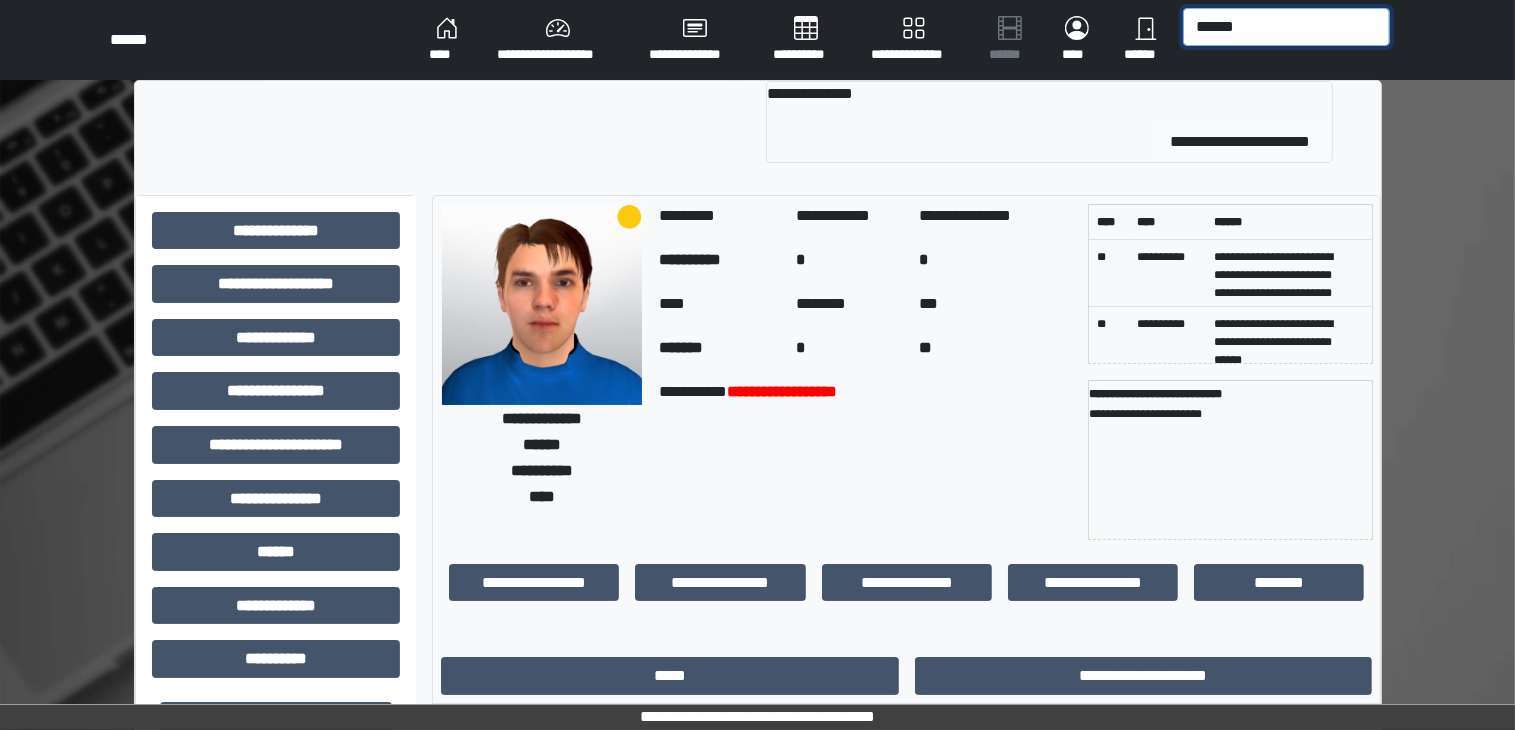 type on "[REDACTED]" 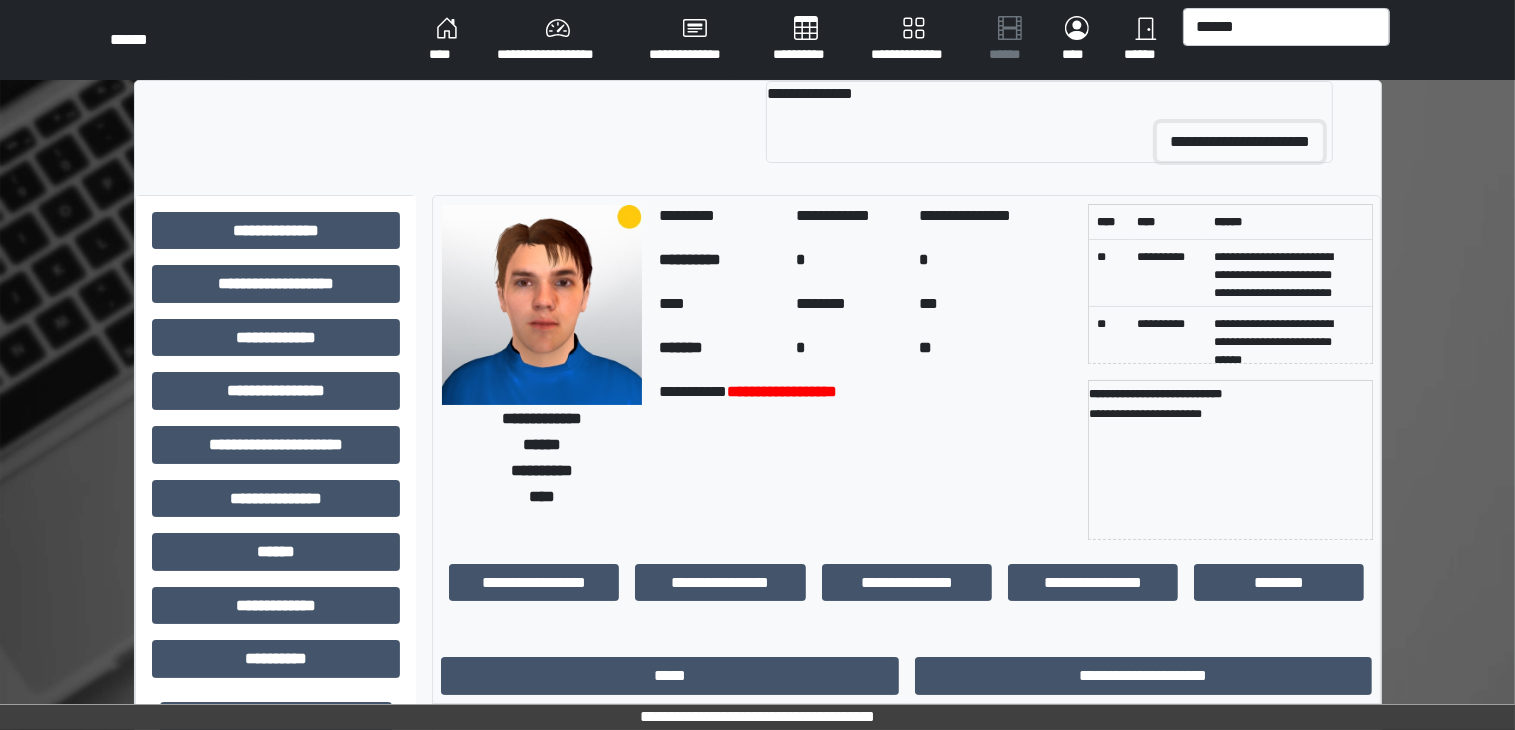 click on "[REDACTED]" at bounding box center [1240, 142] 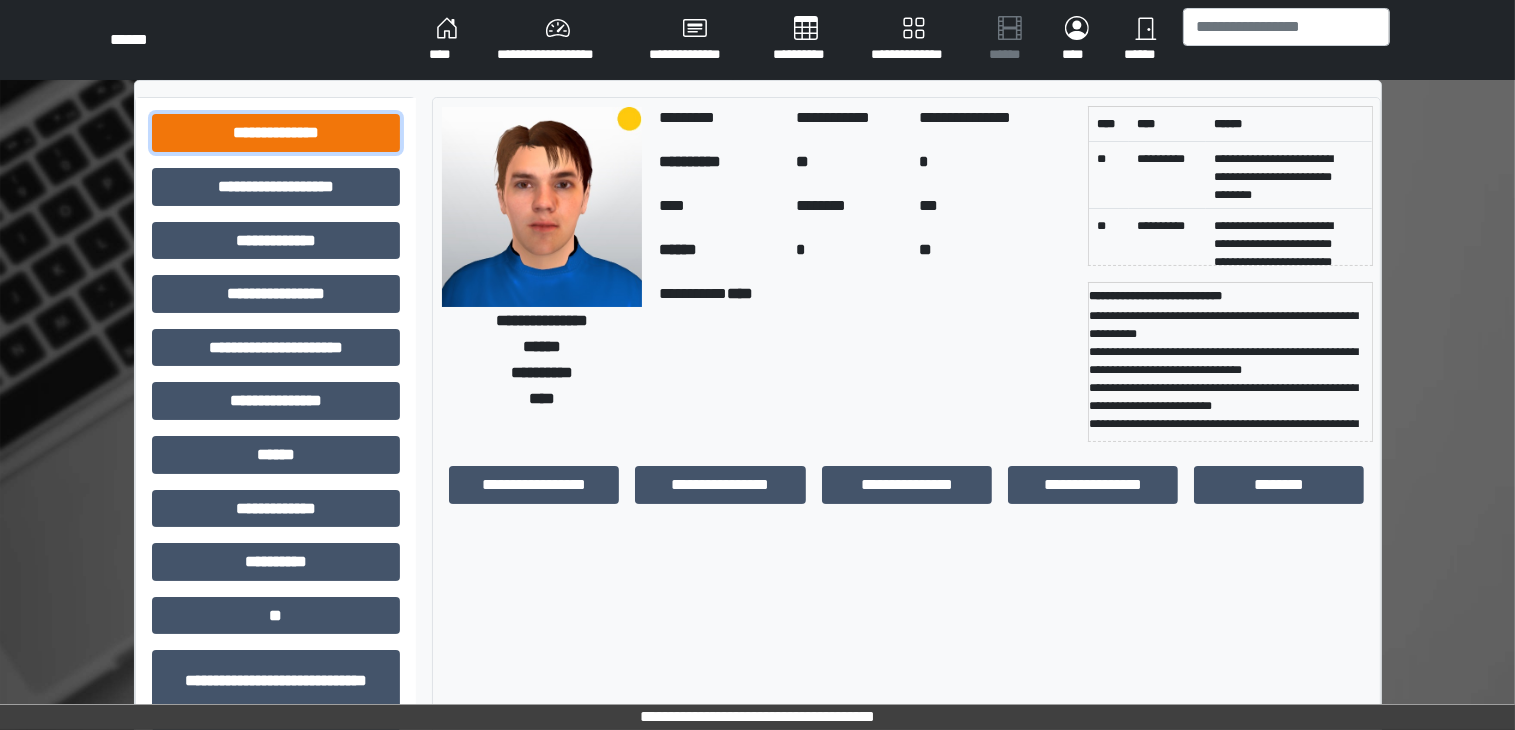 click on "[REDACTED]" at bounding box center (276, 133) 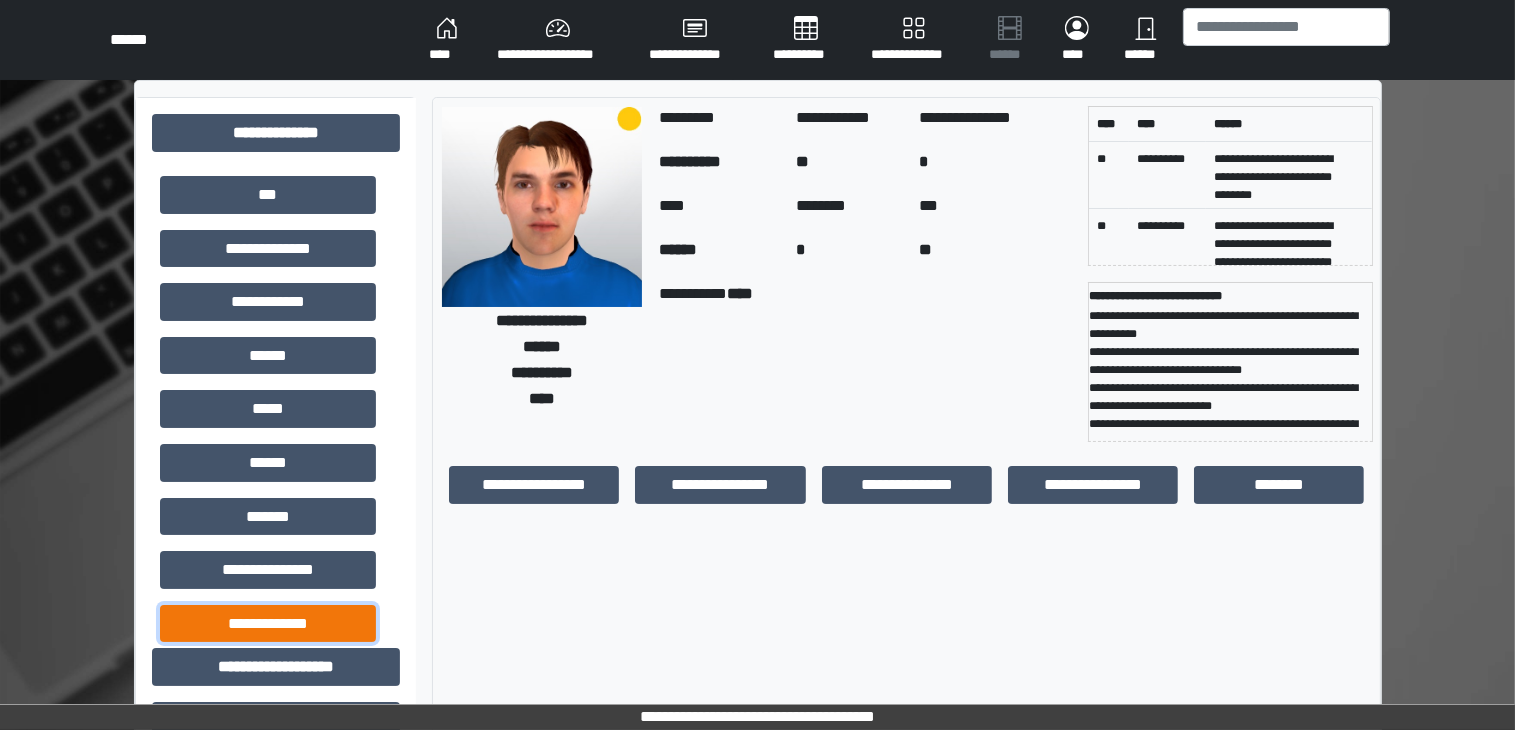 click on "[REDACTED]" at bounding box center (268, 195) 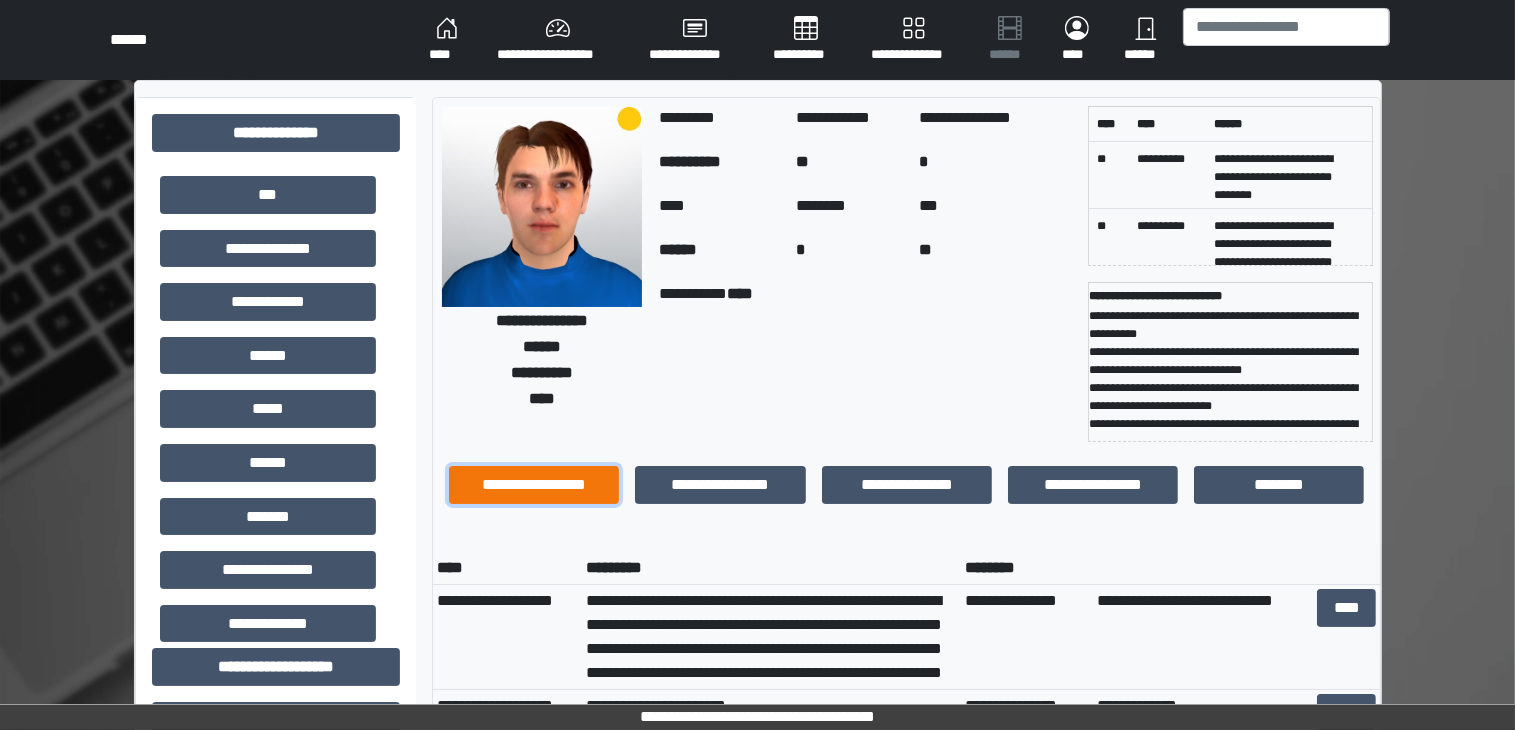 click on "[REDACTED]" at bounding box center [534, 485] 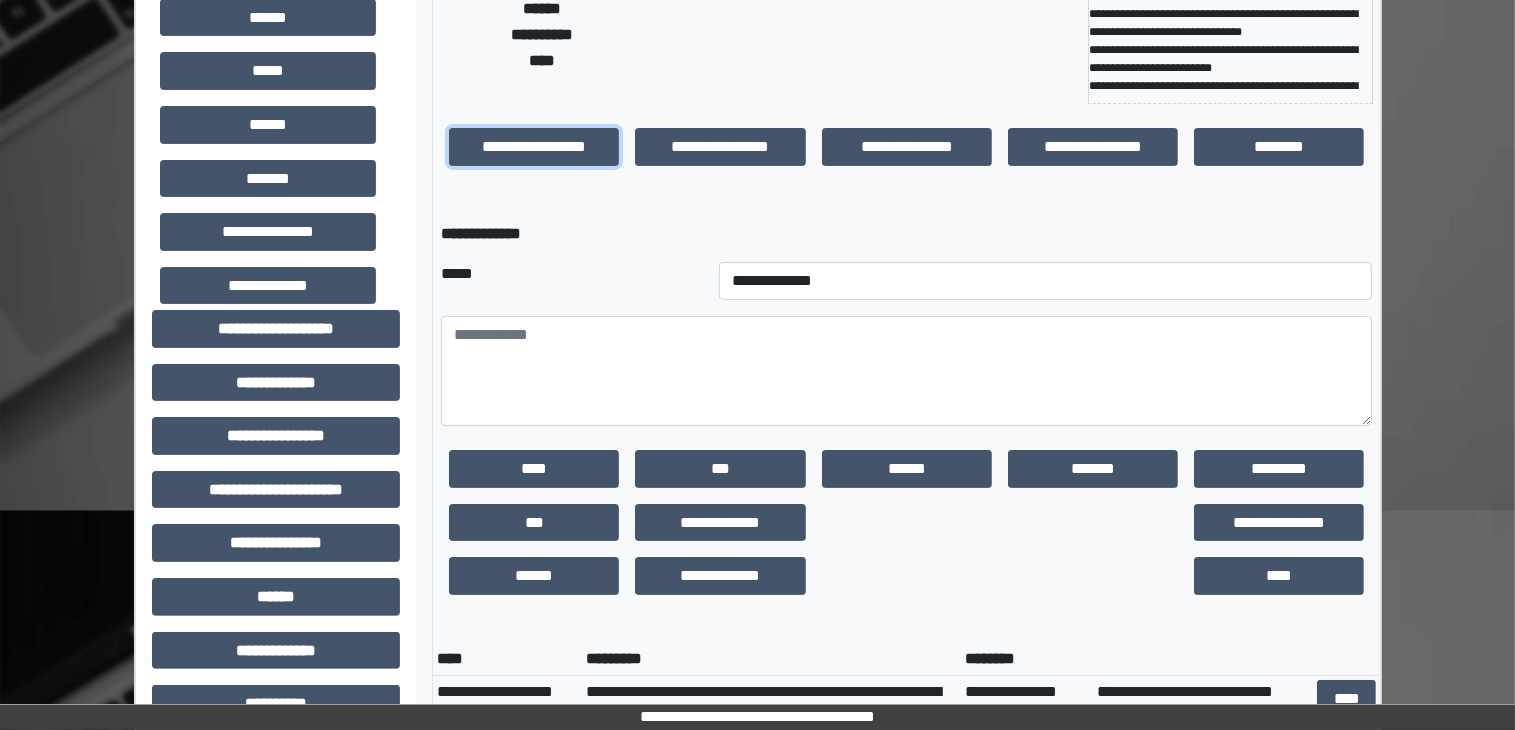 scroll, scrollTop: 347, scrollLeft: 0, axis: vertical 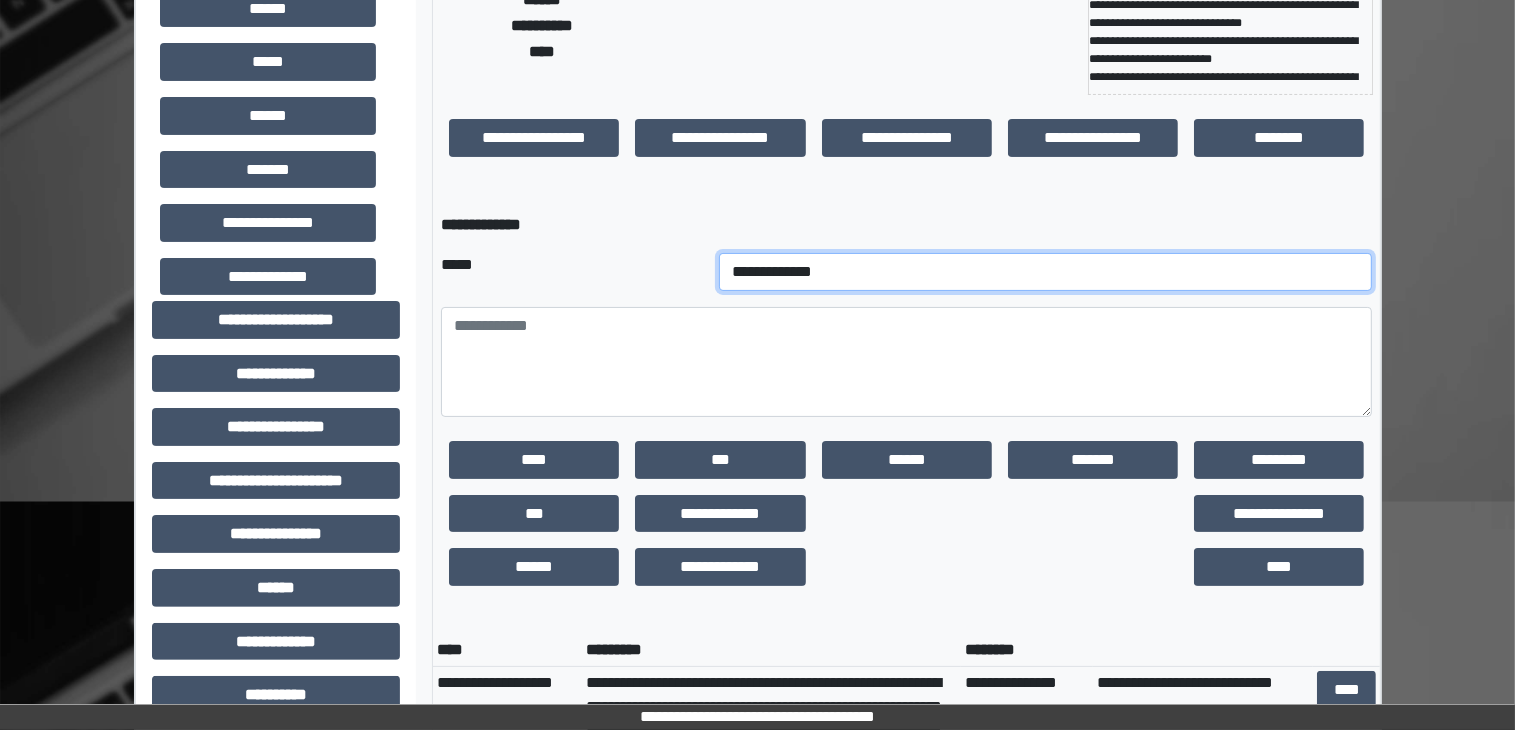 click on "[REDACTED]" at bounding box center [1046, 272] 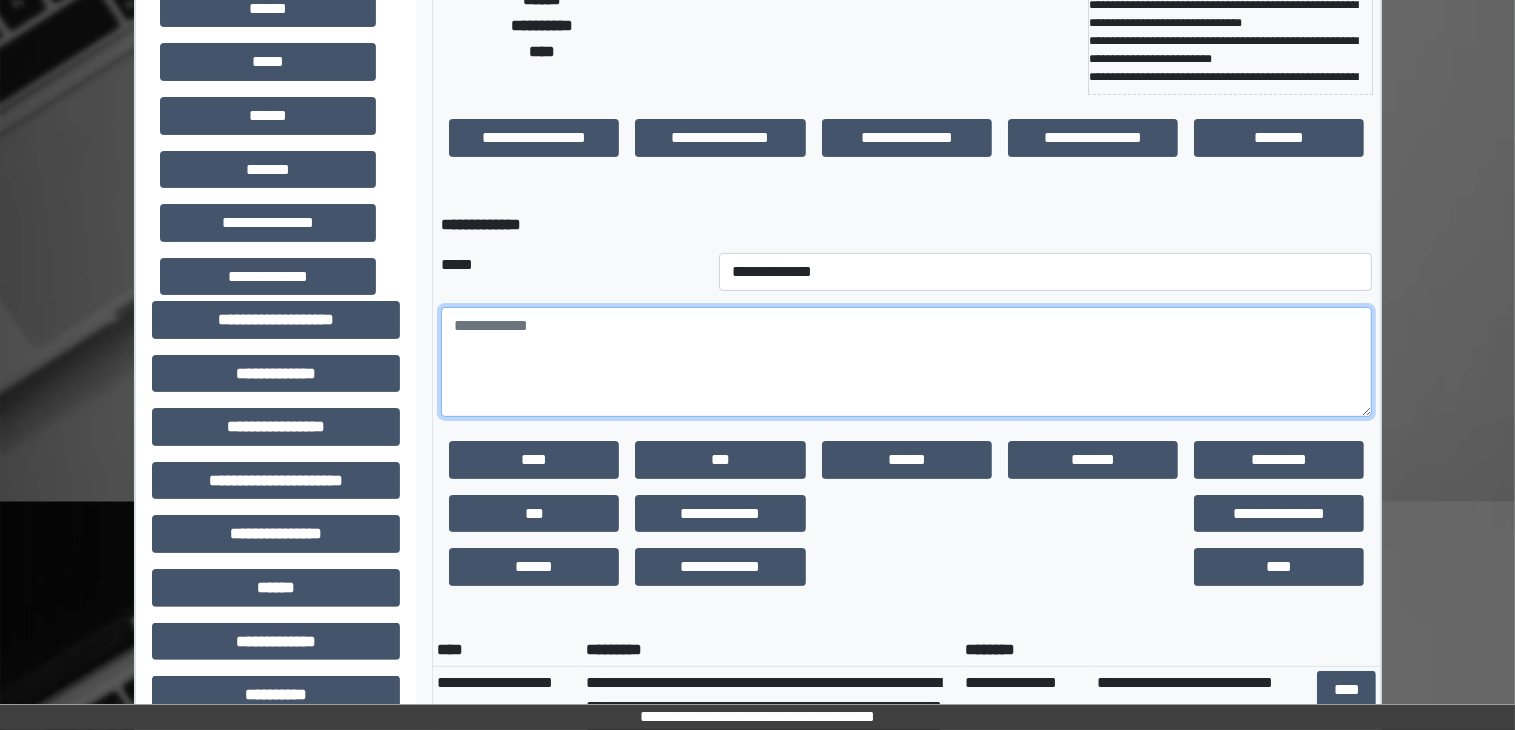 click at bounding box center (906, 362) 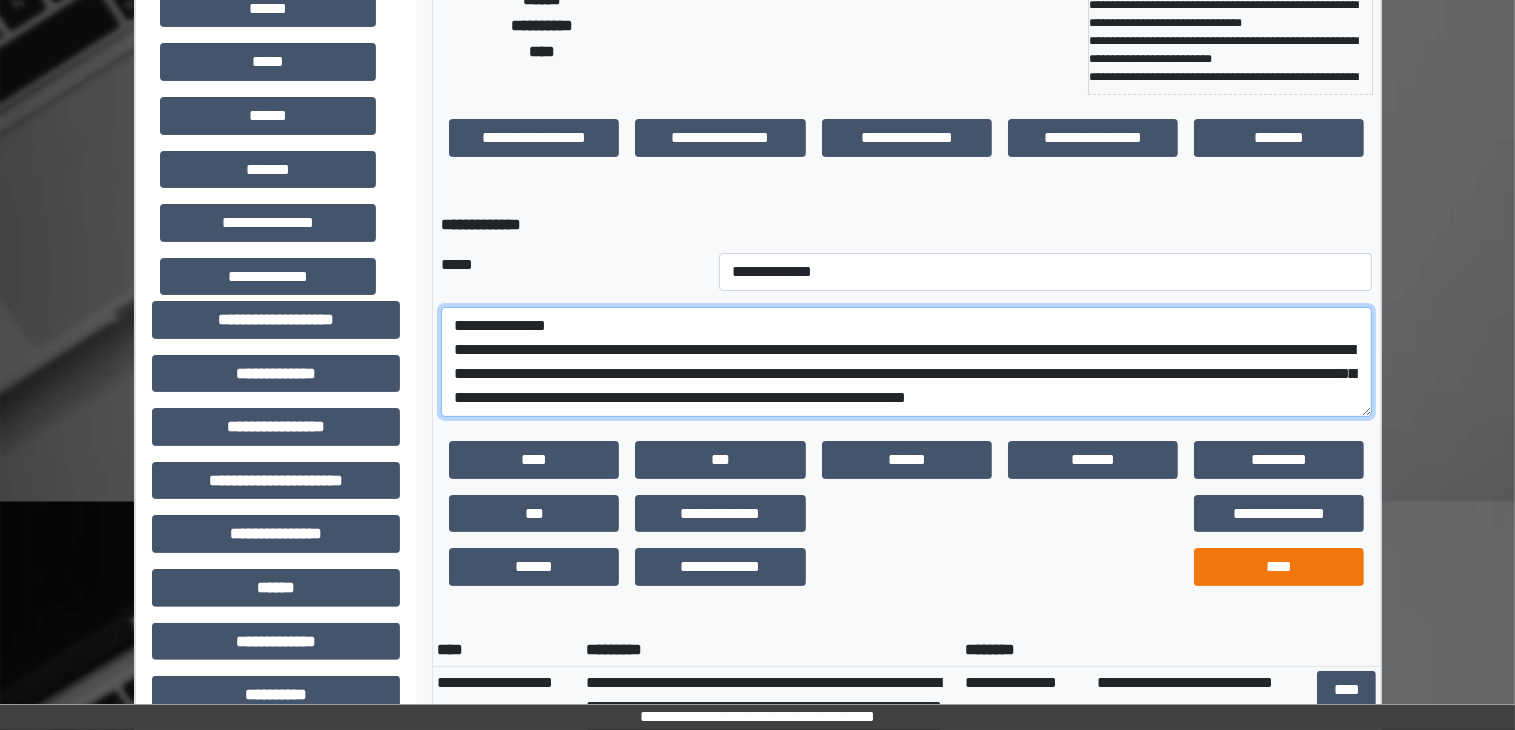 type on "[REDACTED]" 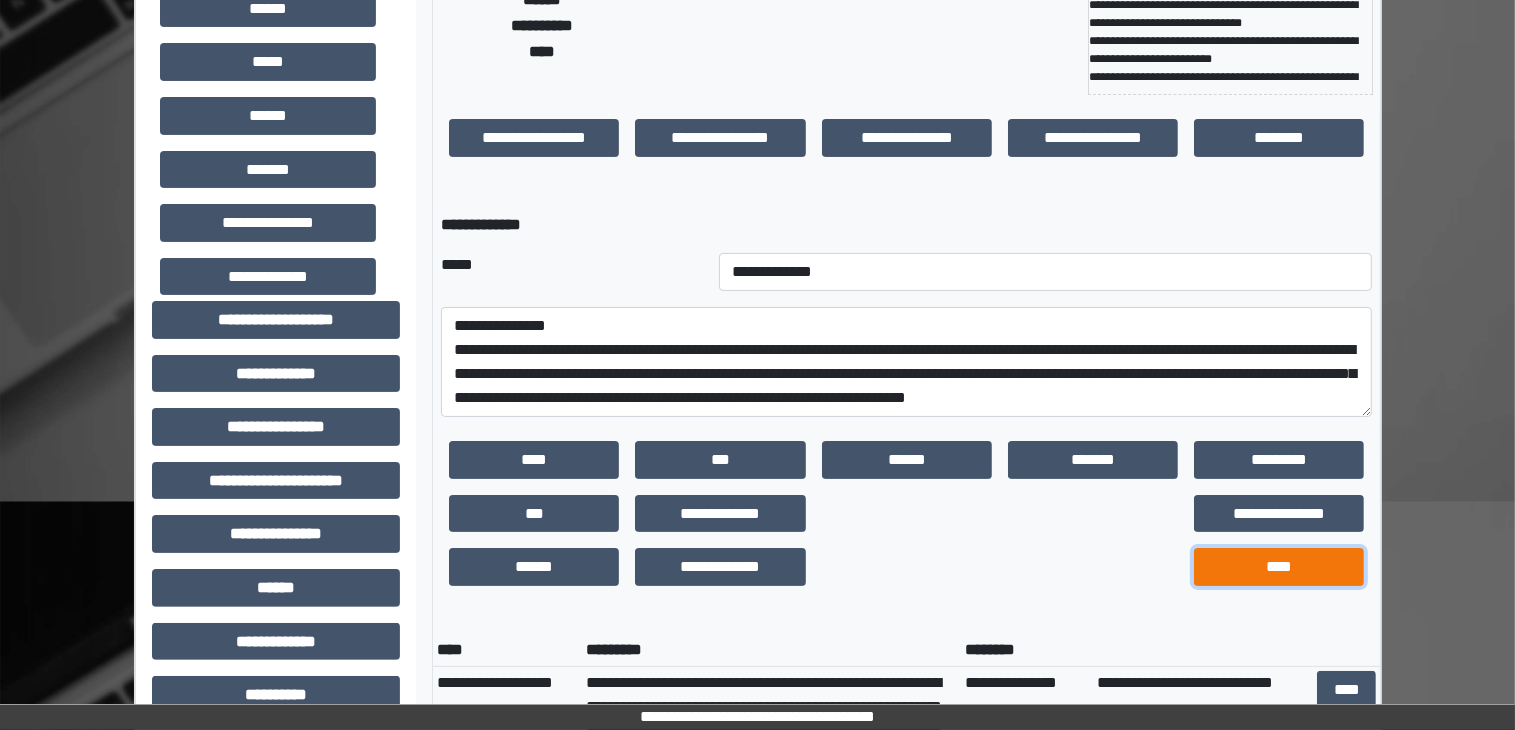 click on "[REDACTED]" at bounding box center [534, 460] 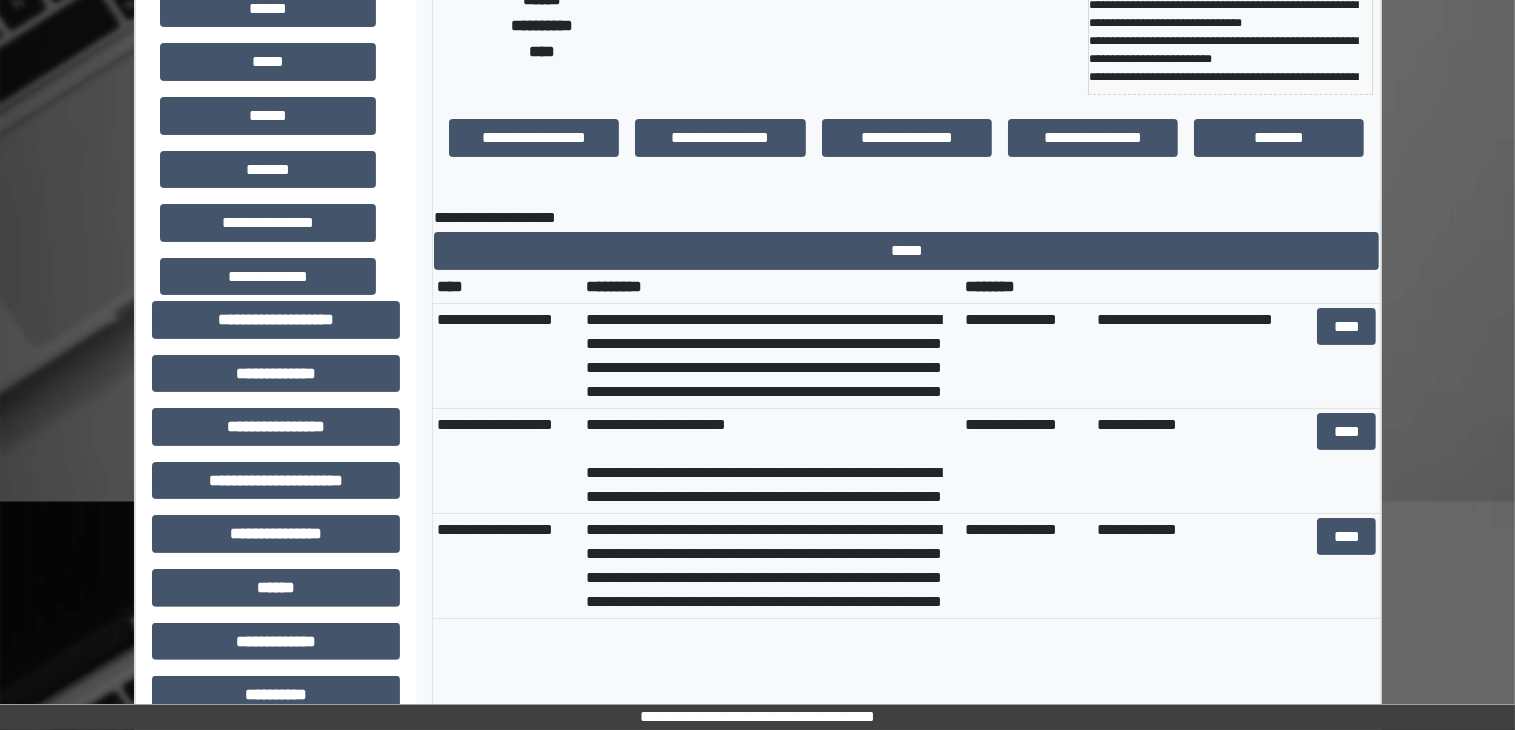click on "[REDACTED]" at bounding box center [1203, 355] 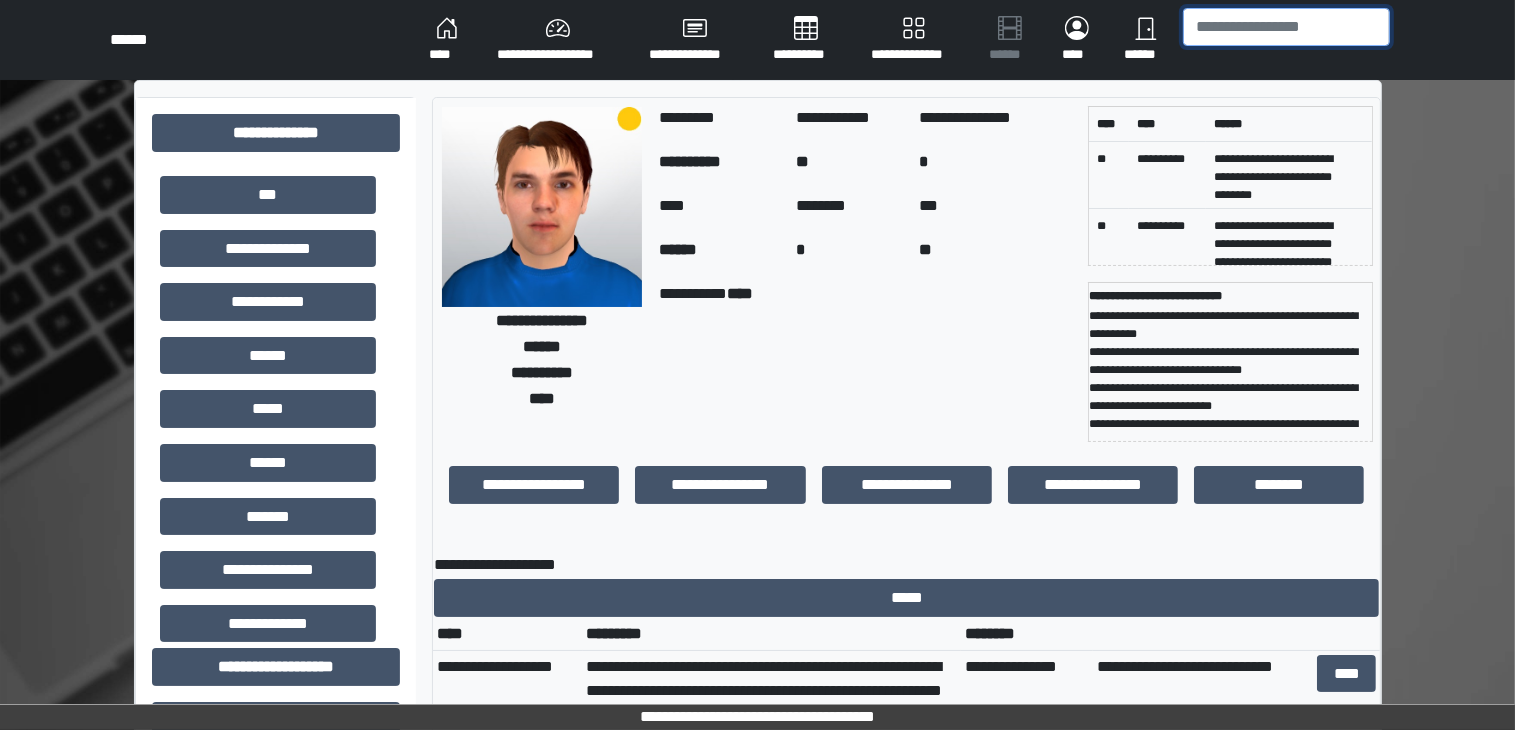 click at bounding box center [1286, 27] 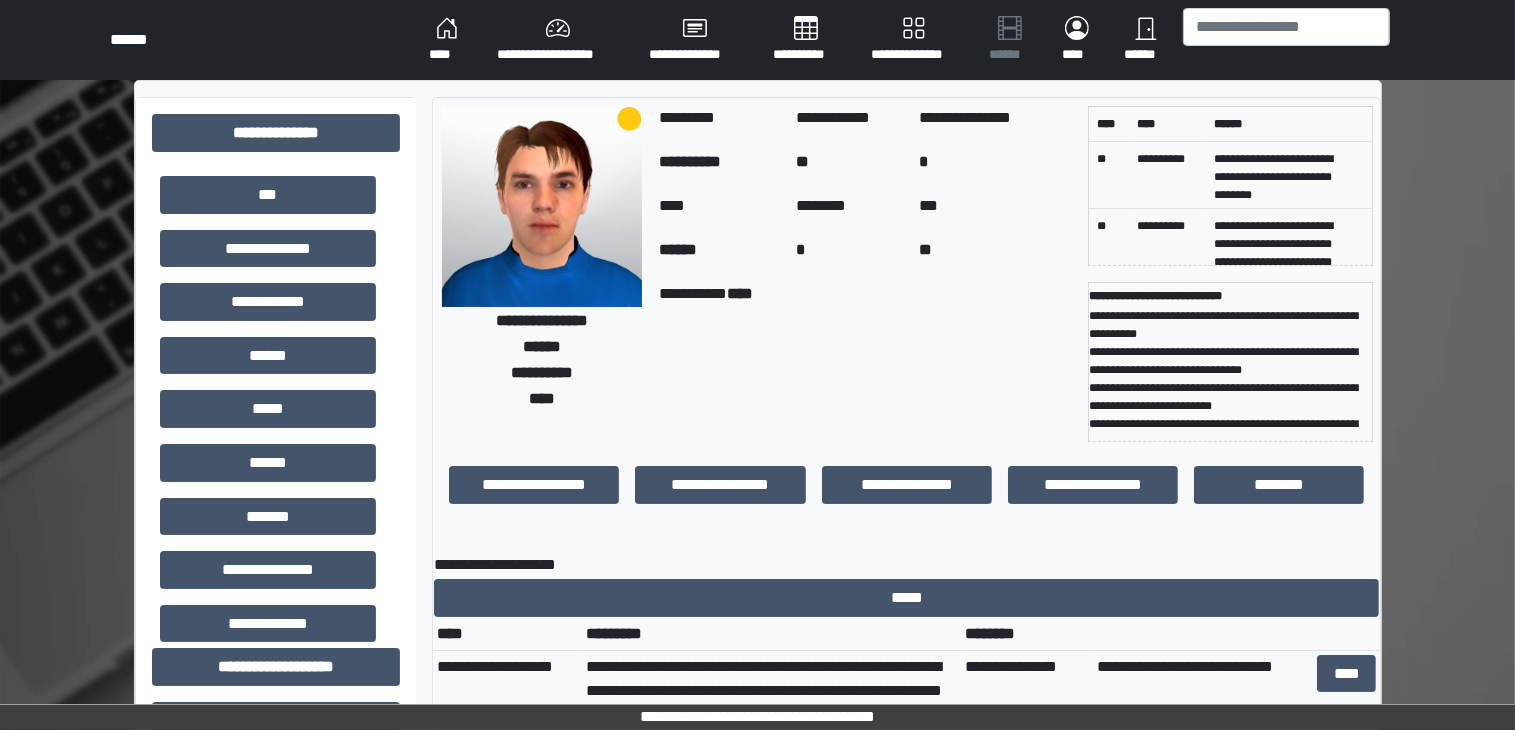 click on "[REDACTED]" at bounding box center [447, 40] 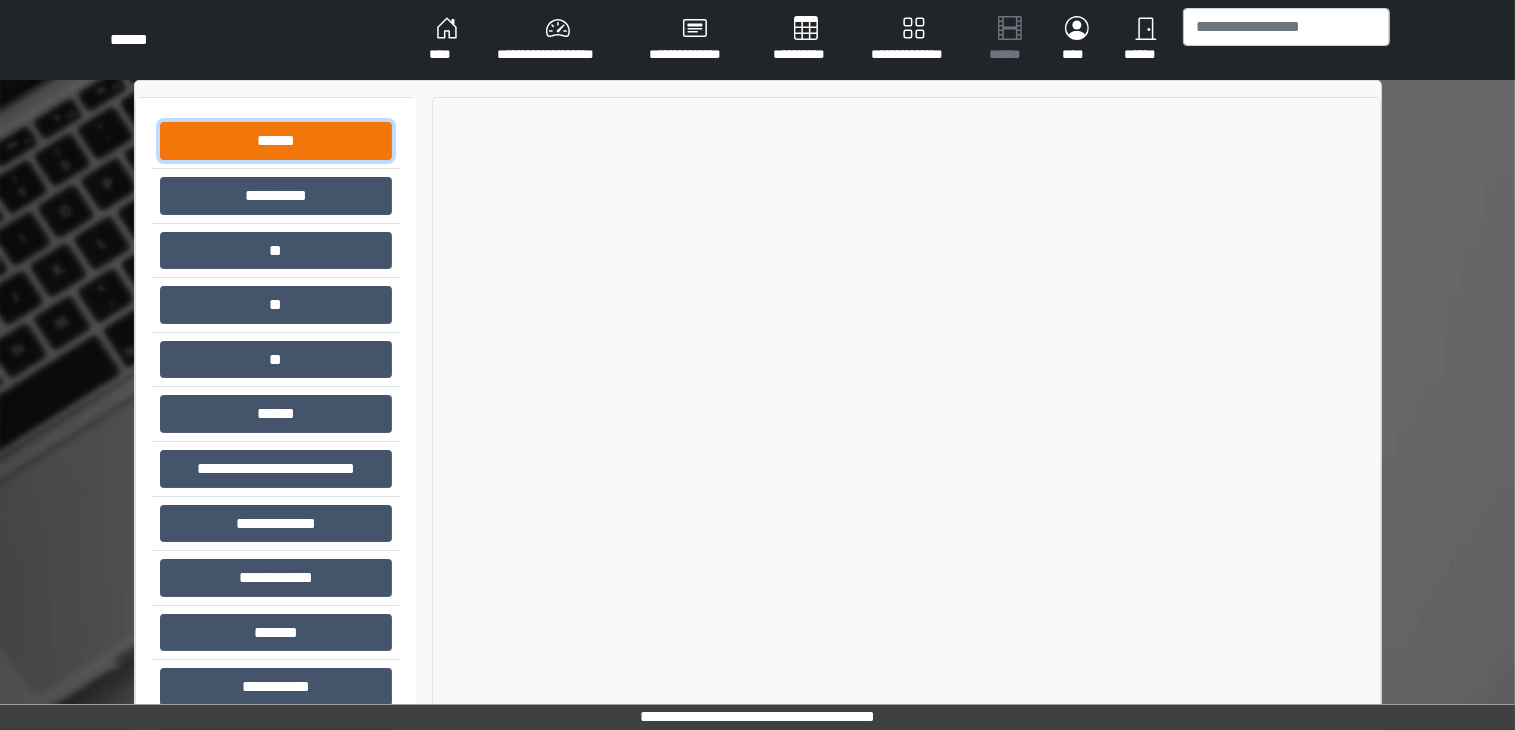 click on "[REDACTED]" at bounding box center [276, 141] 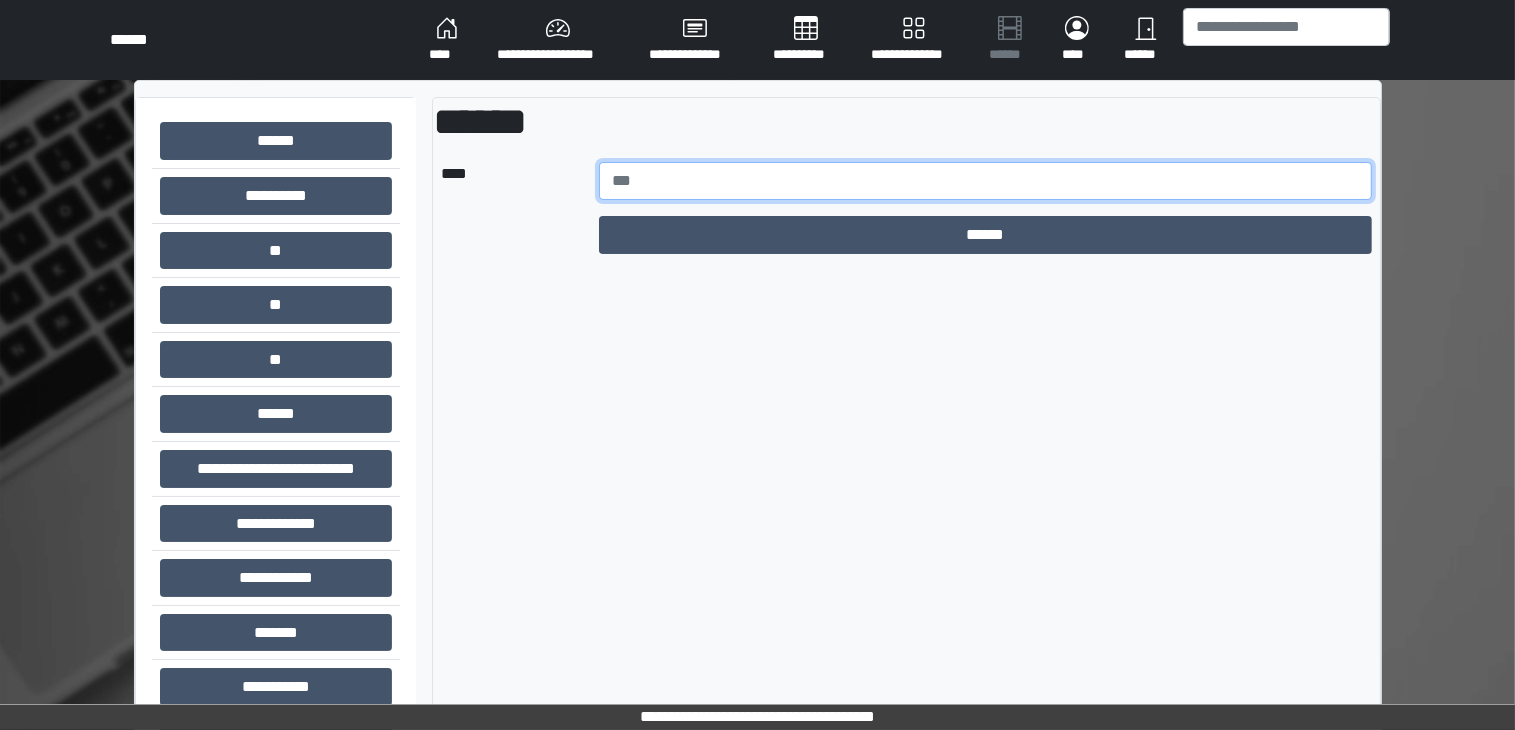 click at bounding box center (986, 181) 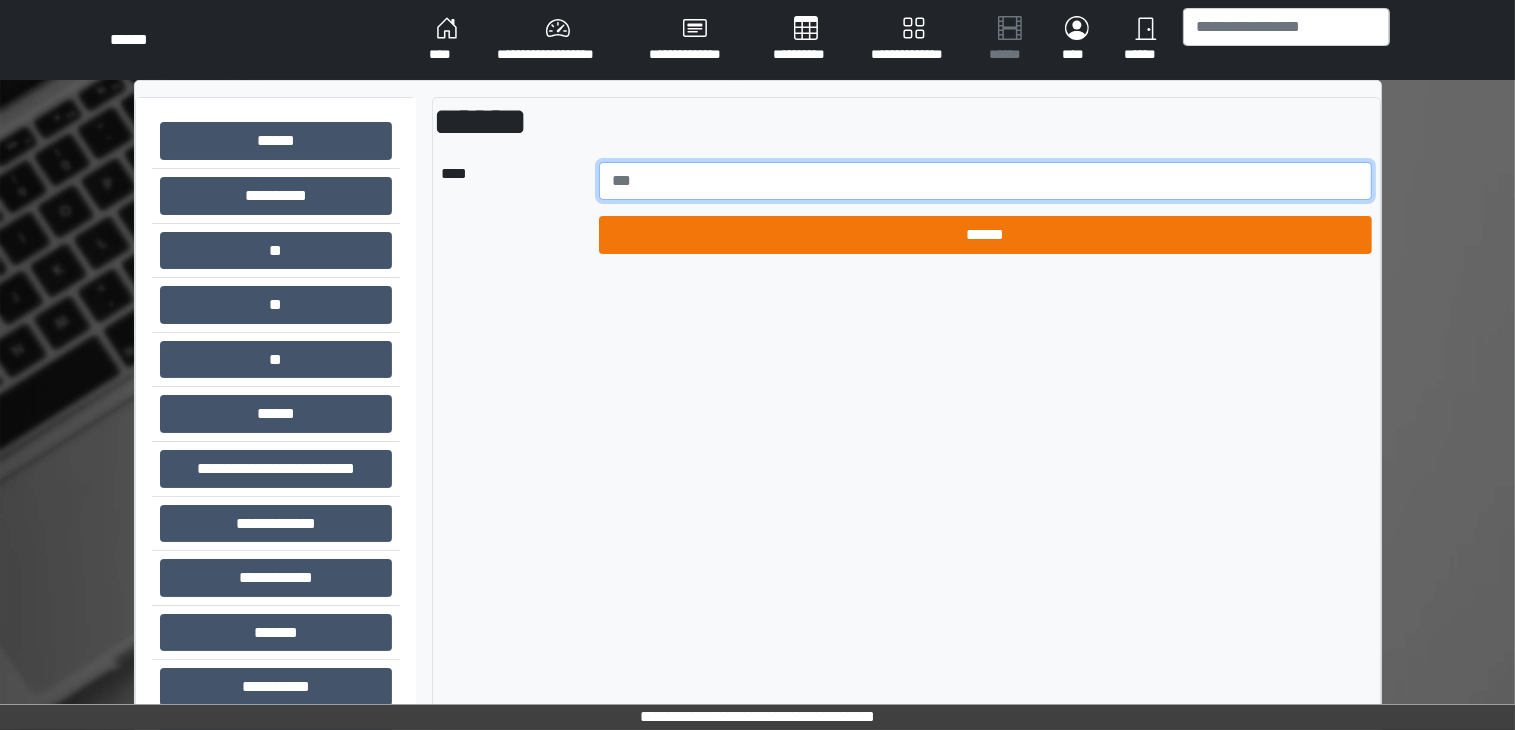 type on "[REDACTED]" 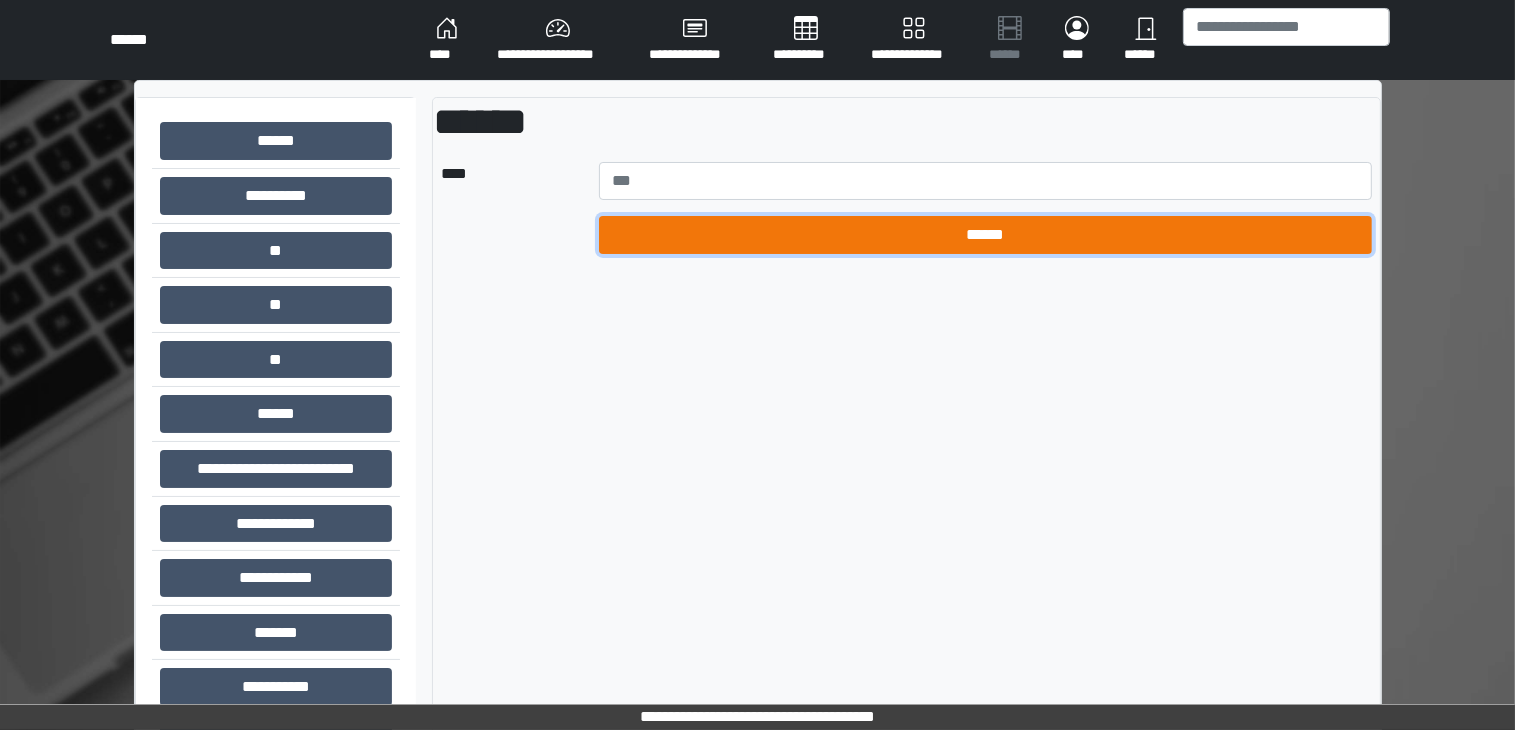 click on "[REDACTED]" at bounding box center [986, 235] 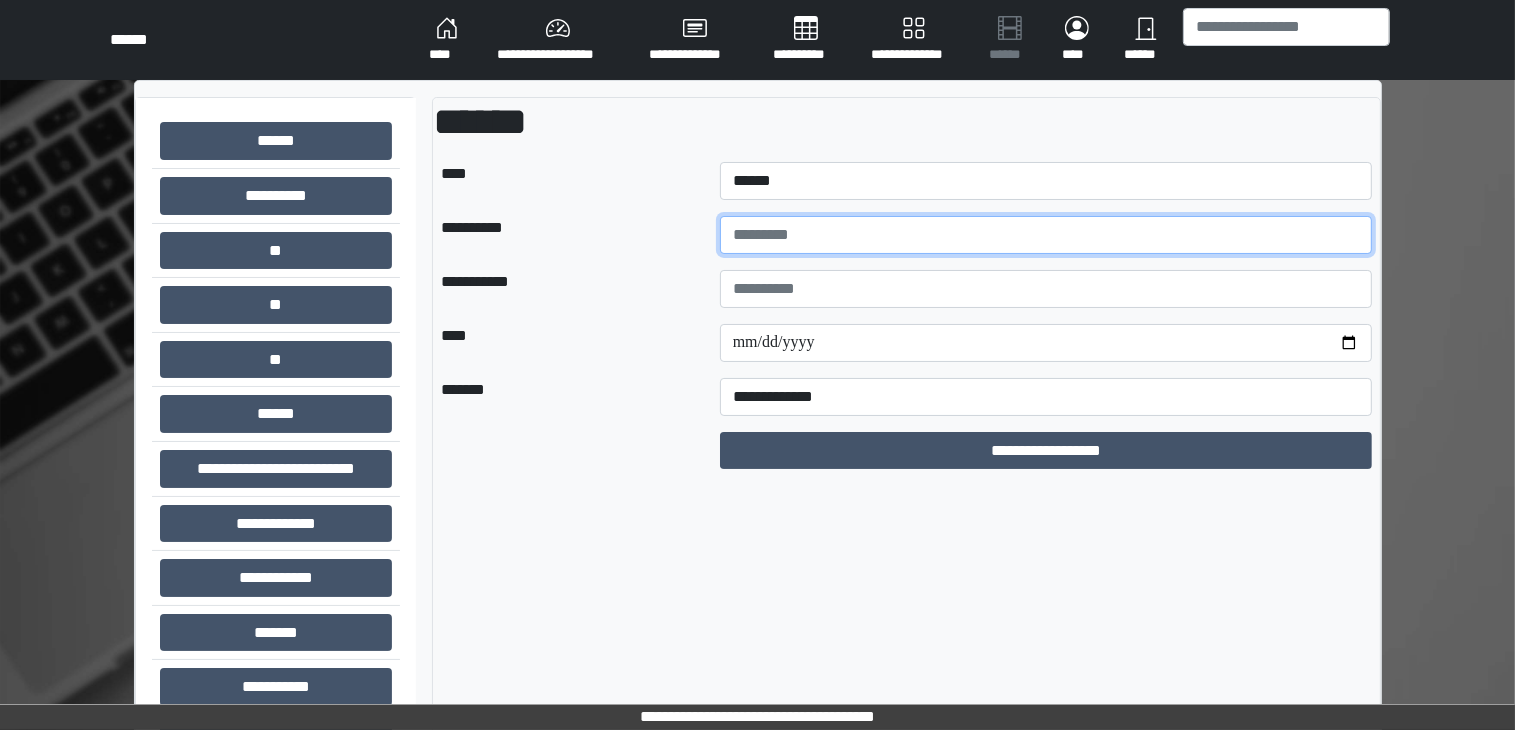 click at bounding box center (1046, 235) 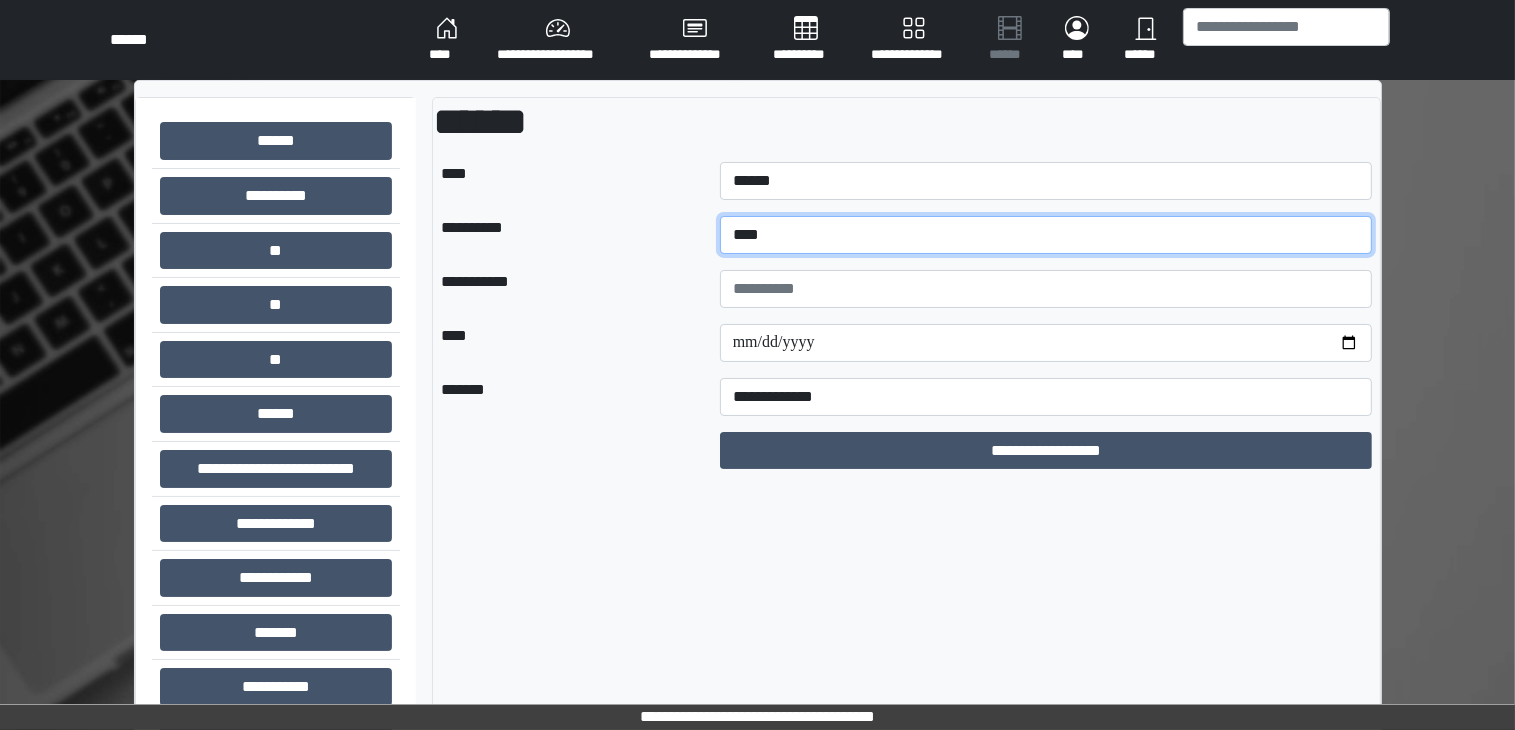 type on "[REDACTED]" 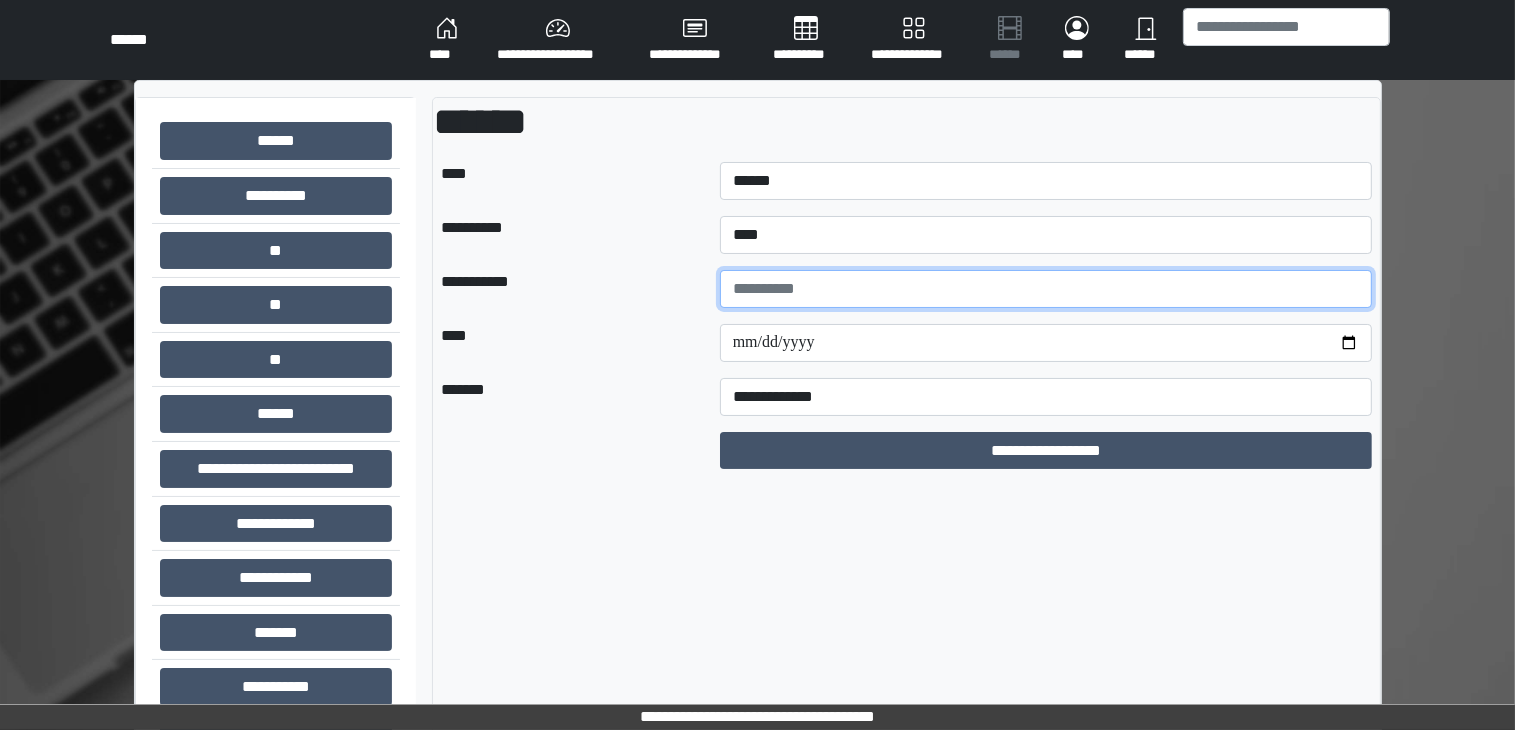 click at bounding box center (1046, 289) 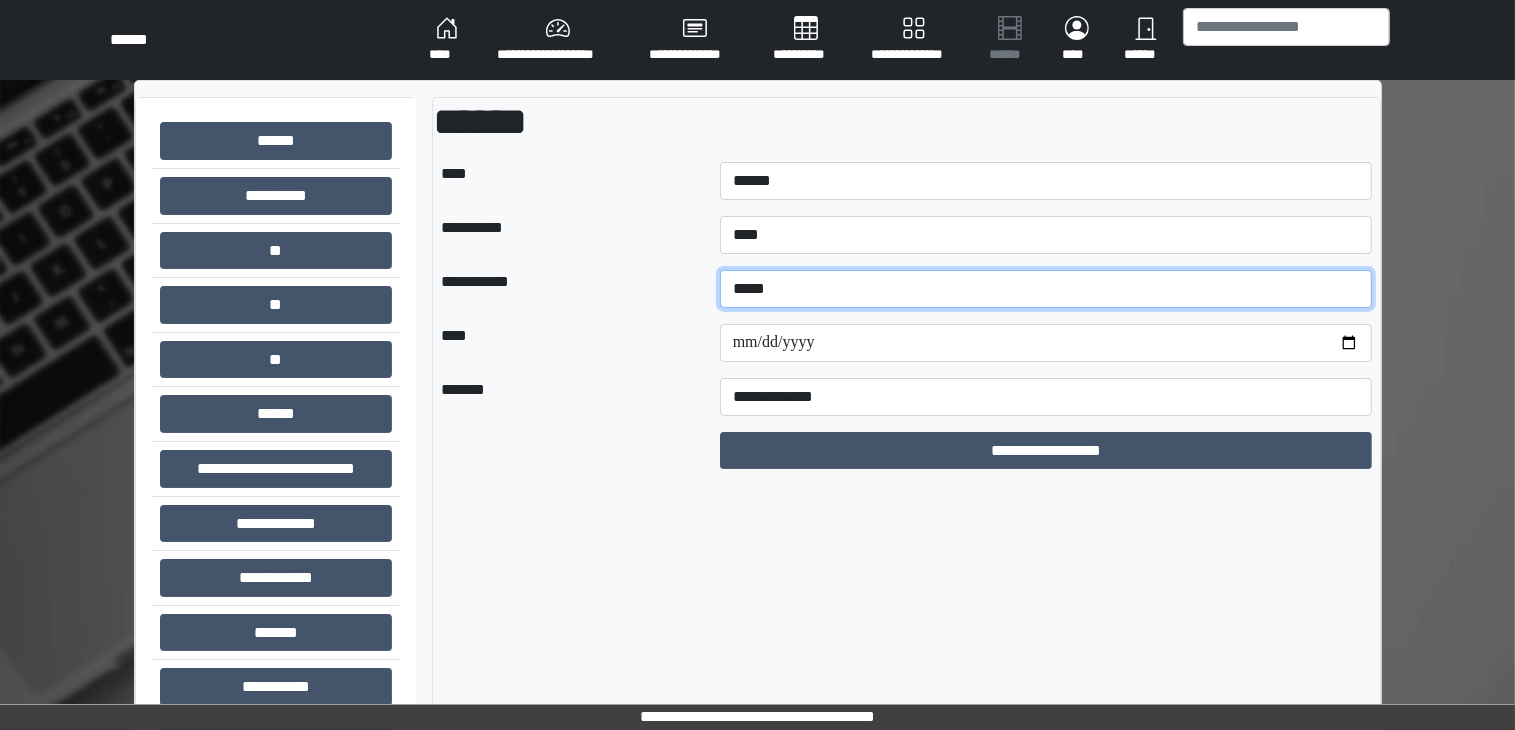 click on "[REDACTED]" at bounding box center (1046, 289) 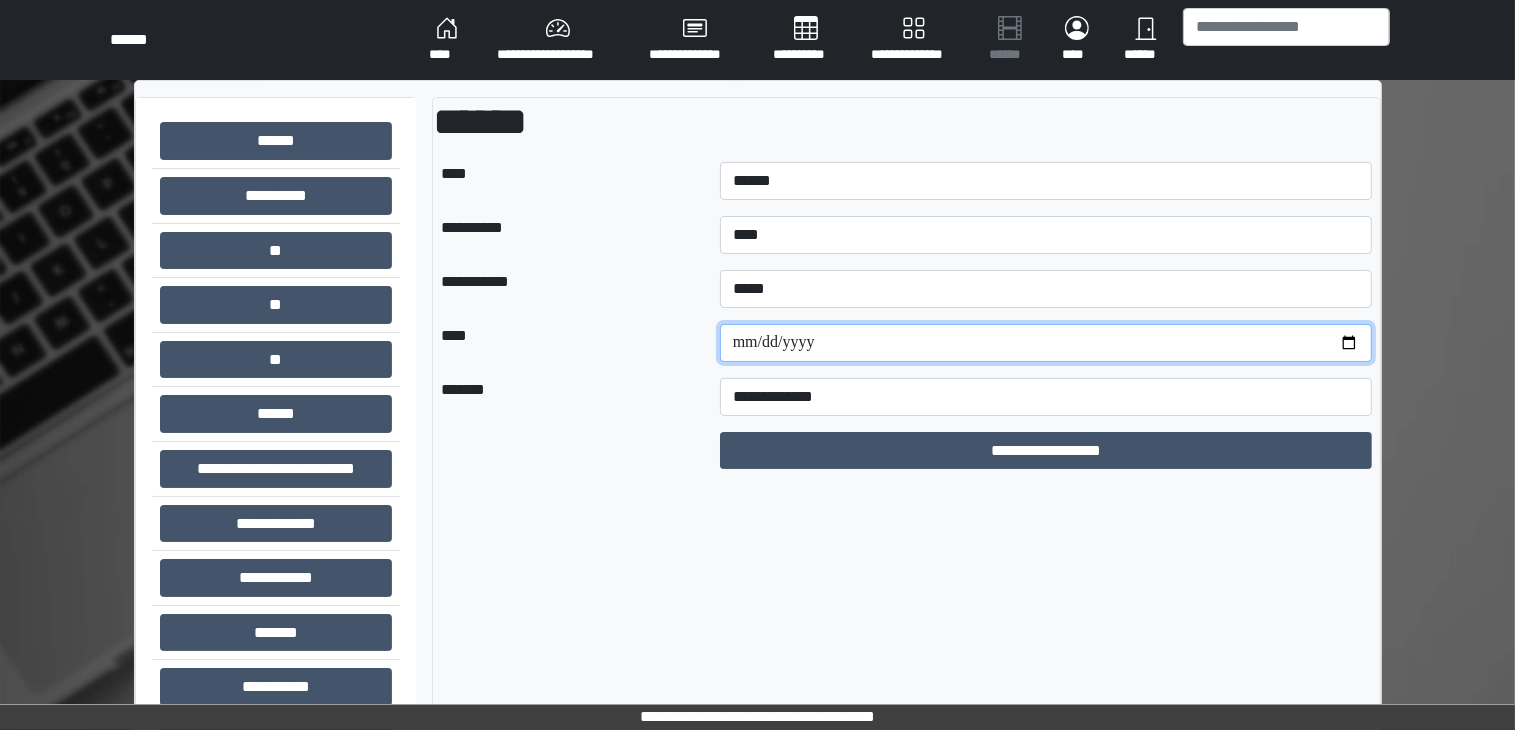 click at bounding box center [1046, 343] 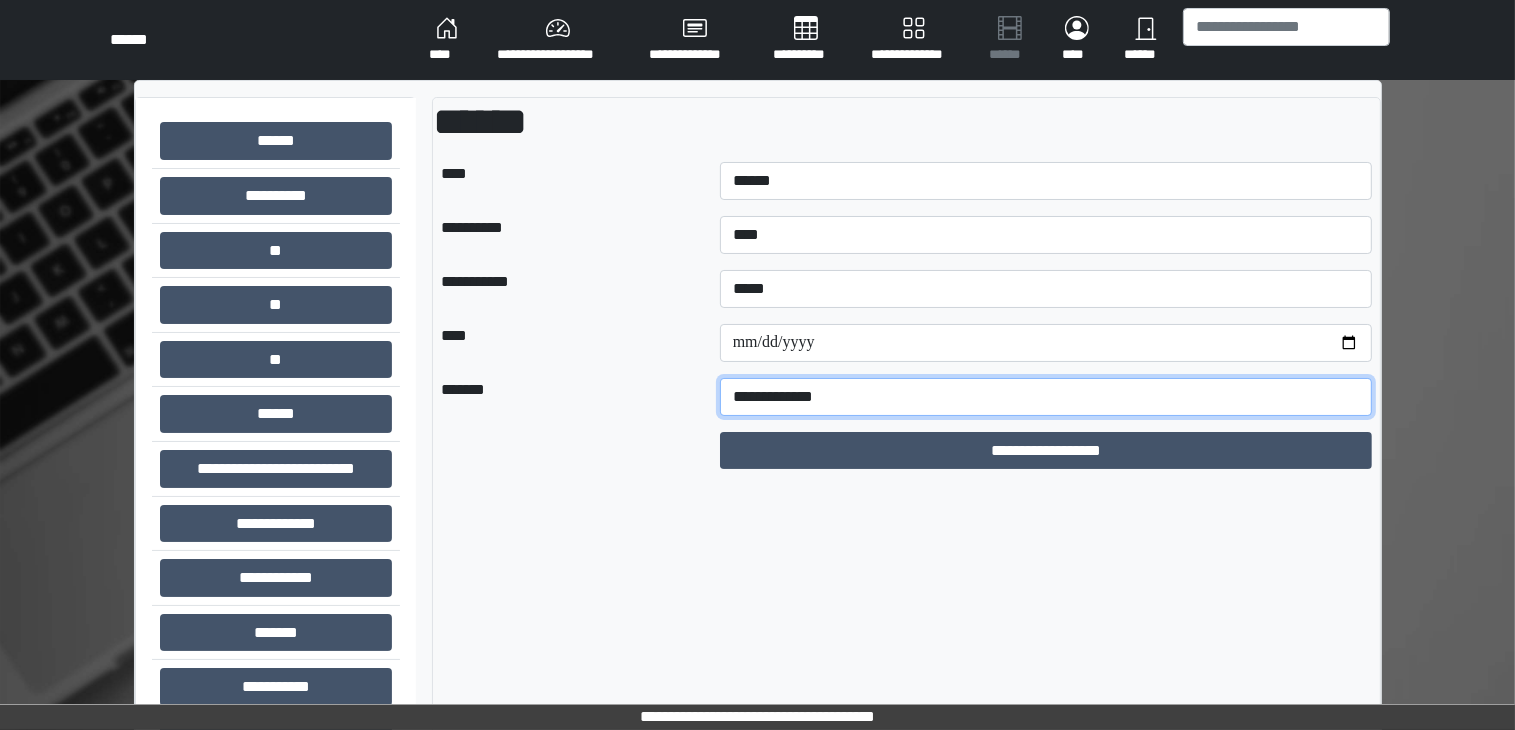 click on "[REDACTED]" at bounding box center [1046, 397] 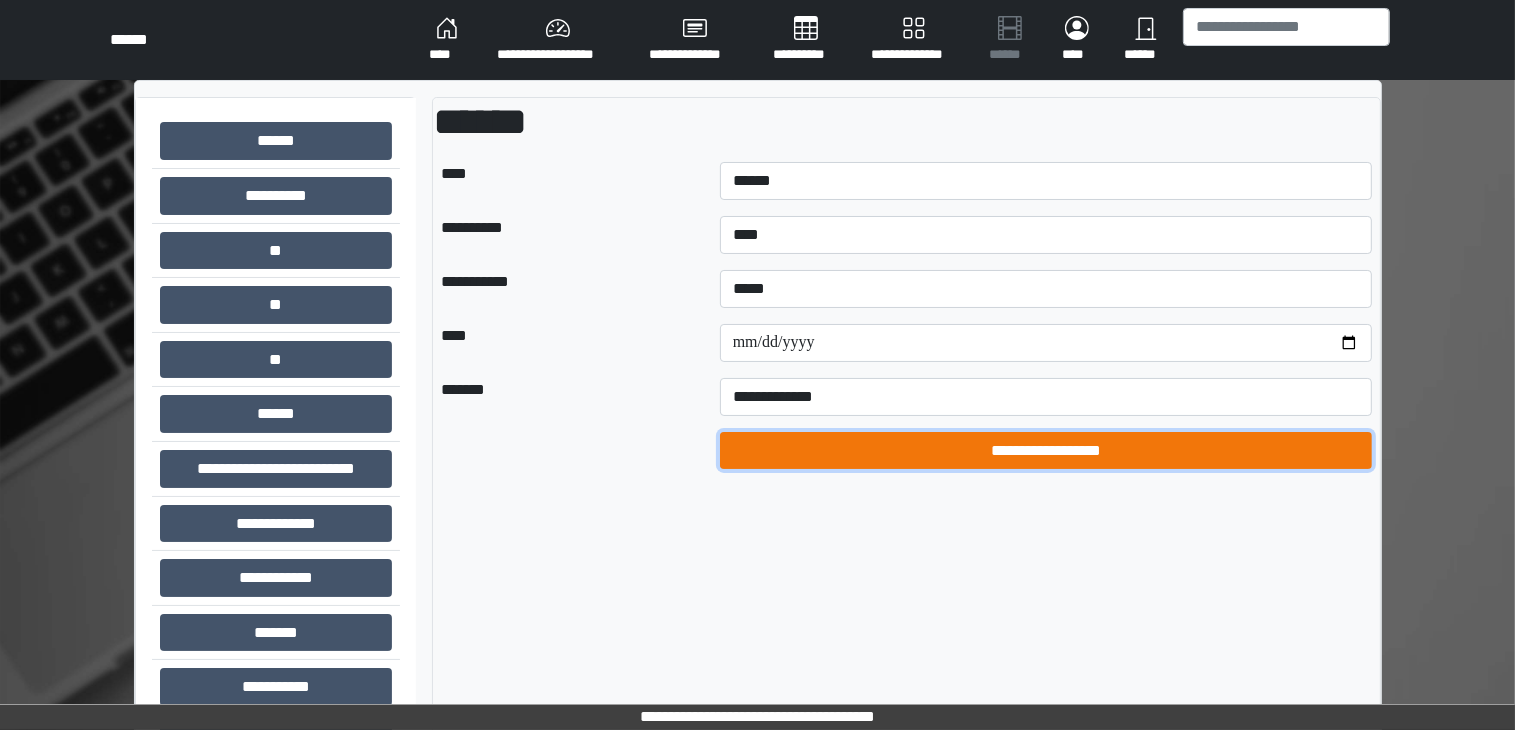 click on "[REDACTED]" at bounding box center [1046, 451] 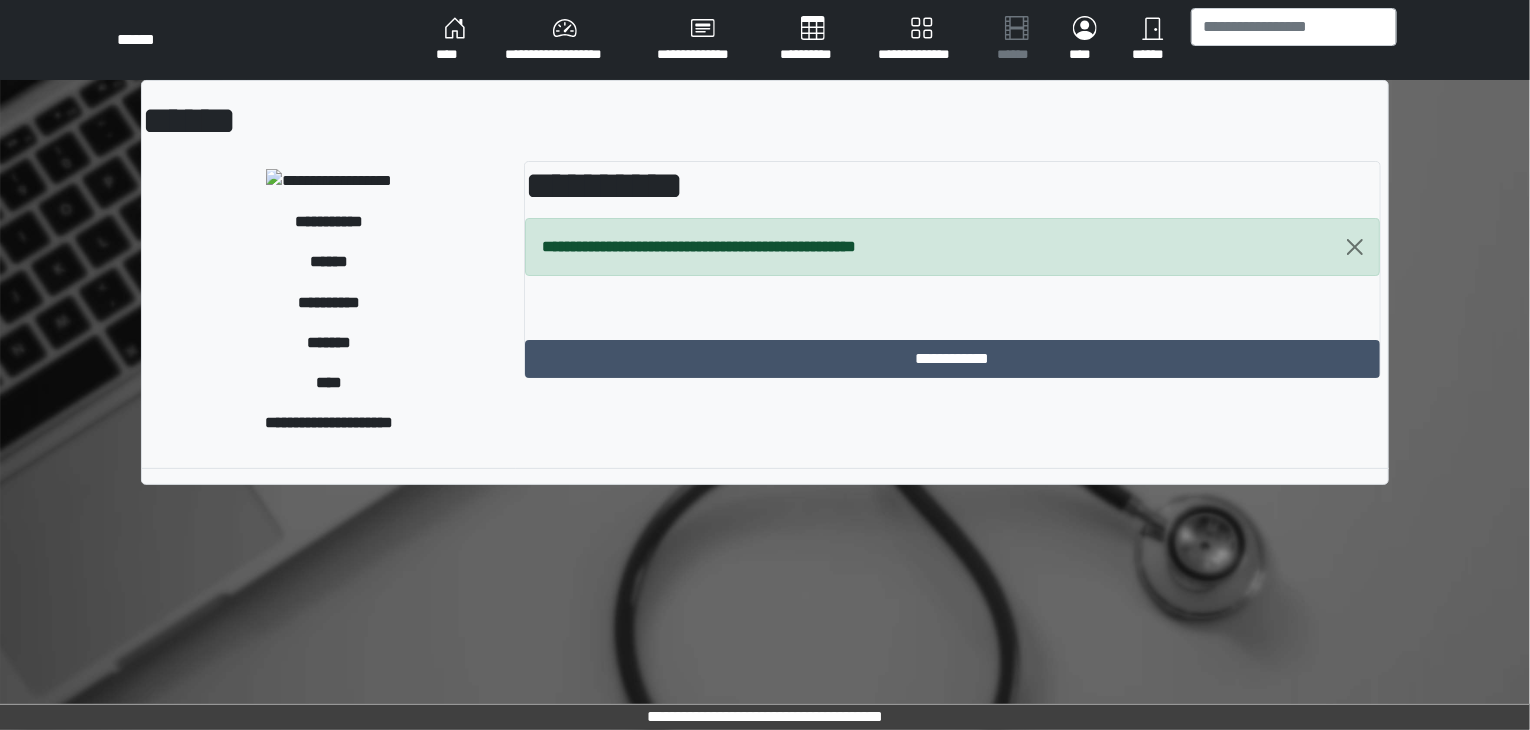 click on "[REDACTED]" at bounding box center [455, 40] 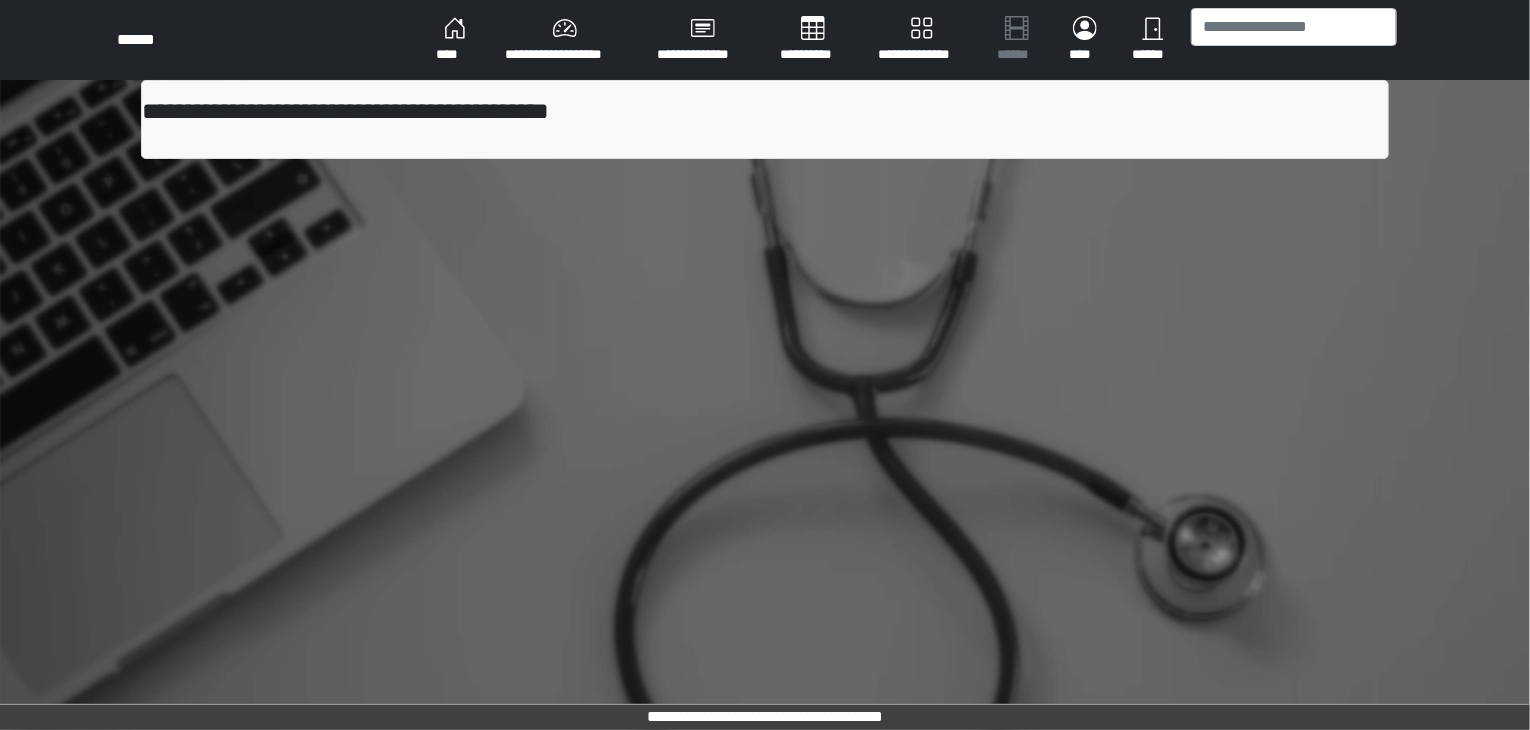 click on "[REDACTED]" at bounding box center (455, 40) 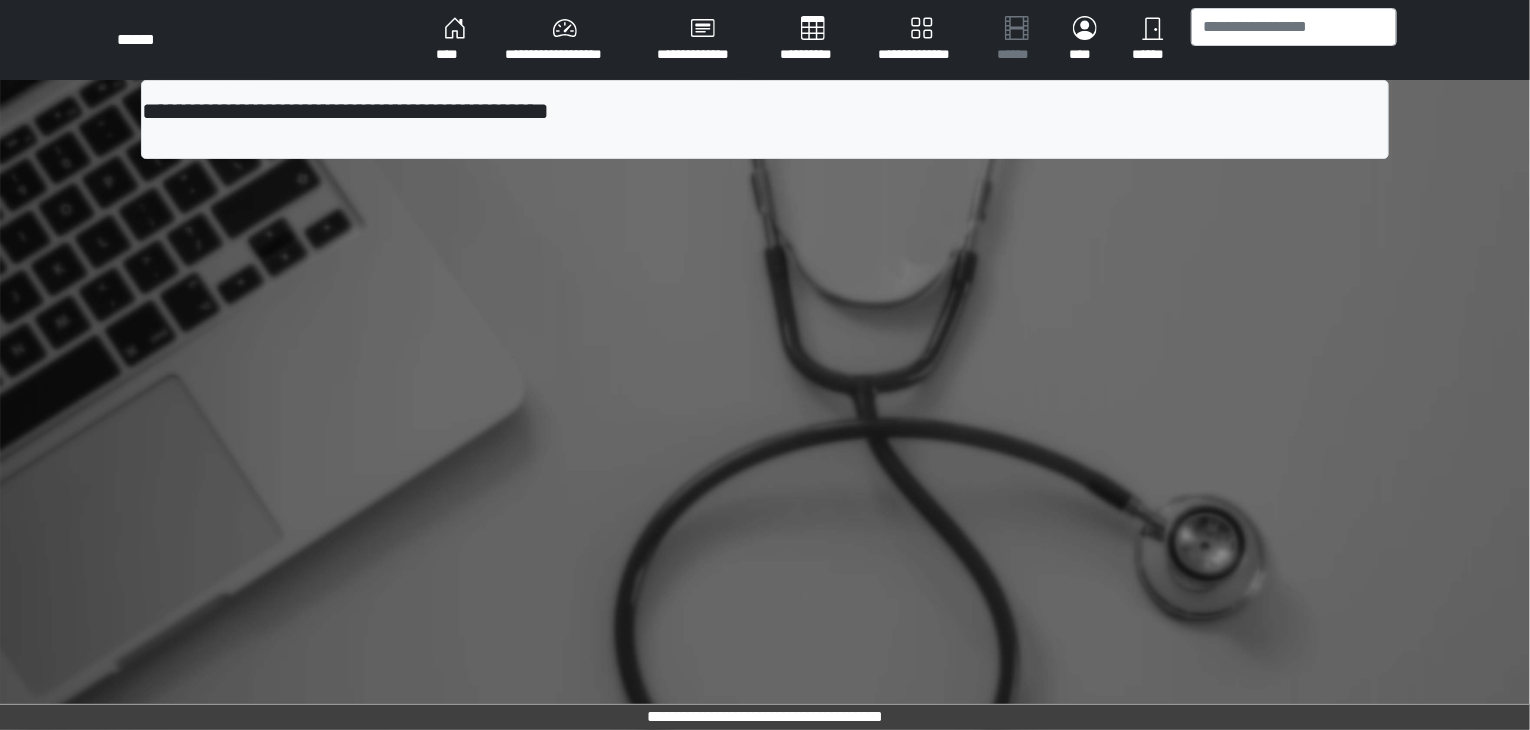 click on "[REDACTED]" at bounding box center (765, 365) 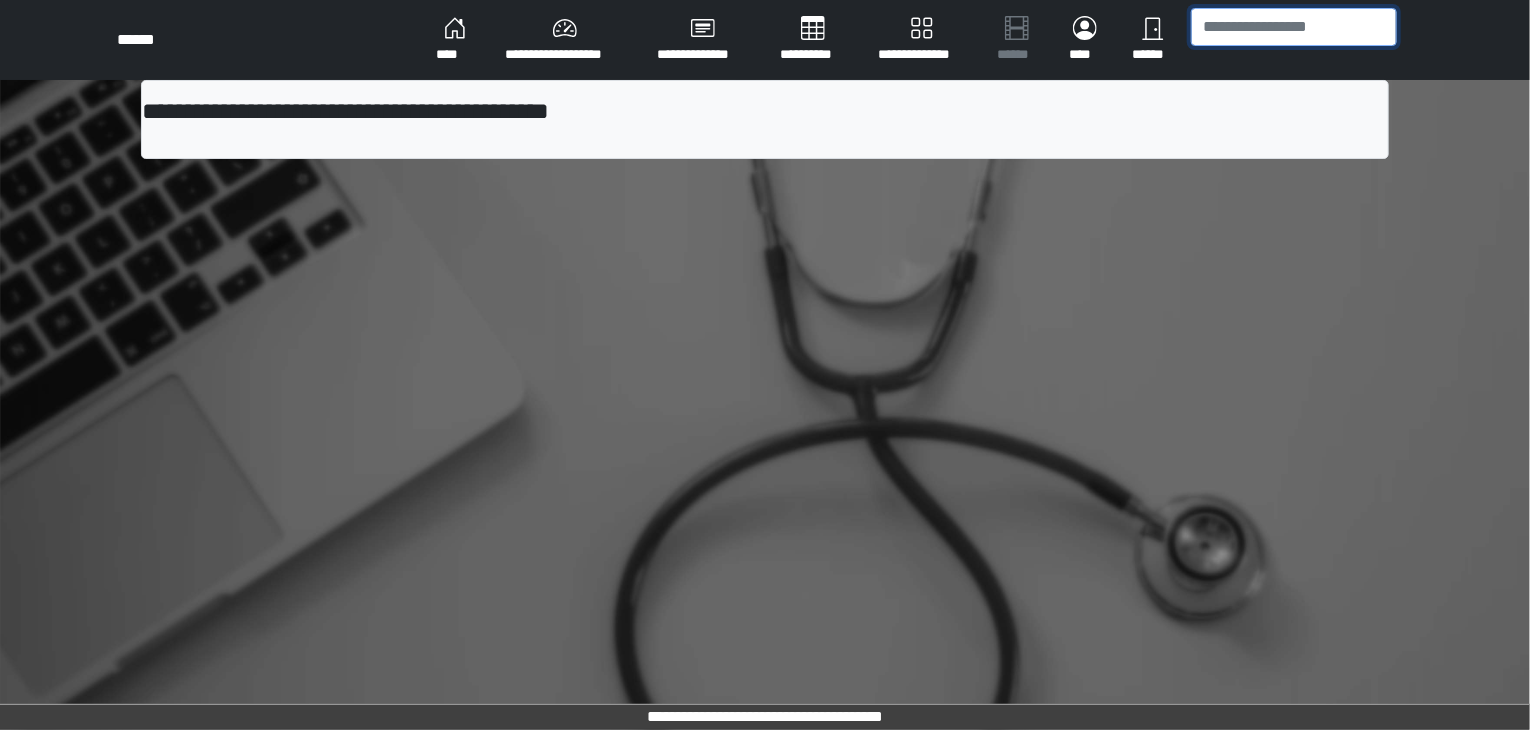 click at bounding box center (1294, 27) 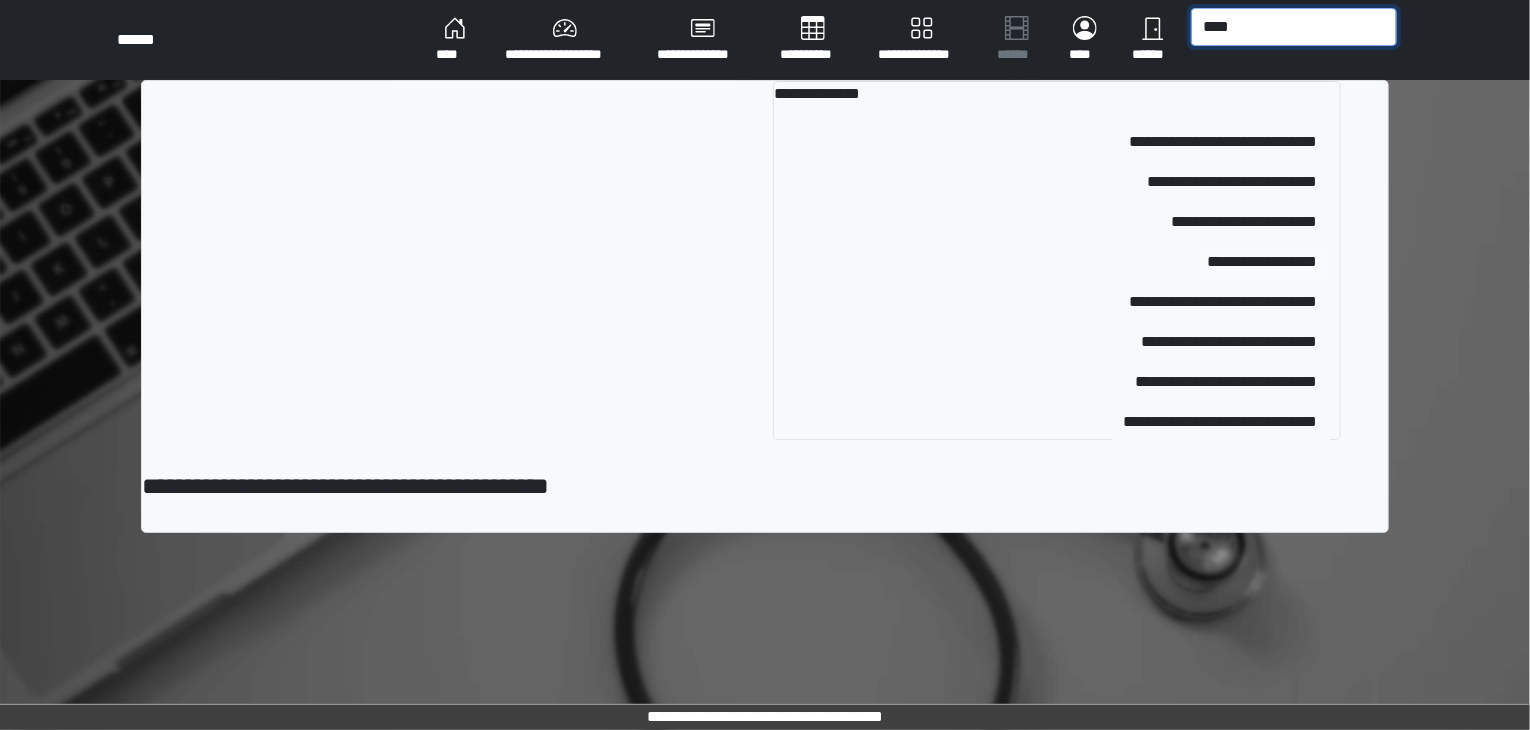 type on "[REDACTED]" 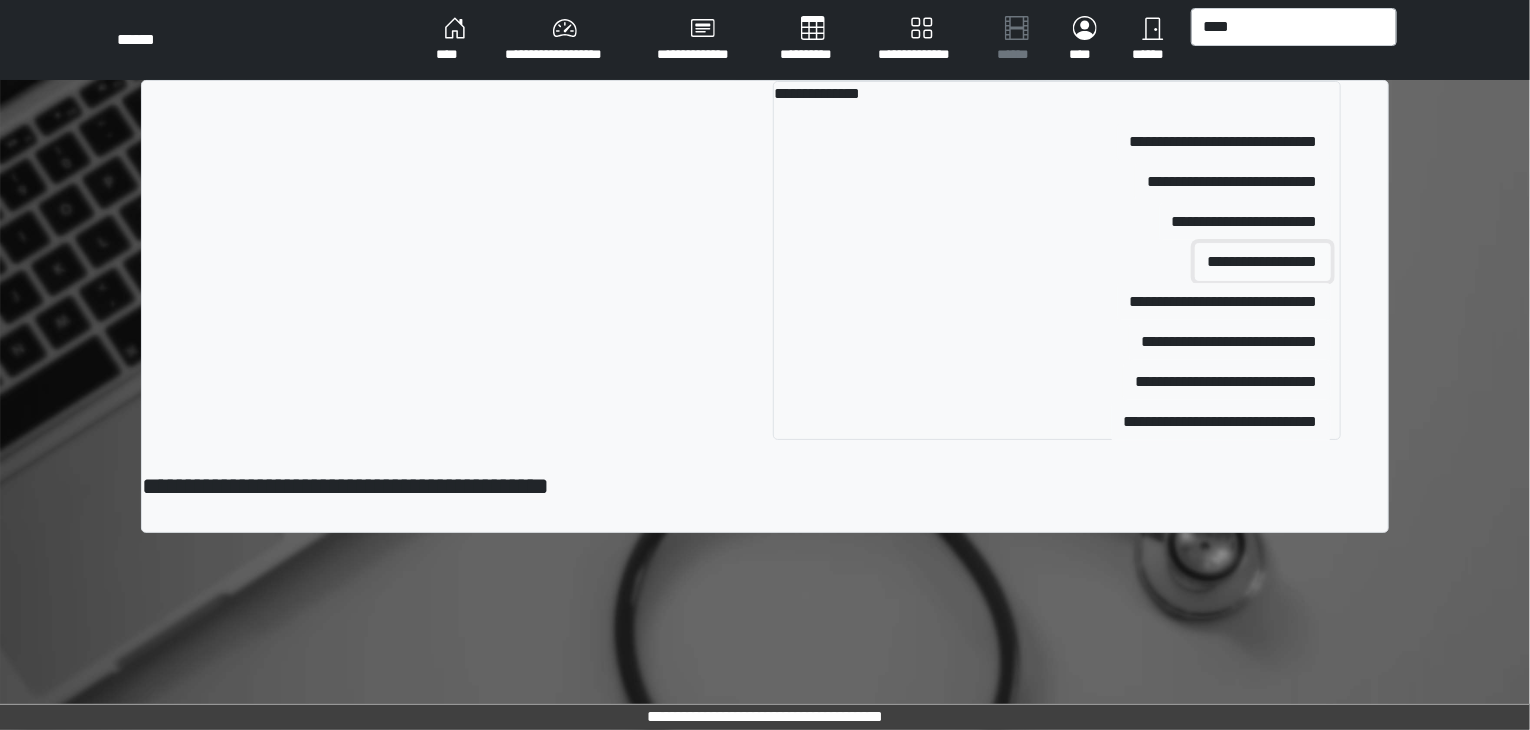 click on "[REDACTED]" at bounding box center (1224, 142) 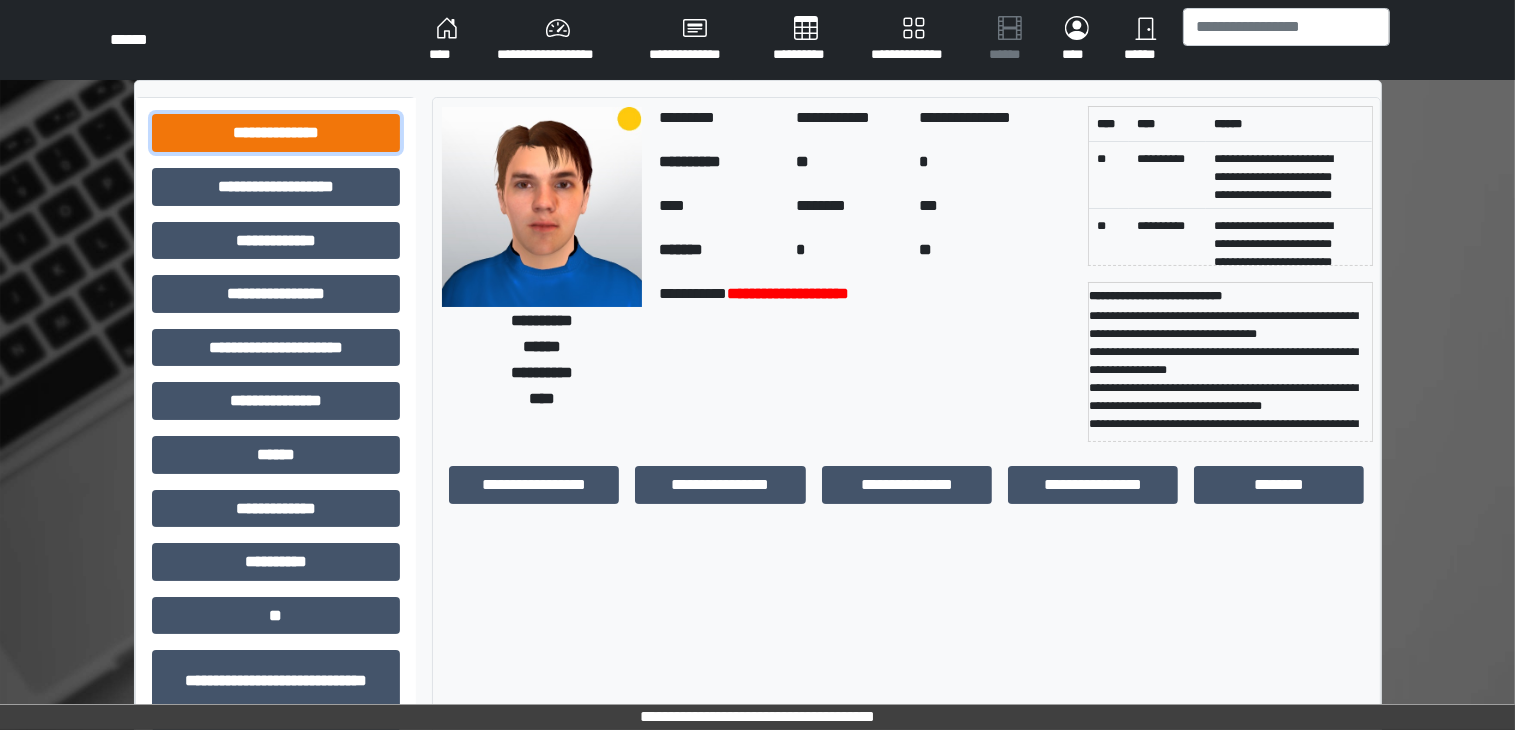 click on "[REDACTED]" at bounding box center [276, 133] 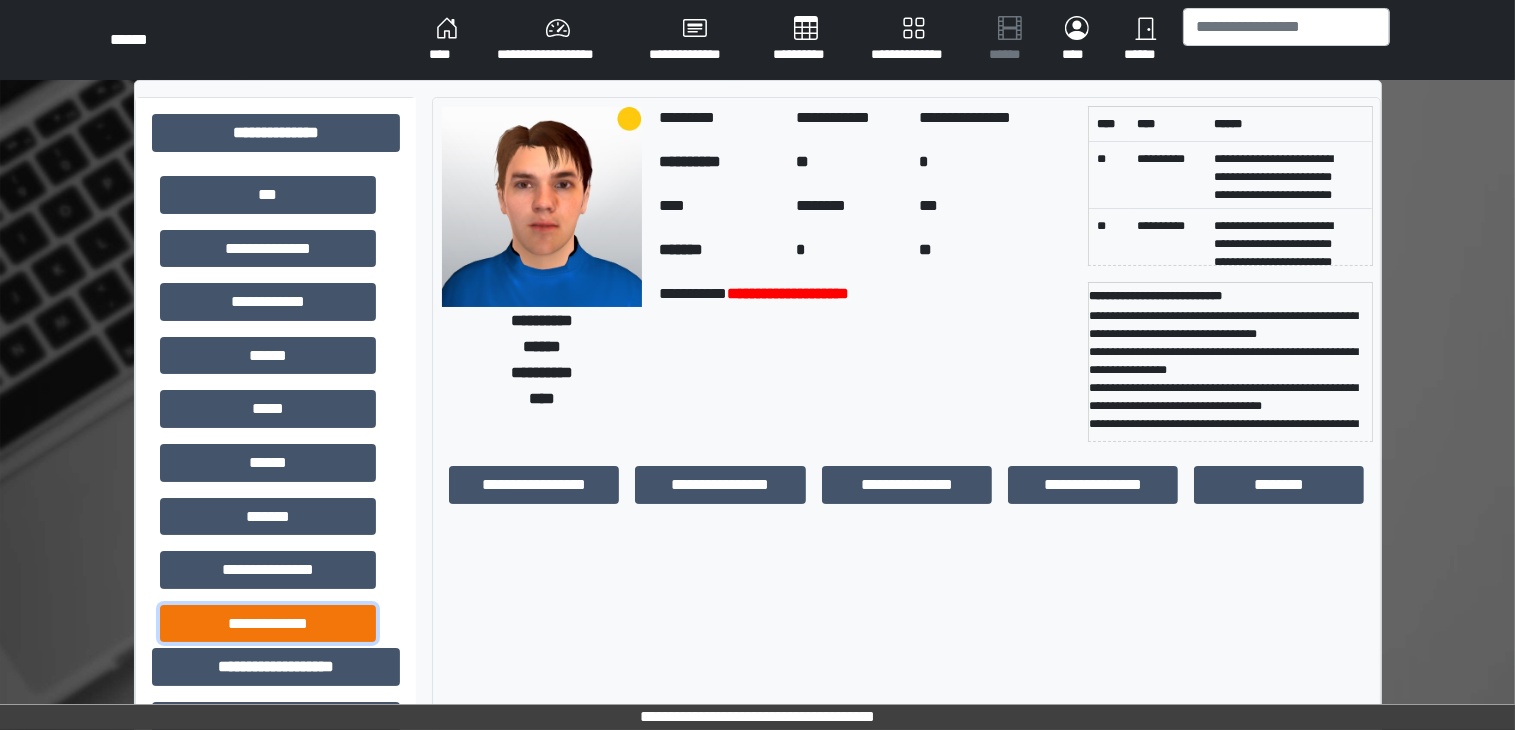 click on "[REDACTED]" at bounding box center [268, 195] 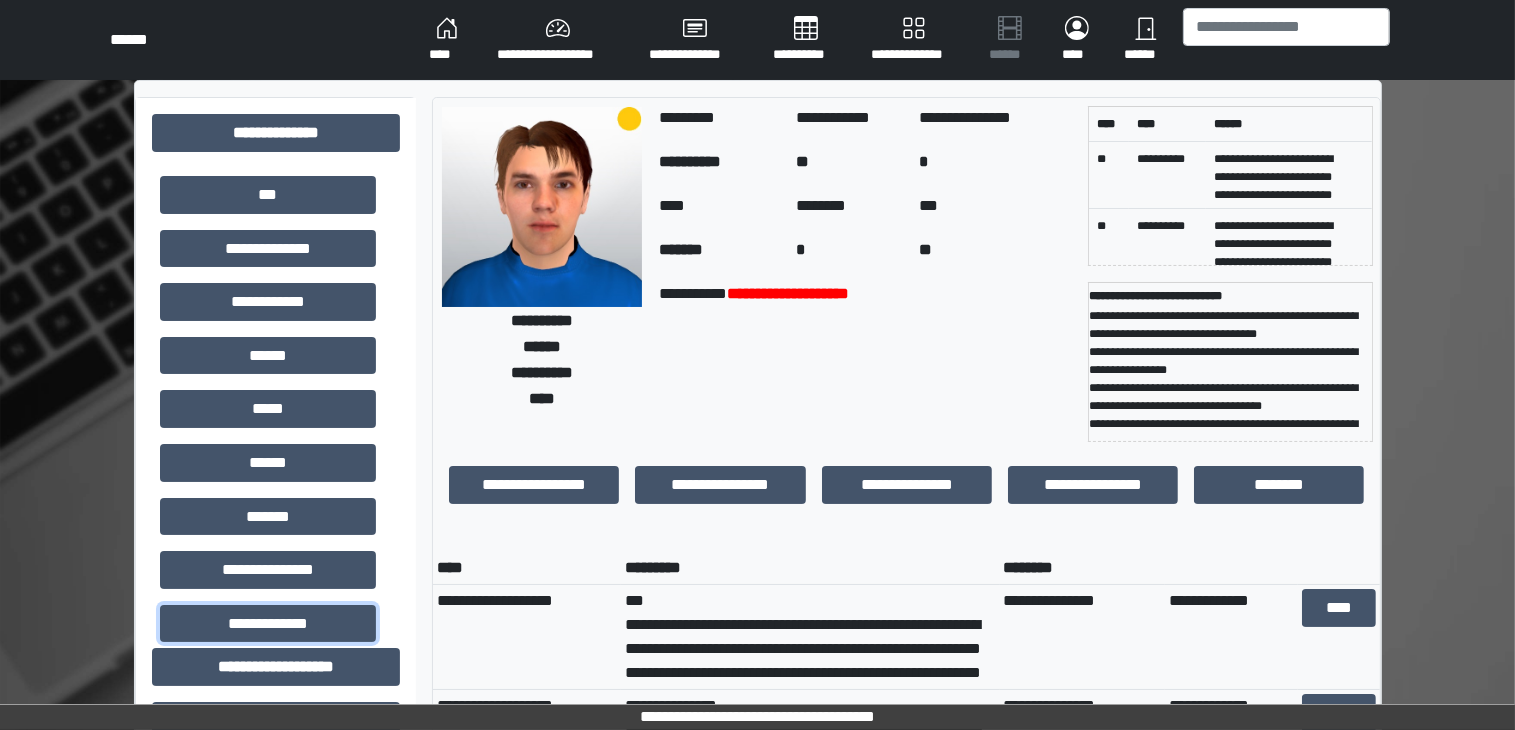 scroll, scrollTop: 4, scrollLeft: 0, axis: vertical 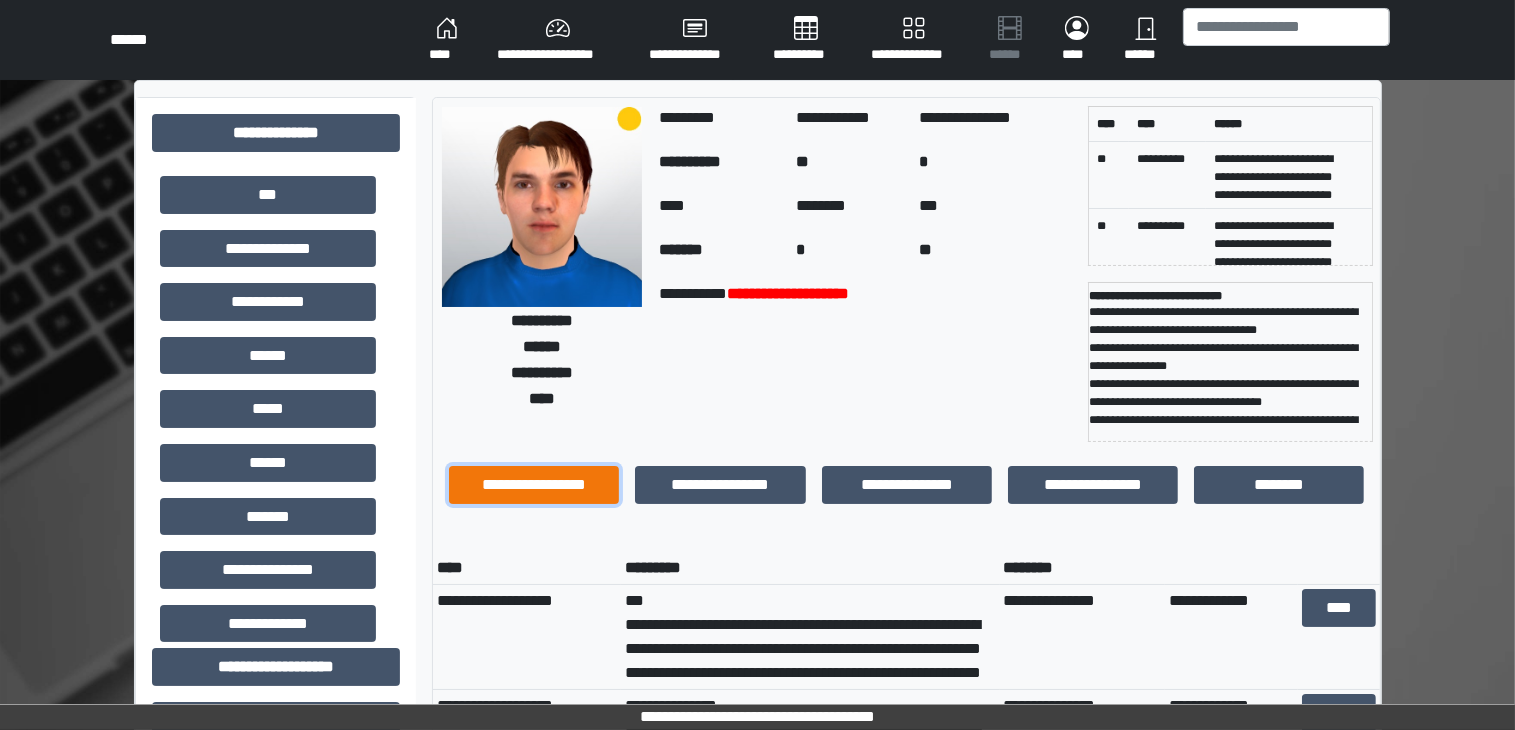 click on "[REDACTED]" at bounding box center (534, 485) 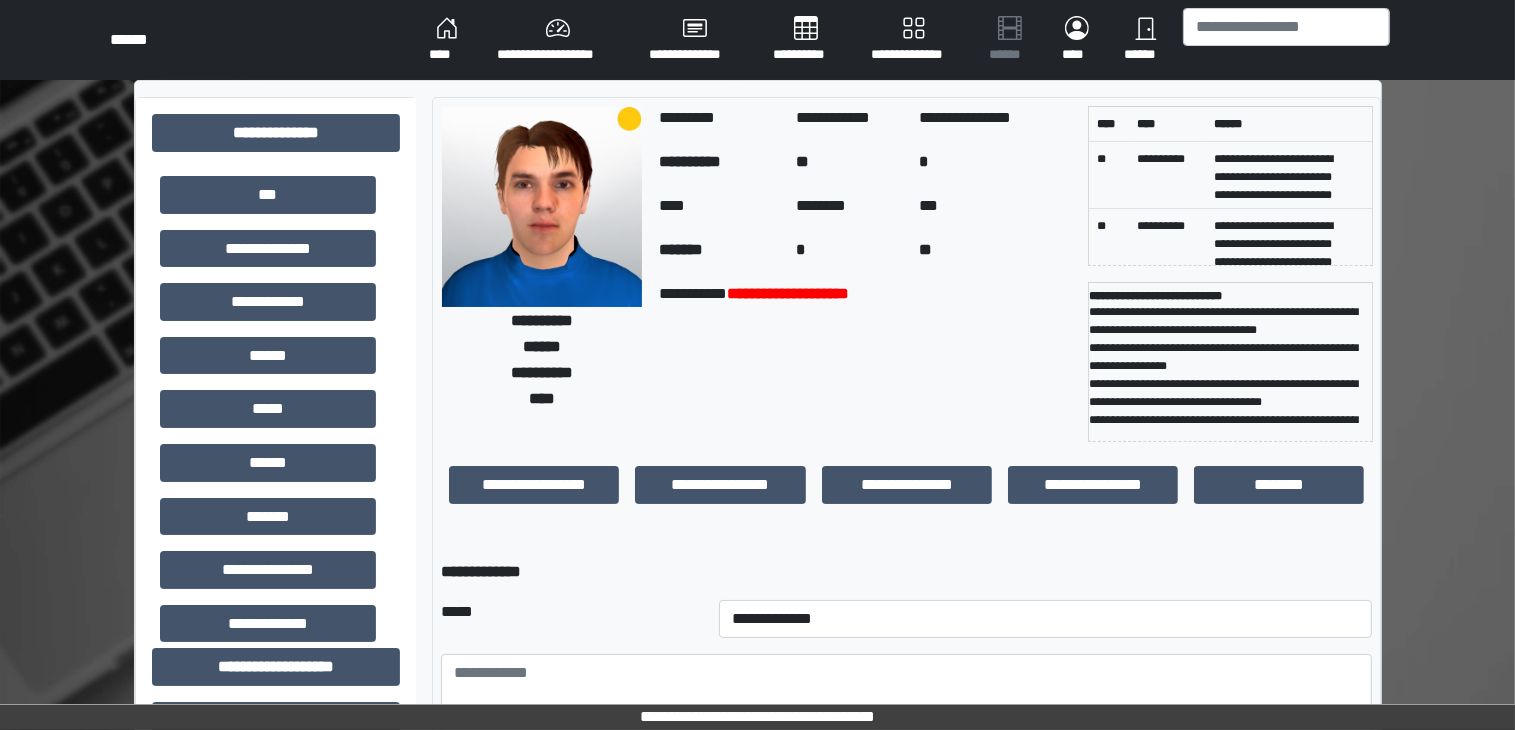 click on "[REDACTED]" at bounding box center (757, 797) 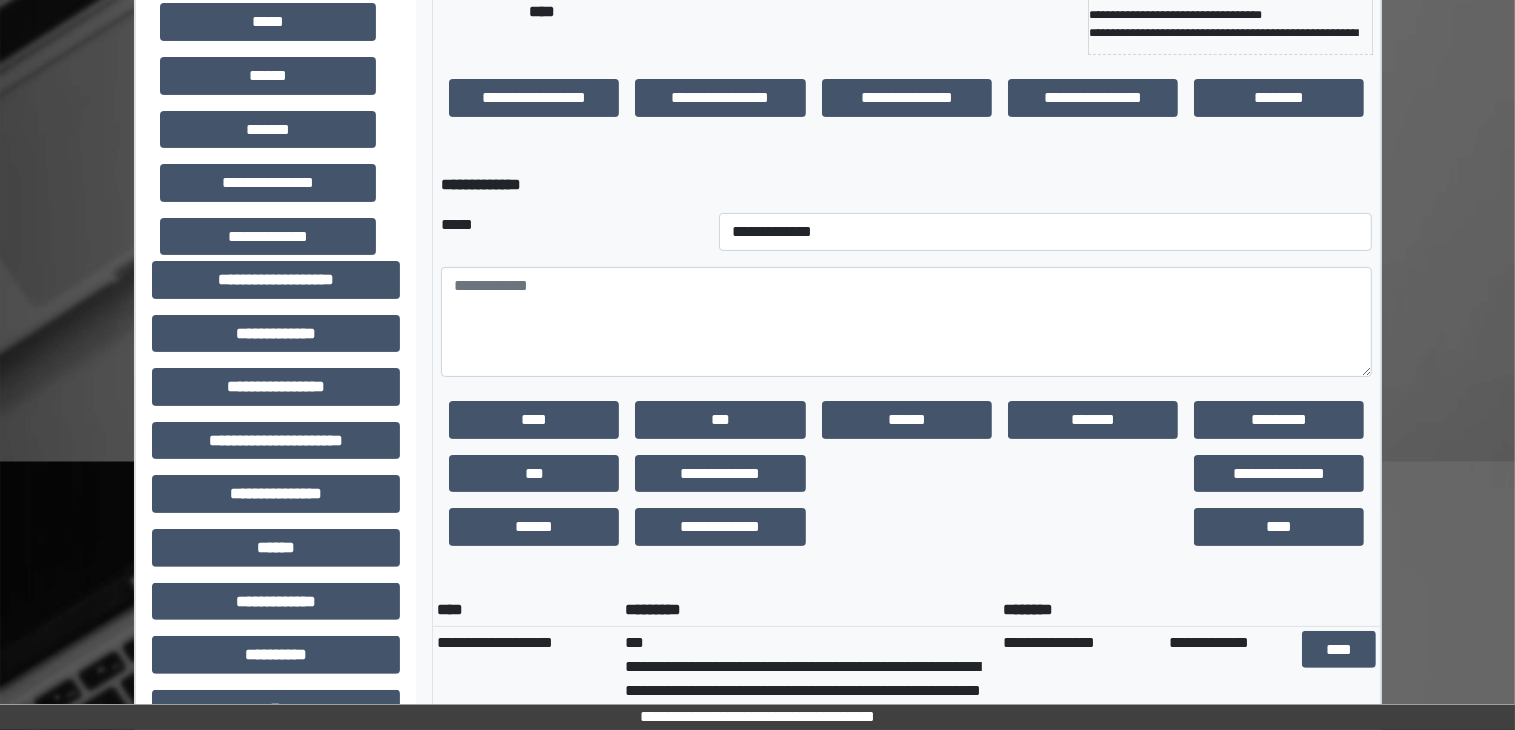scroll, scrollTop: 396, scrollLeft: 0, axis: vertical 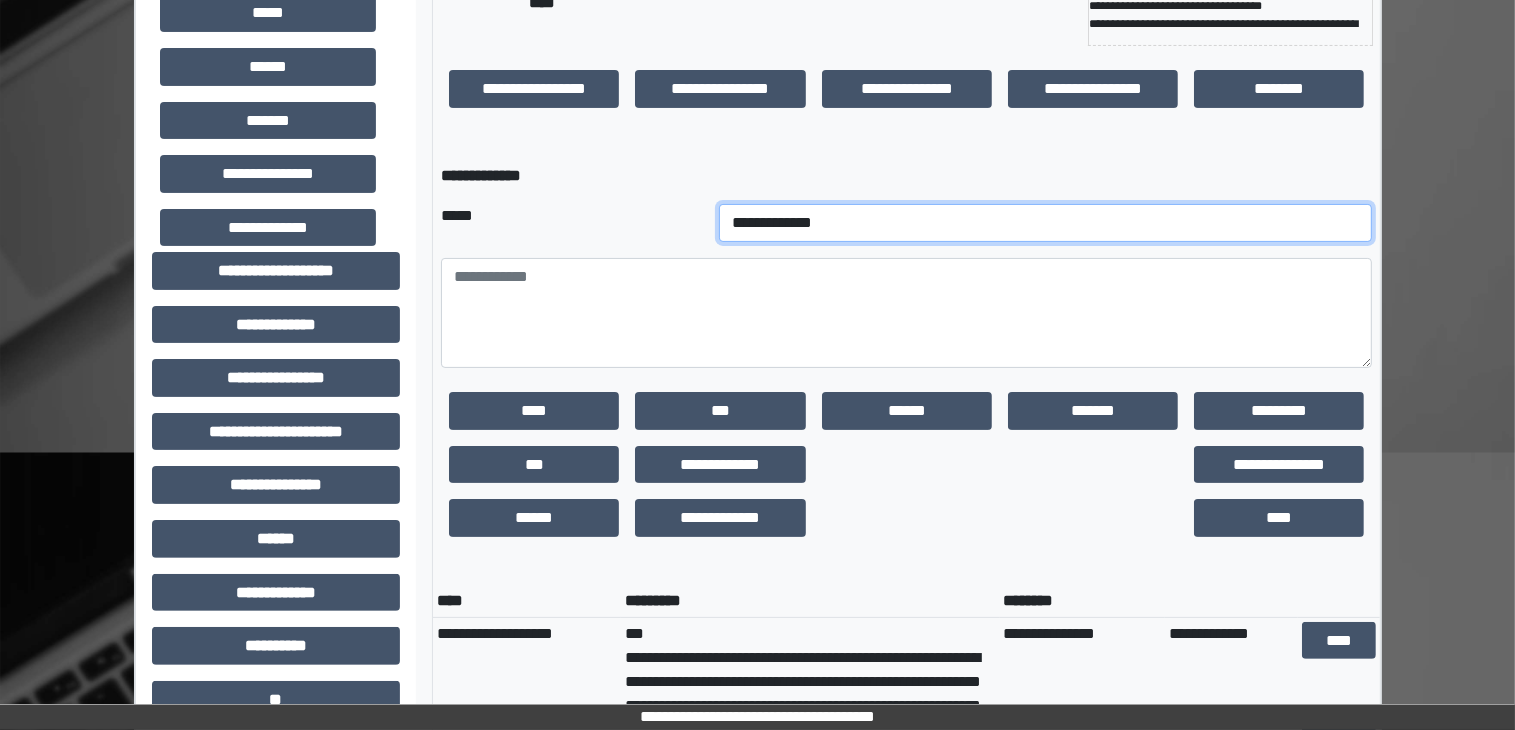 click on "[REDACTED]" at bounding box center [1046, 223] 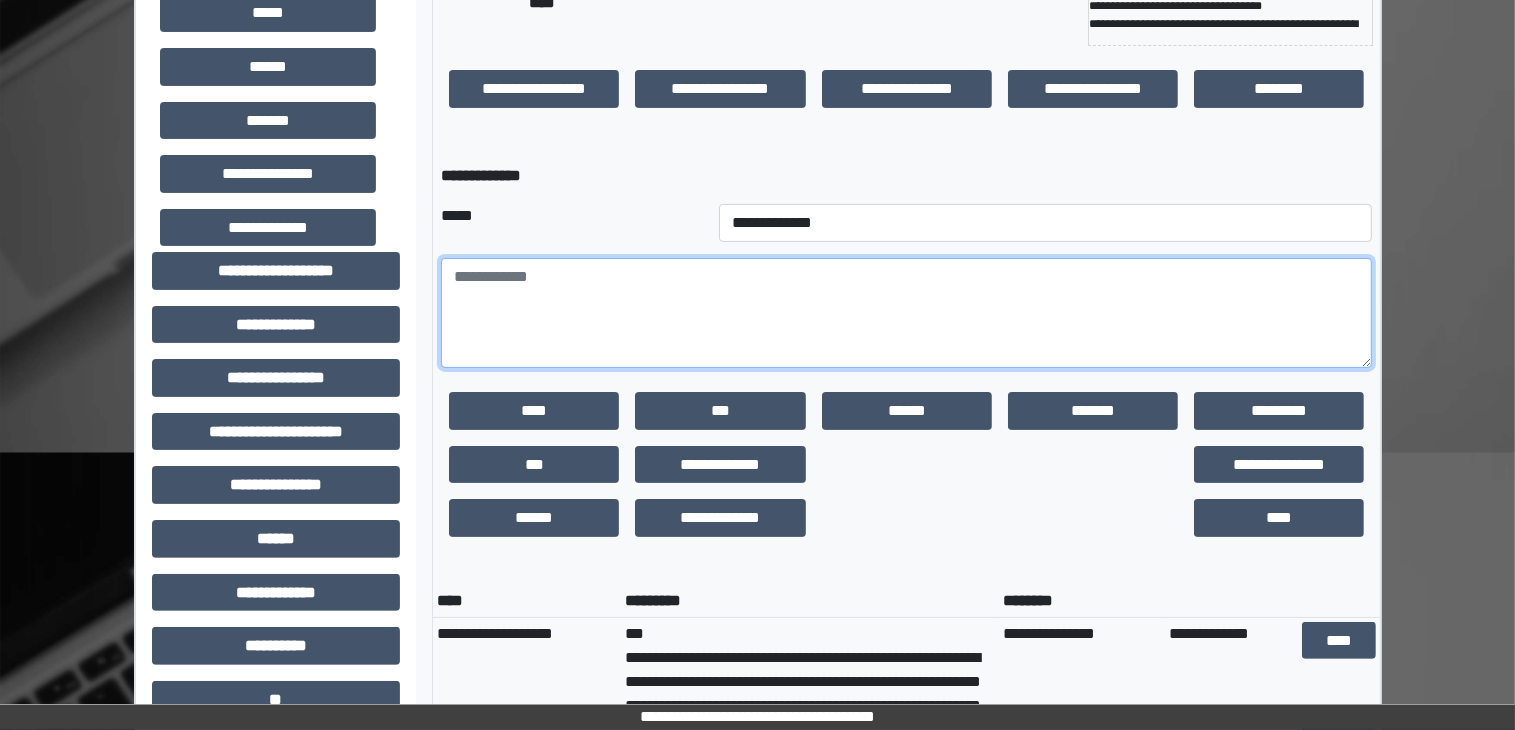 click at bounding box center [906, 313] 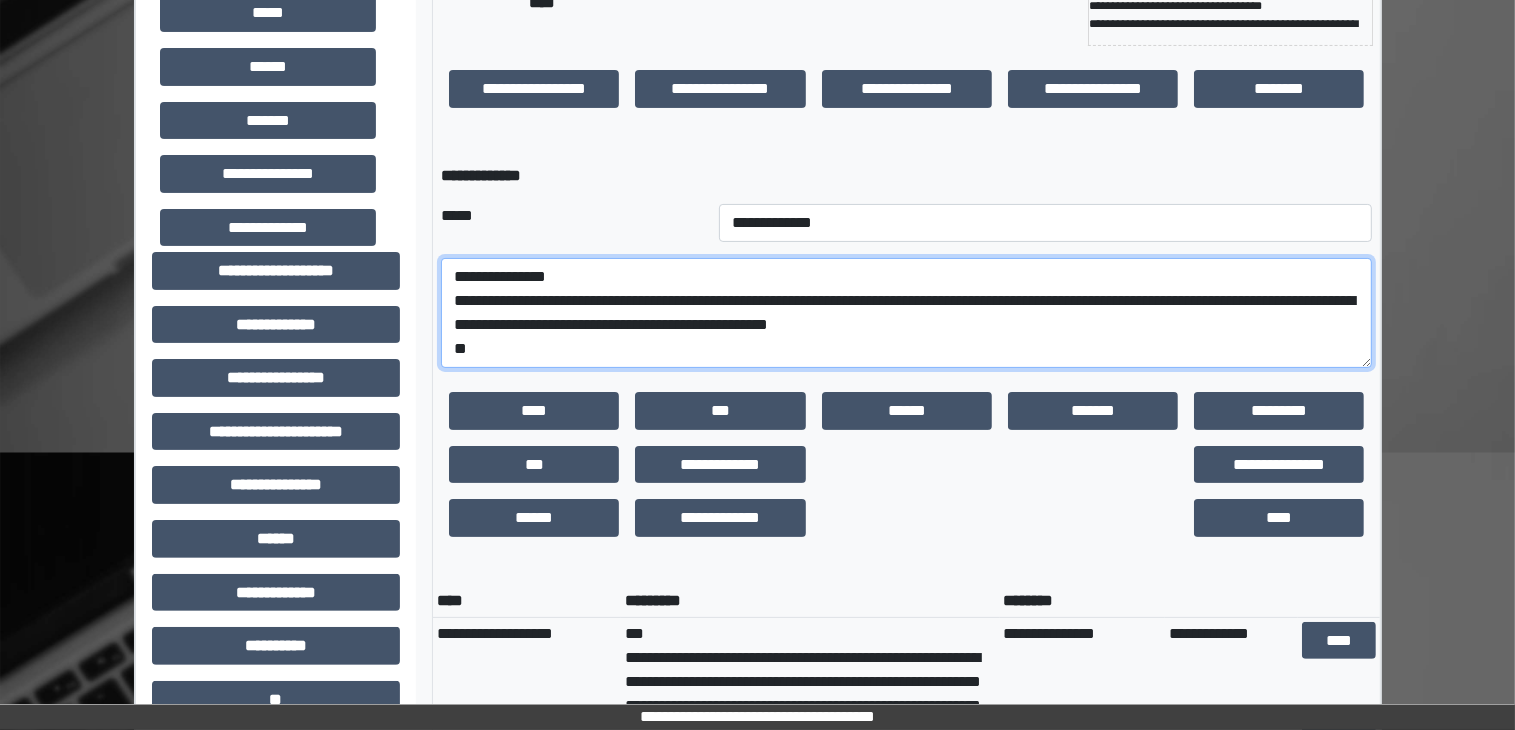 click on "[REDACTED]" at bounding box center [906, 313] 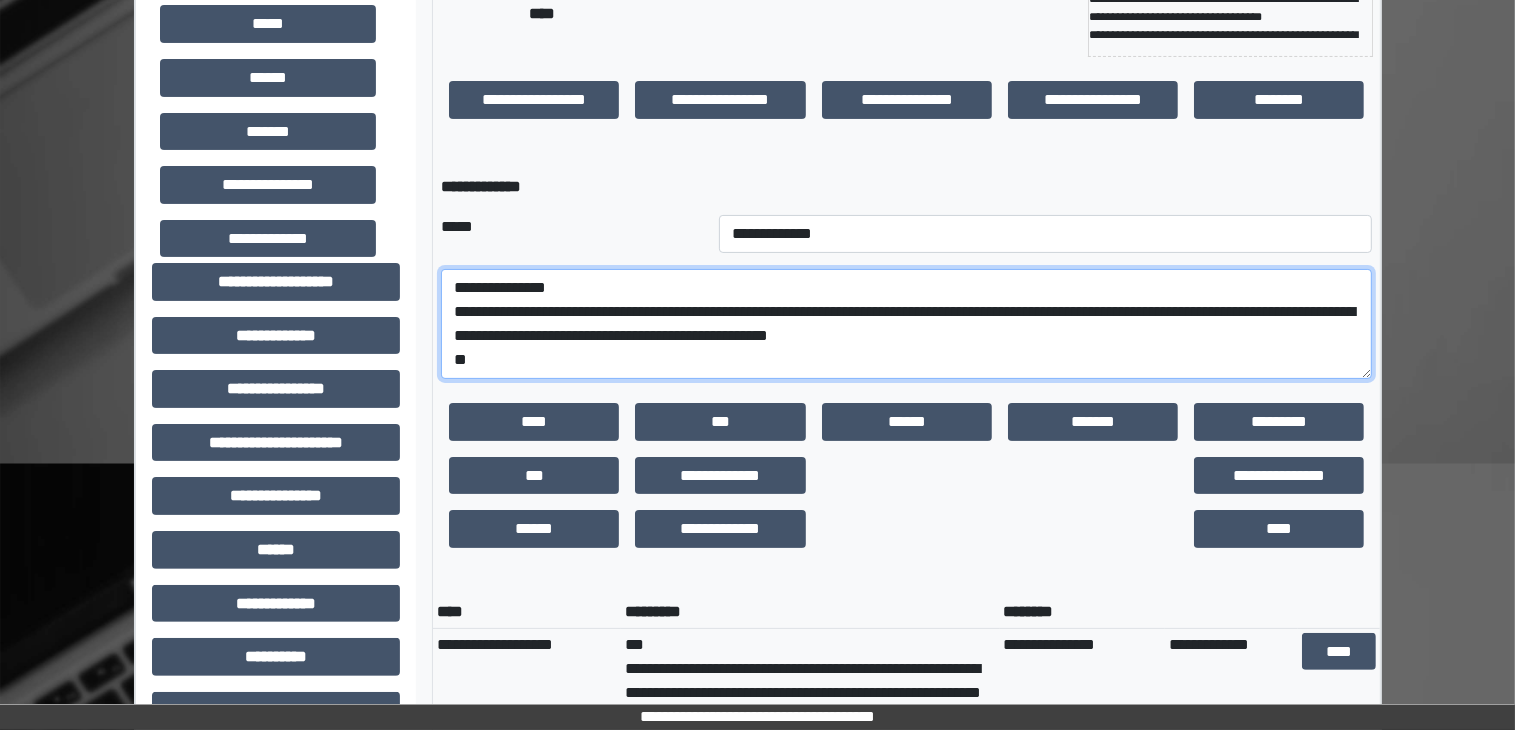 scroll, scrollTop: 387, scrollLeft: 0, axis: vertical 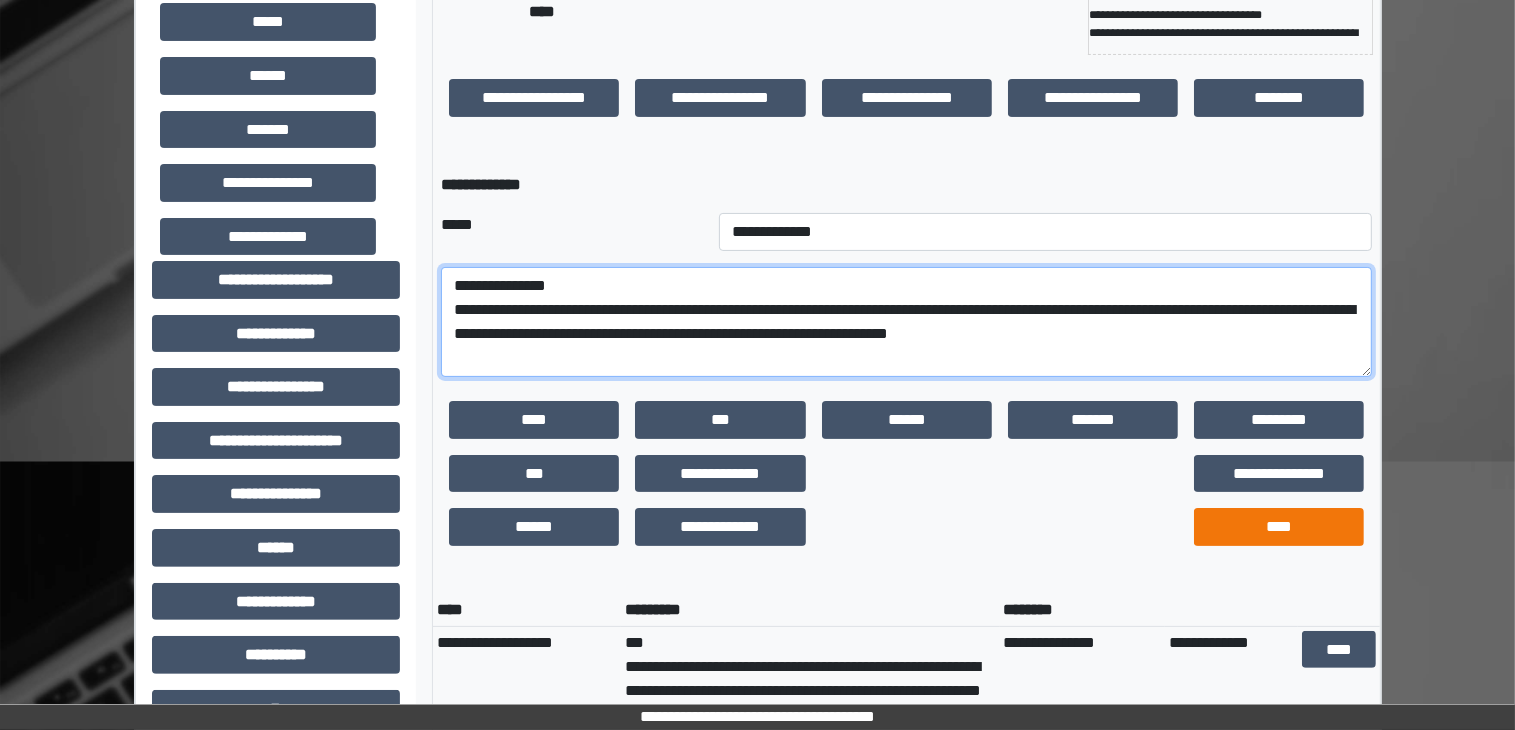 type on "[REDACTED]" 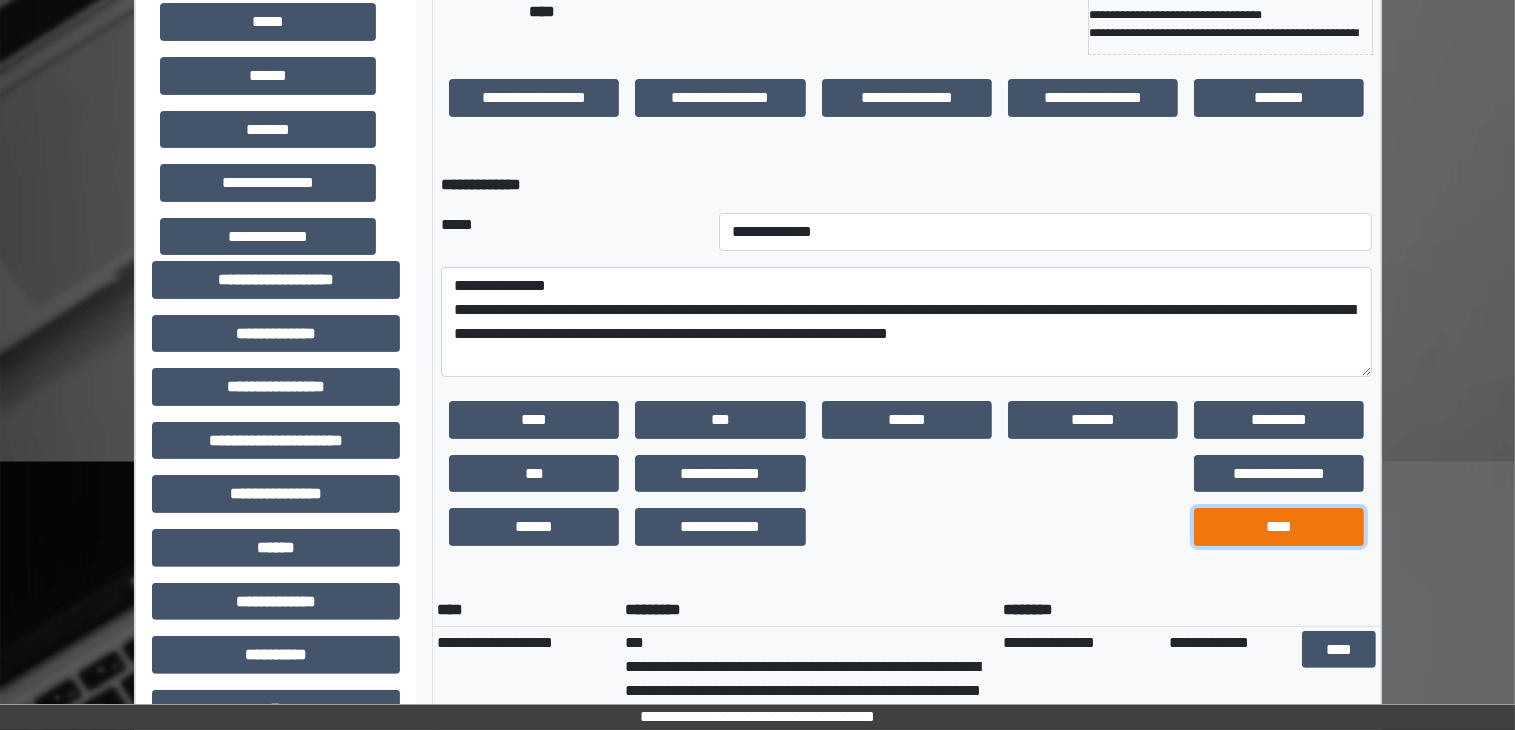 click on "[REDACTED]" at bounding box center [534, 420] 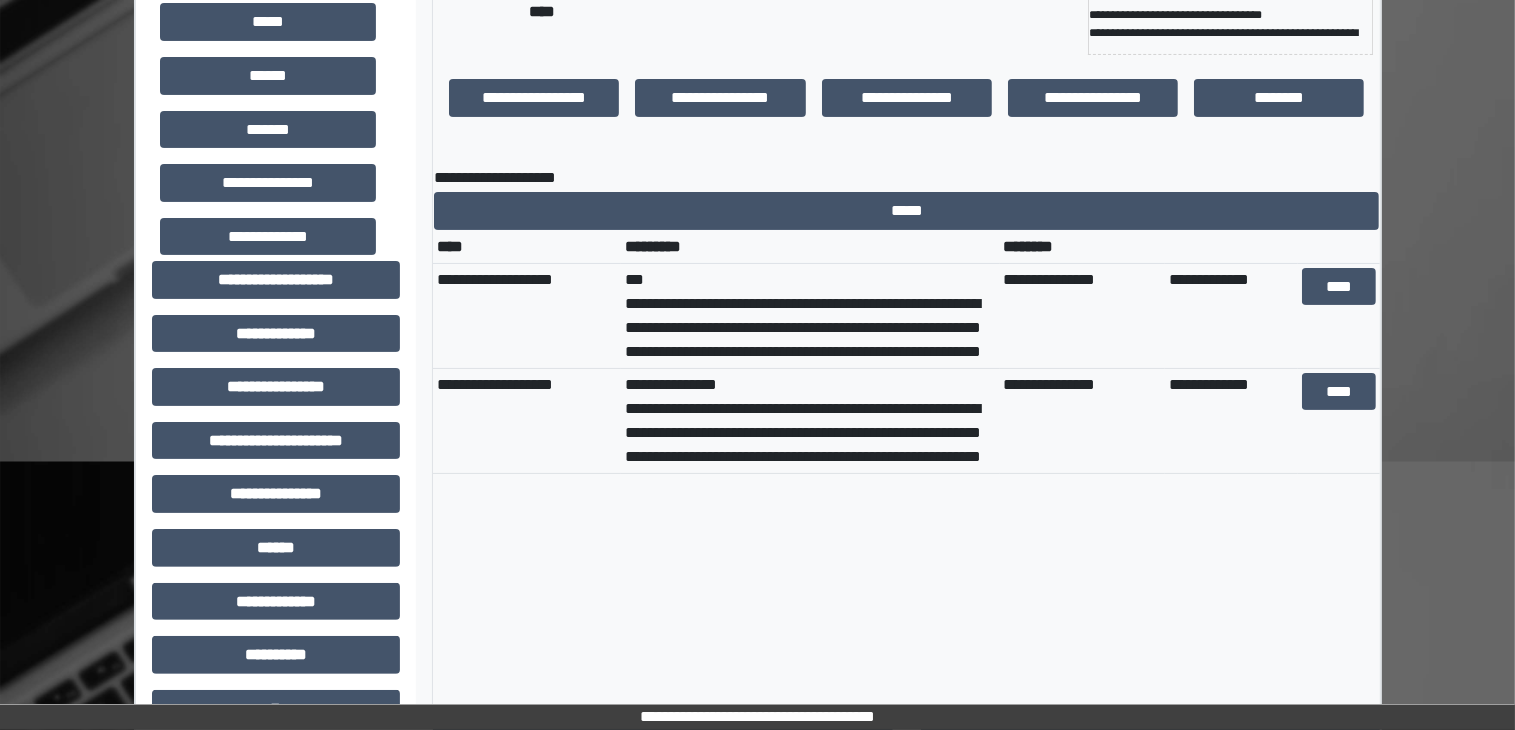 scroll, scrollTop: 0, scrollLeft: 0, axis: both 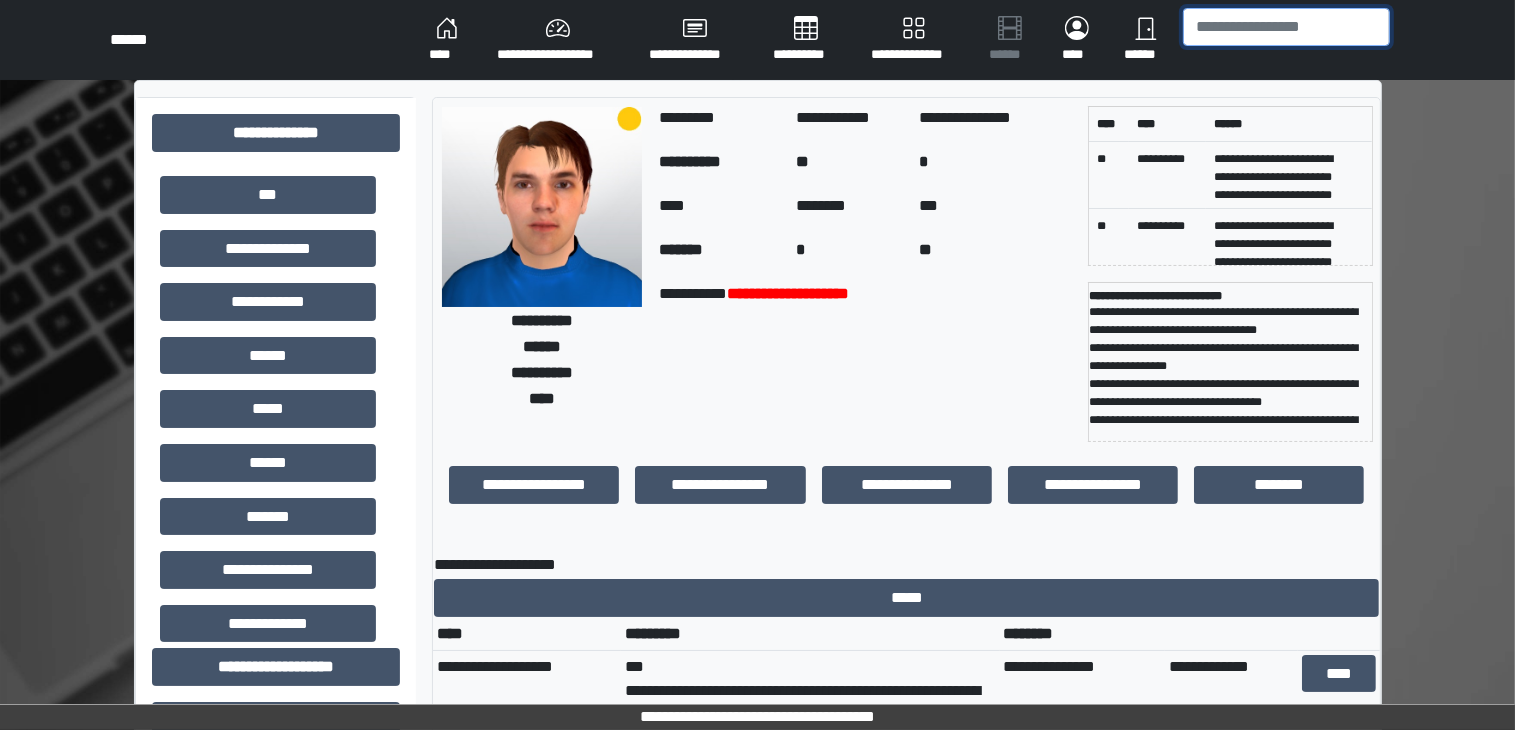 click at bounding box center [1286, 27] 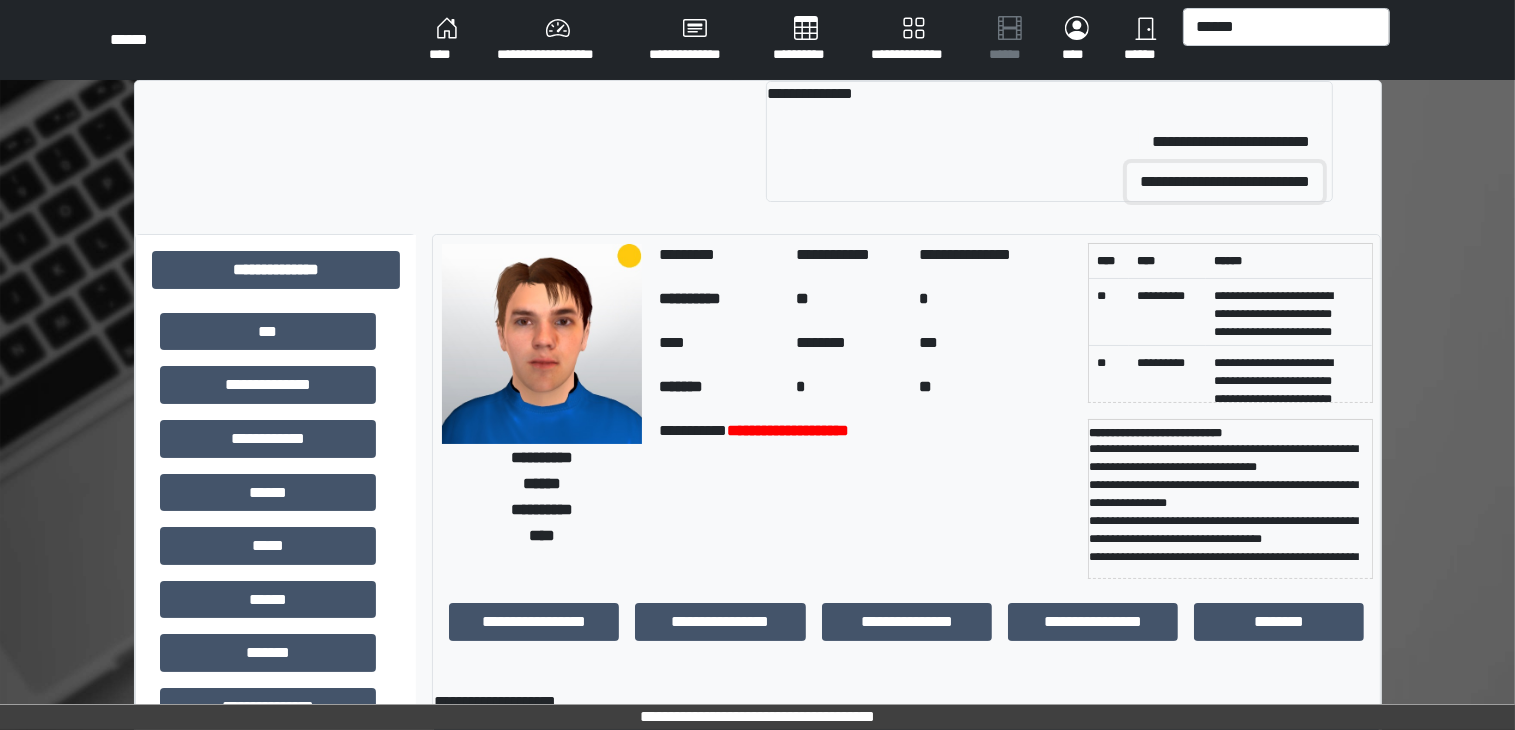 click on "[REDACTED]" at bounding box center [1231, 142] 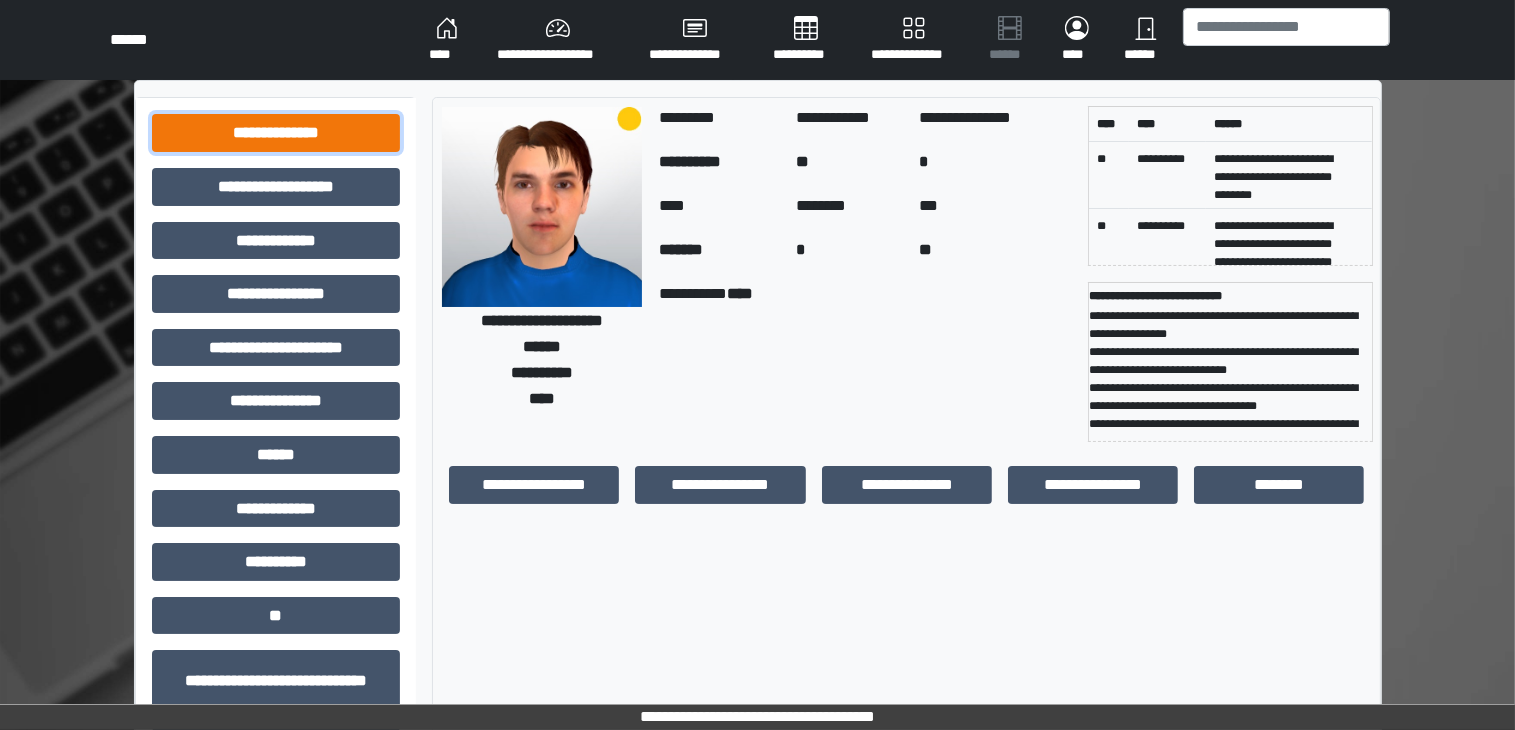 click on "[REDACTED]" at bounding box center [276, 133] 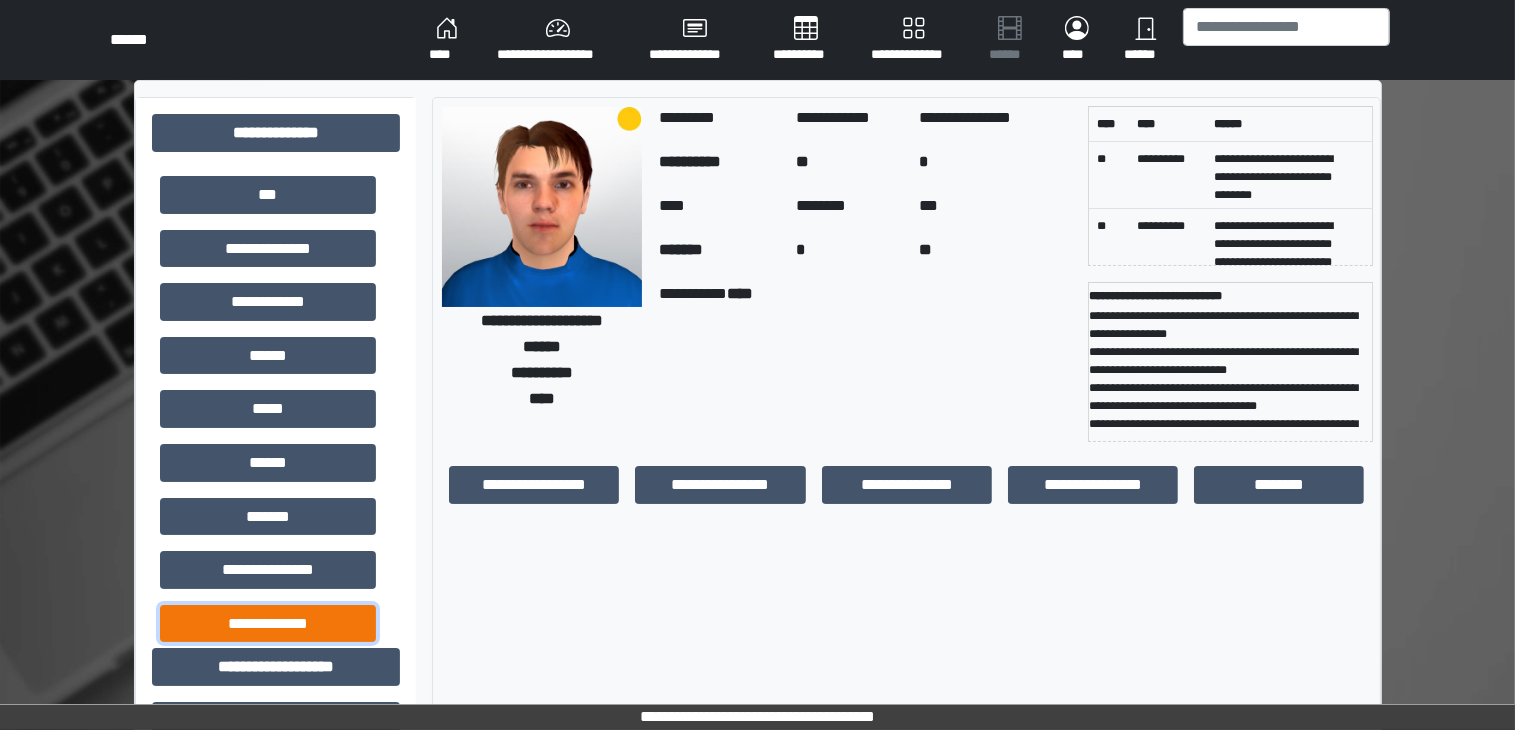 click on "[REDACTED]" at bounding box center [268, 195] 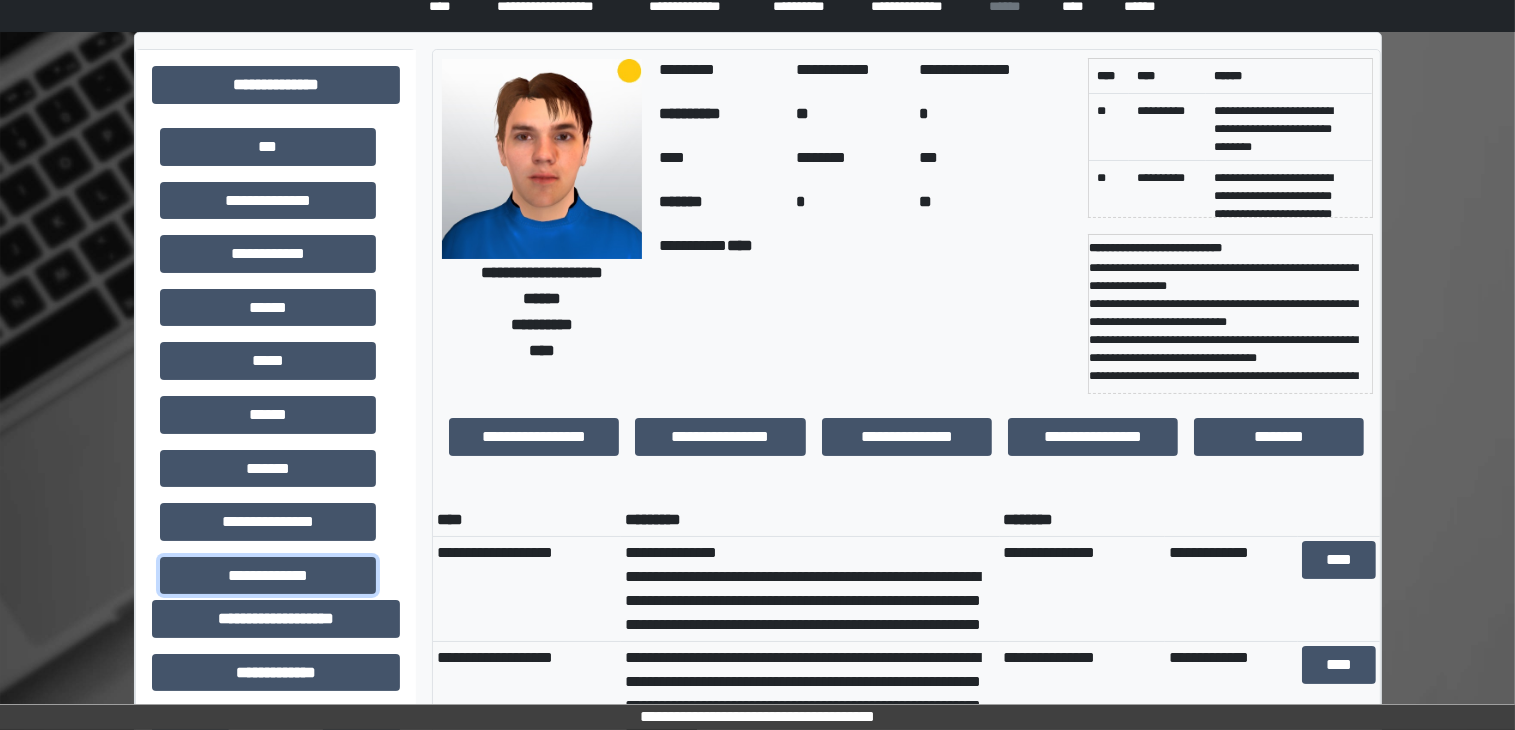 scroll, scrollTop: 0, scrollLeft: 0, axis: both 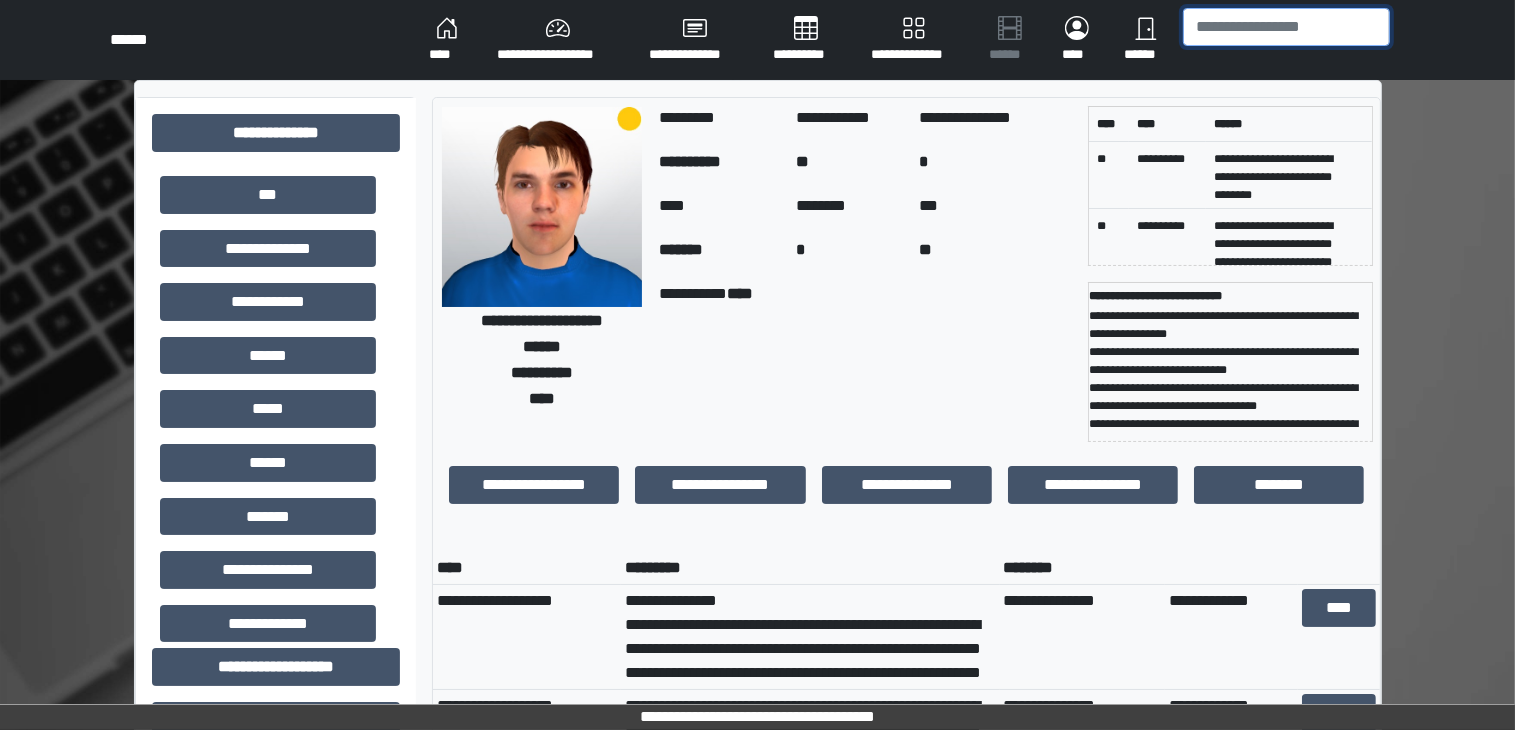 click at bounding box center [1286, 27] 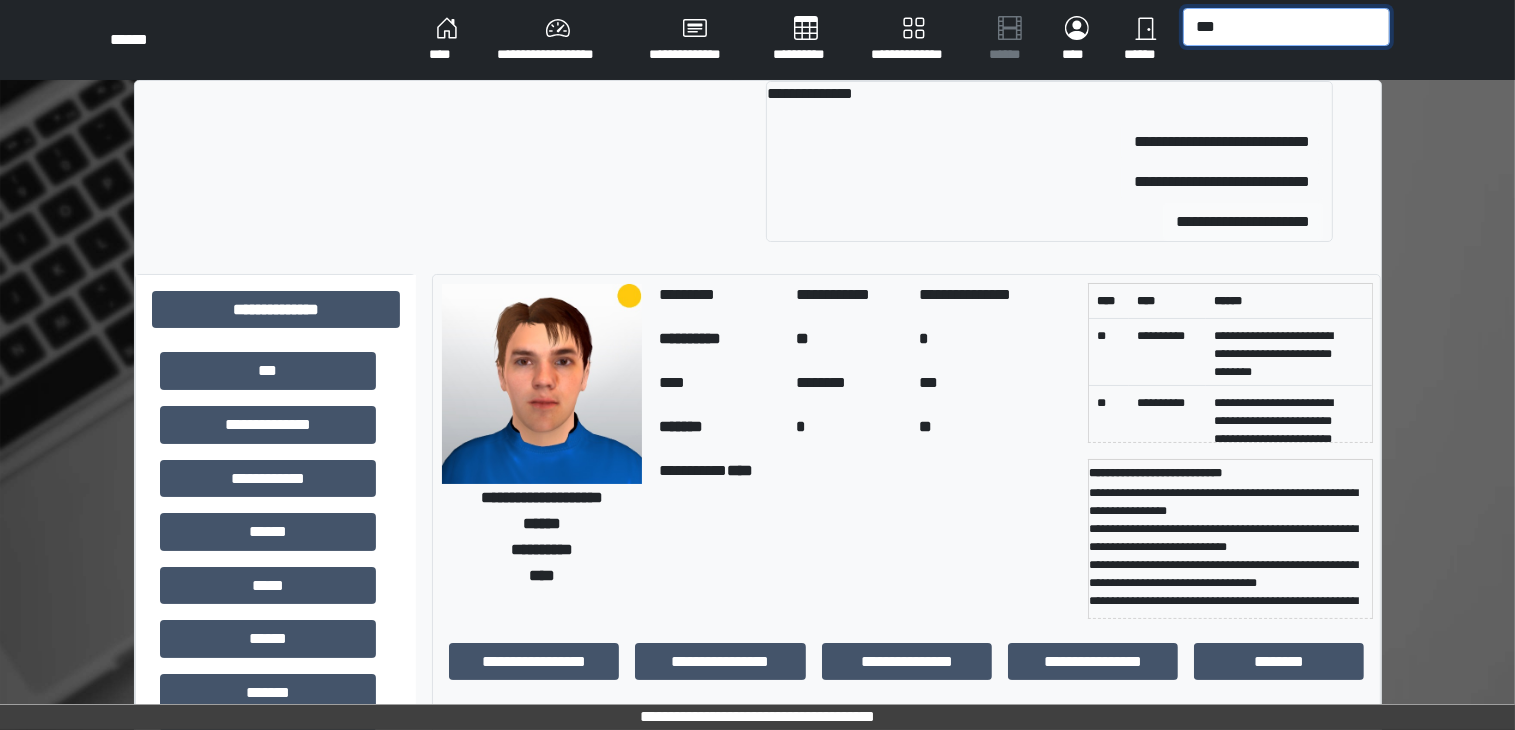 type on "[REDACTED]" 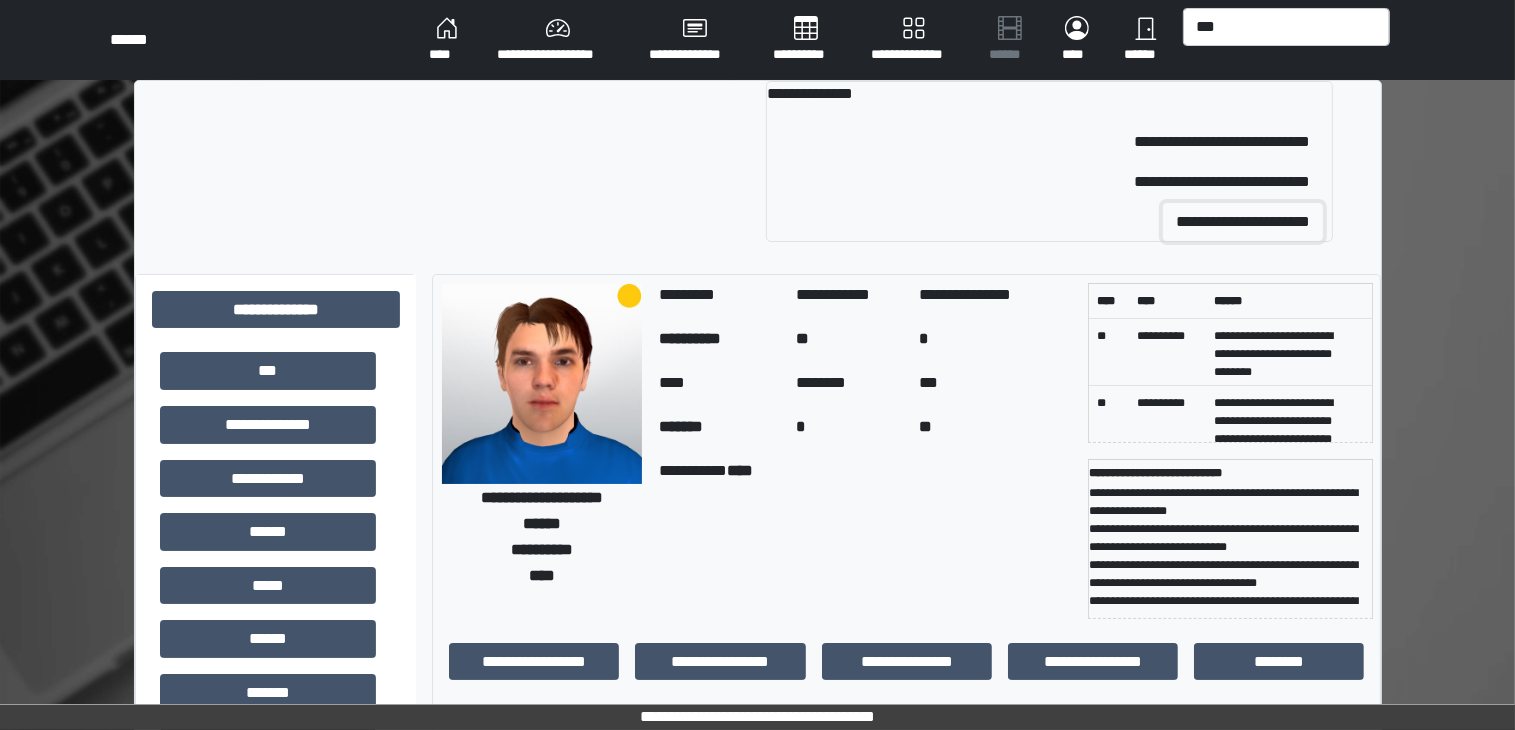 click on "[REDACTED]" at bounding box center [1222, 142] 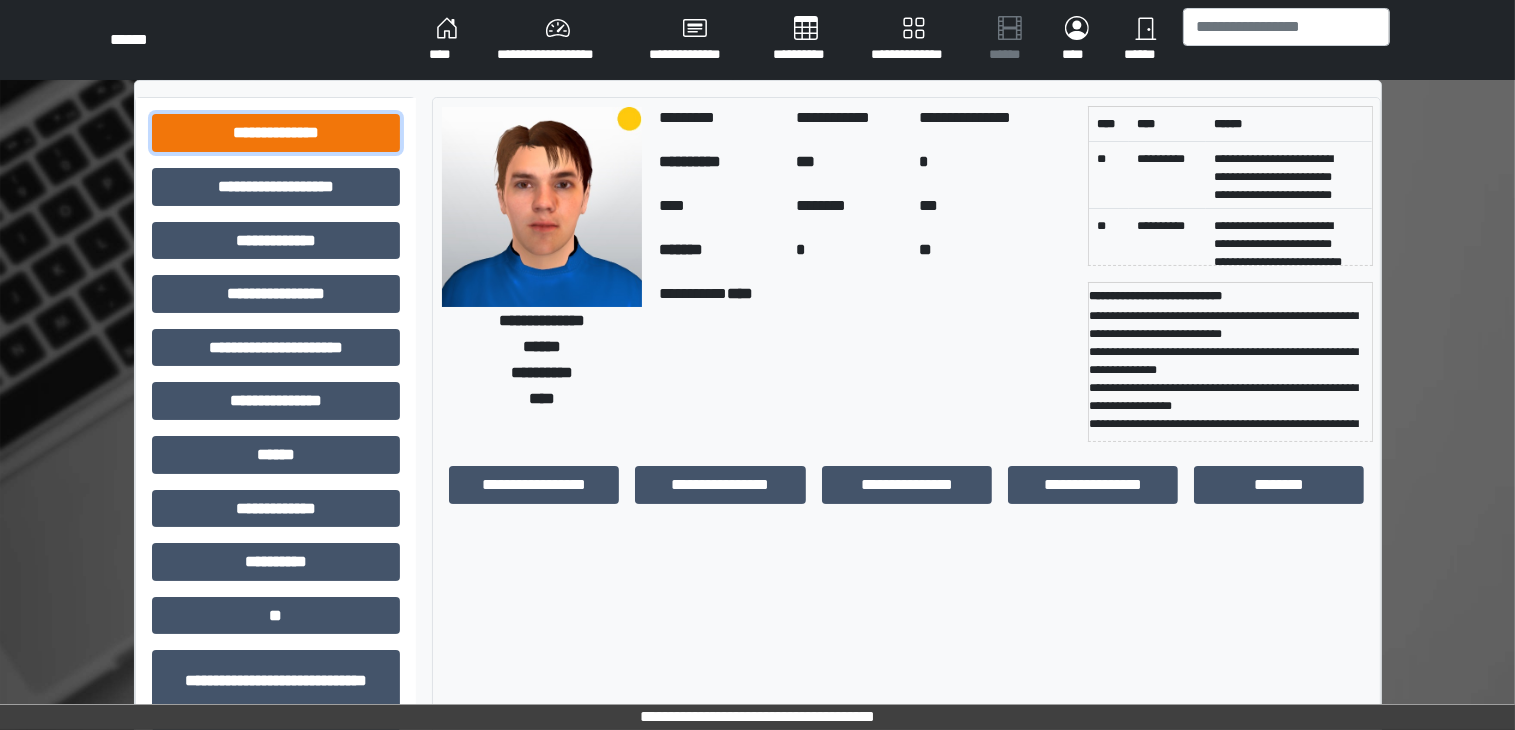 click on "[REDACTED]" at bounding box center [276, 133] 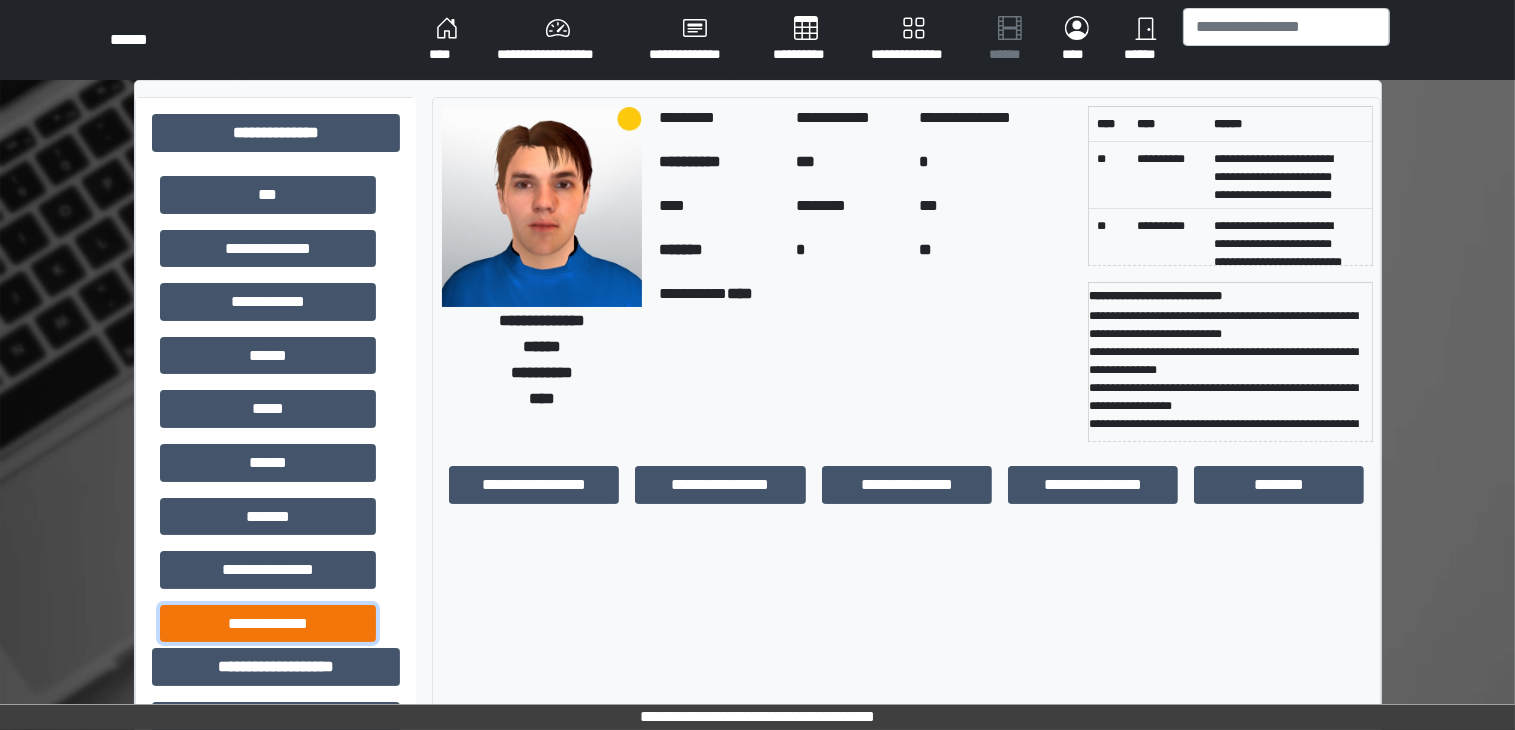 click on "[REDACTED]" at bounding box center (268, 195) 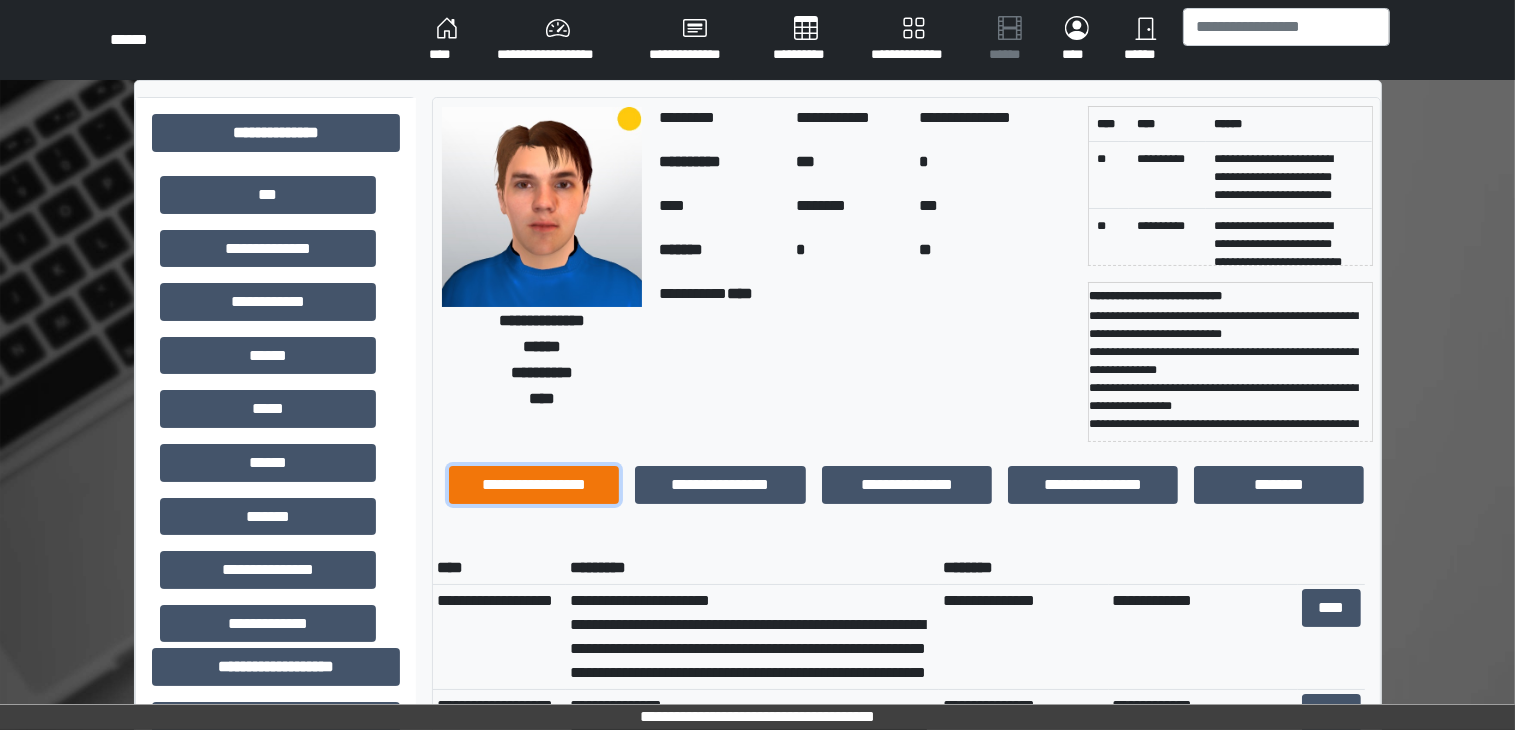 click on "[REDACTED]" at bounding box center [534, 485] 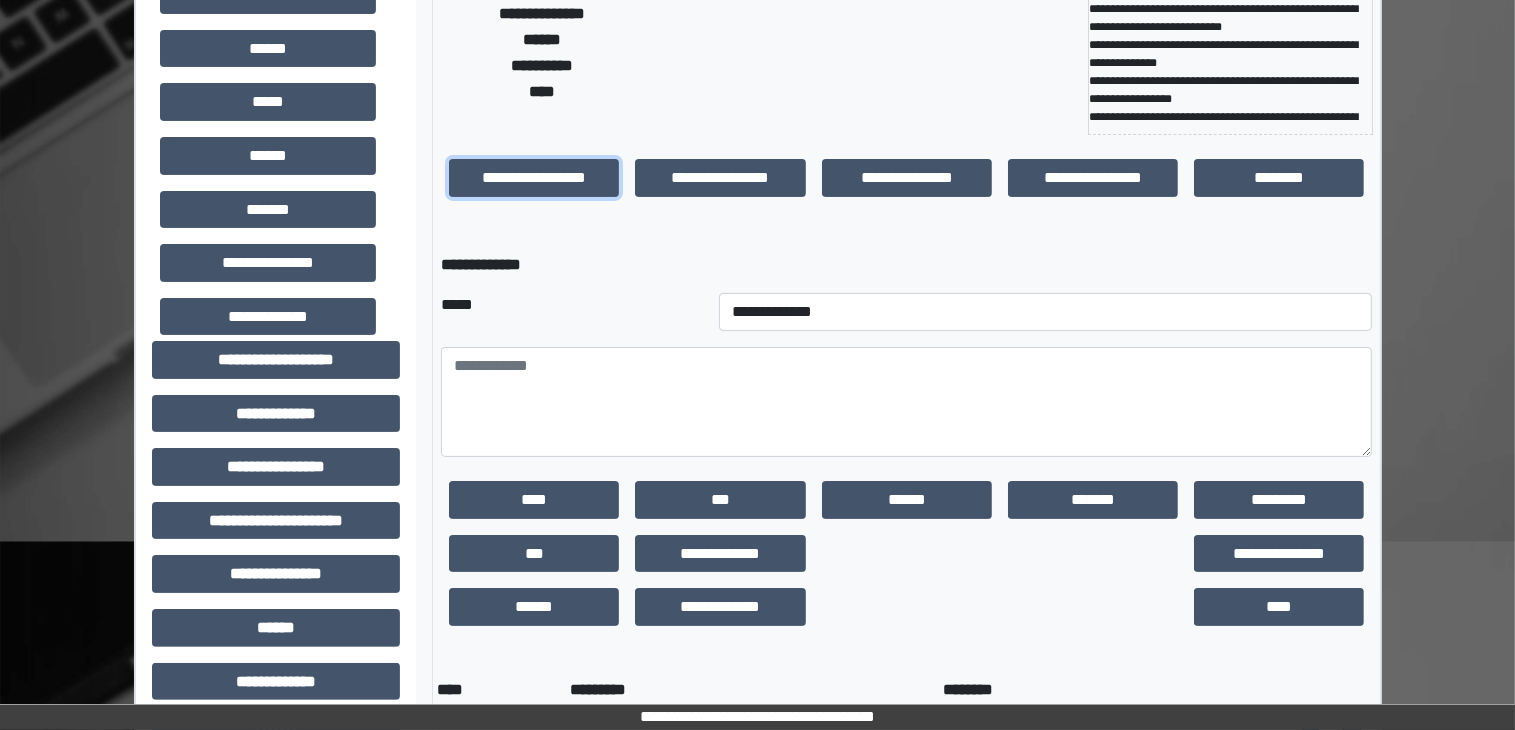 scroll, scrollTop: 373, scrollLeft: 0, axis: vertical 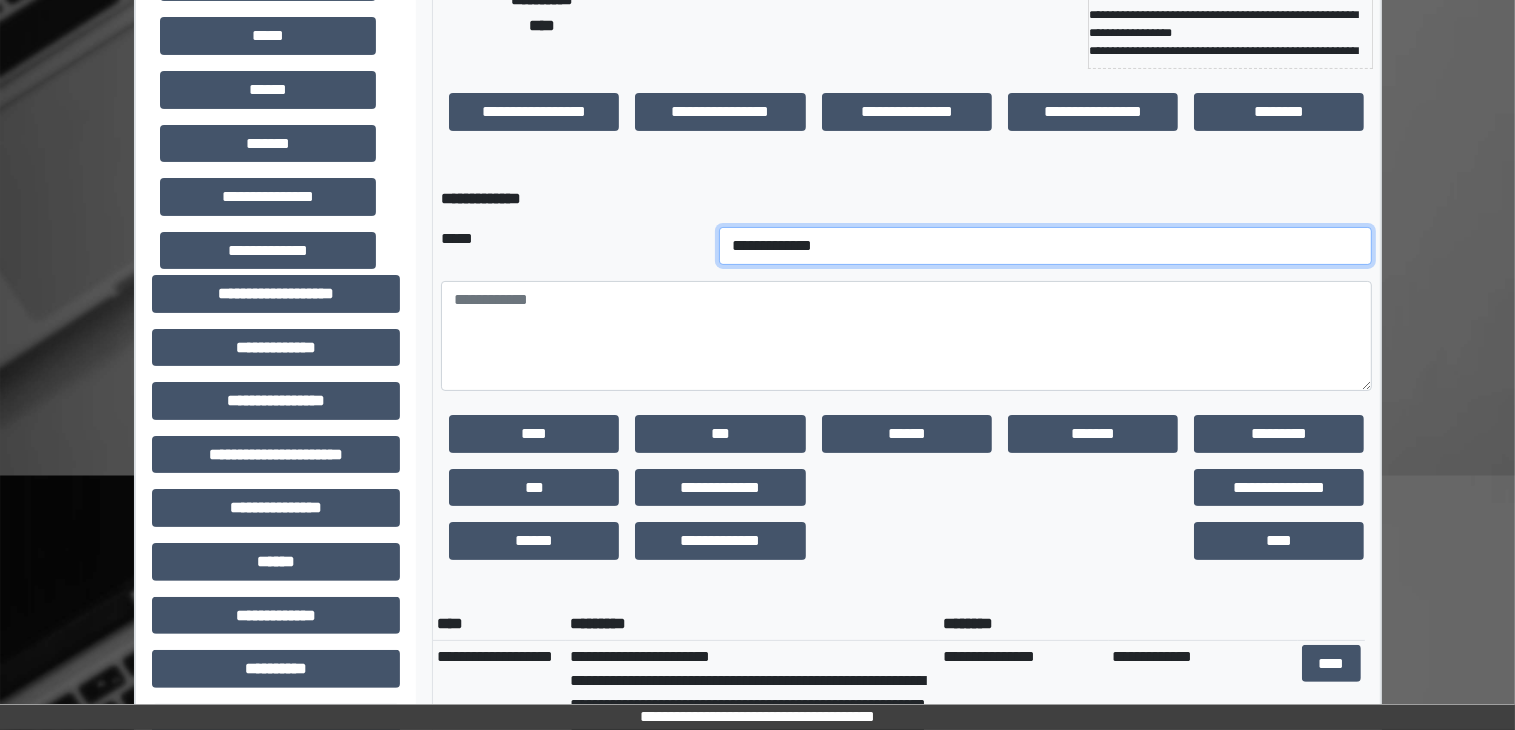 click on "[REDACTED]" at bounding box center [1046, 246] 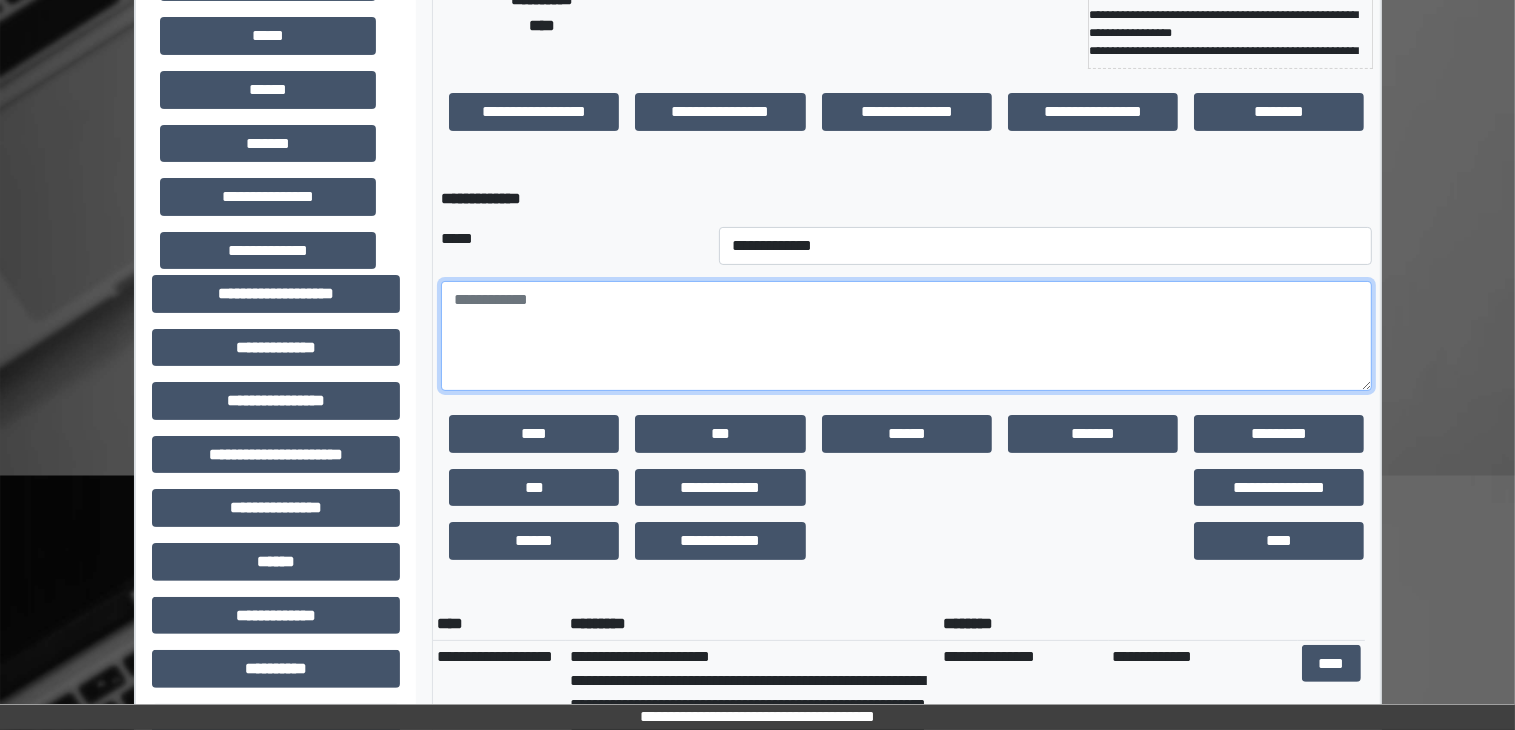 click at bounding box center (906, 336) 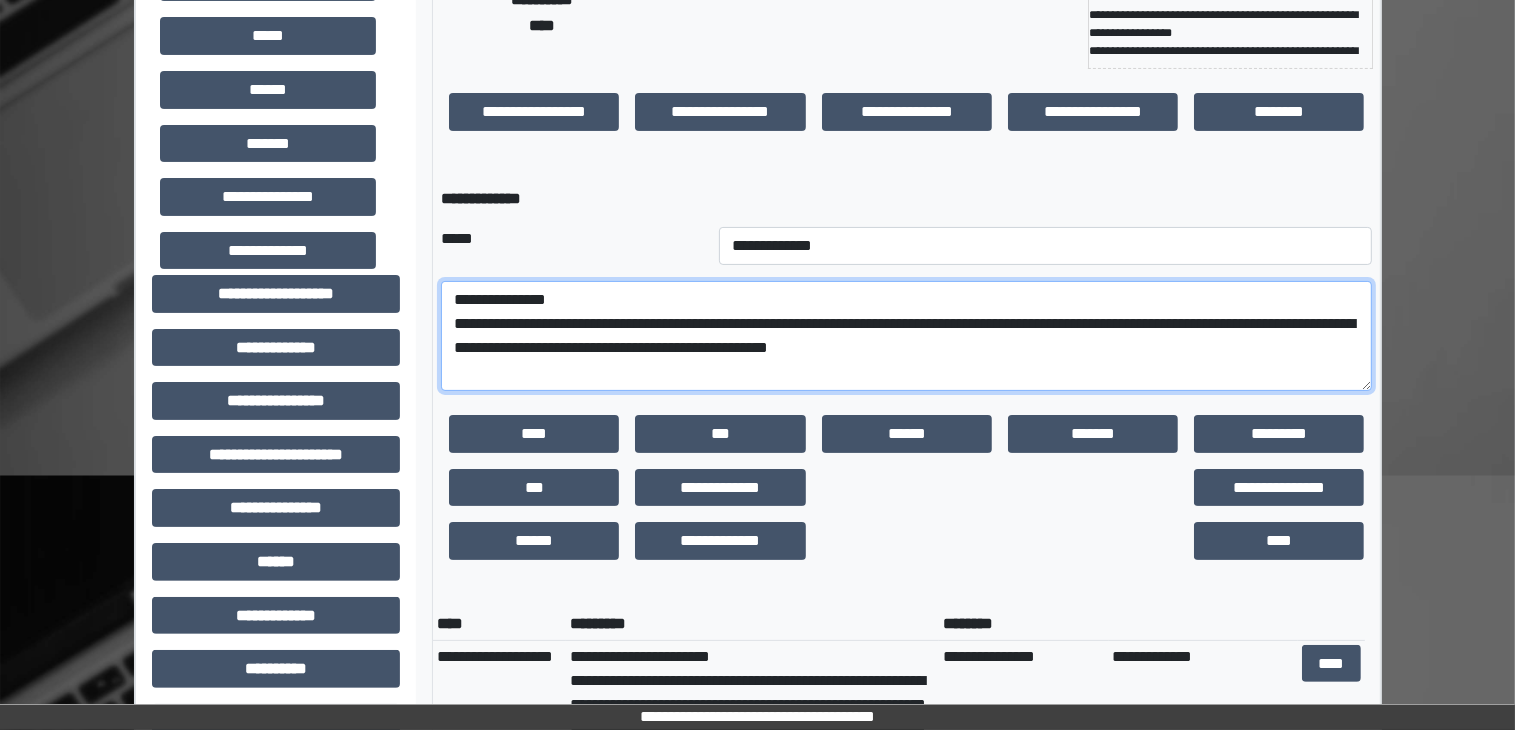click on "[REDACTED]" at bounding box center [906, 336] 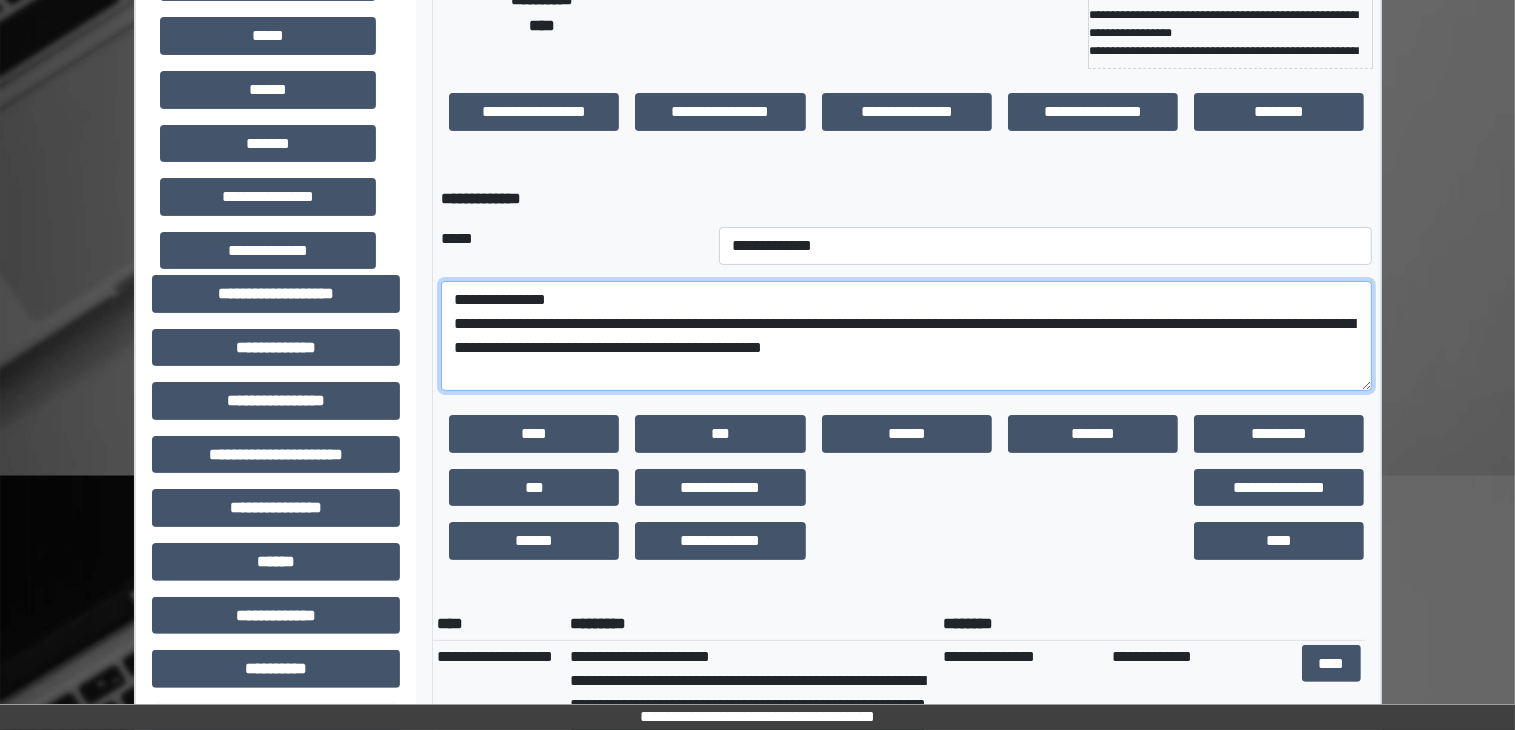 click on "[REDACTED]" at bounding box center (906, 336) 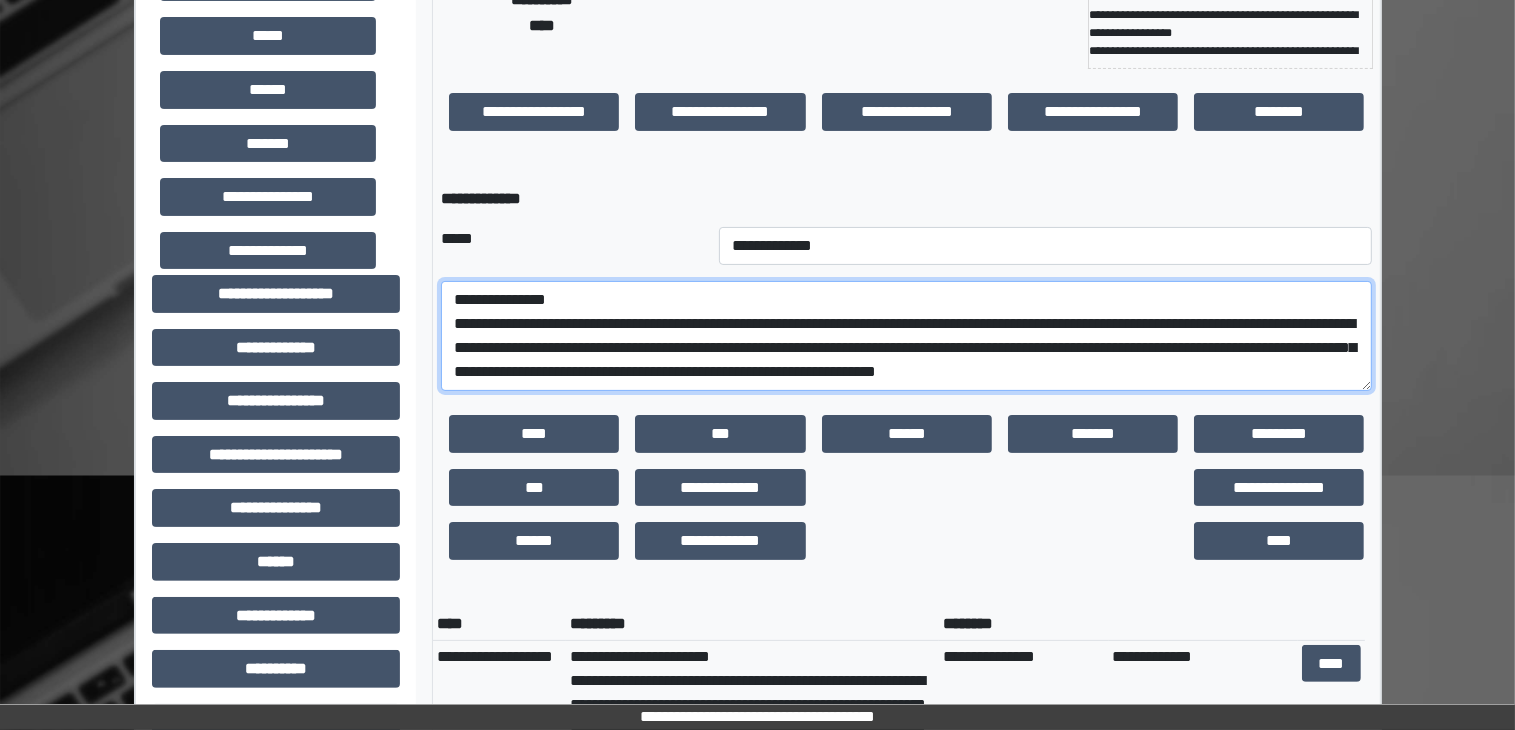 scroll, scrollTop: 16, scrollLeft: 0, axis: vertical 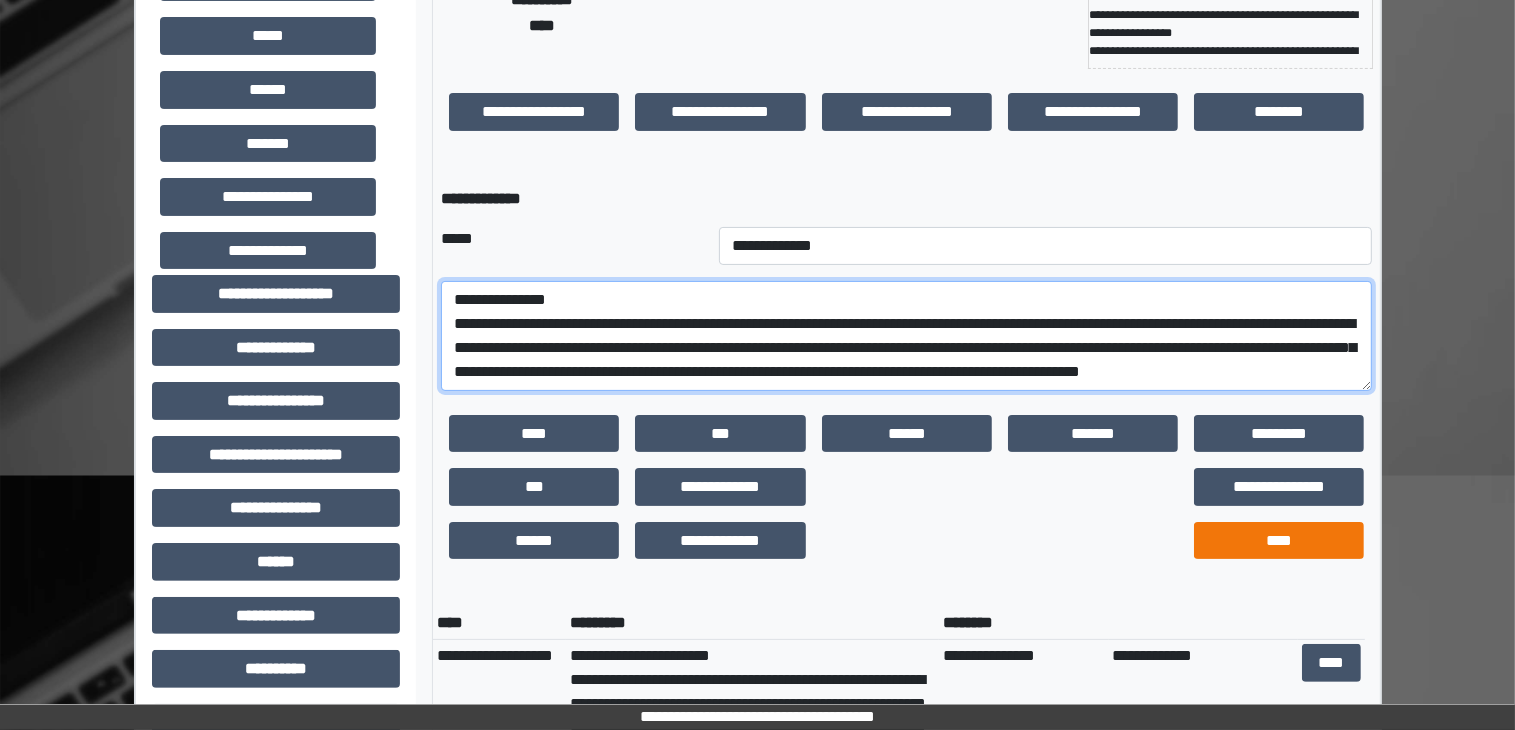 type on "[REDACTED]" 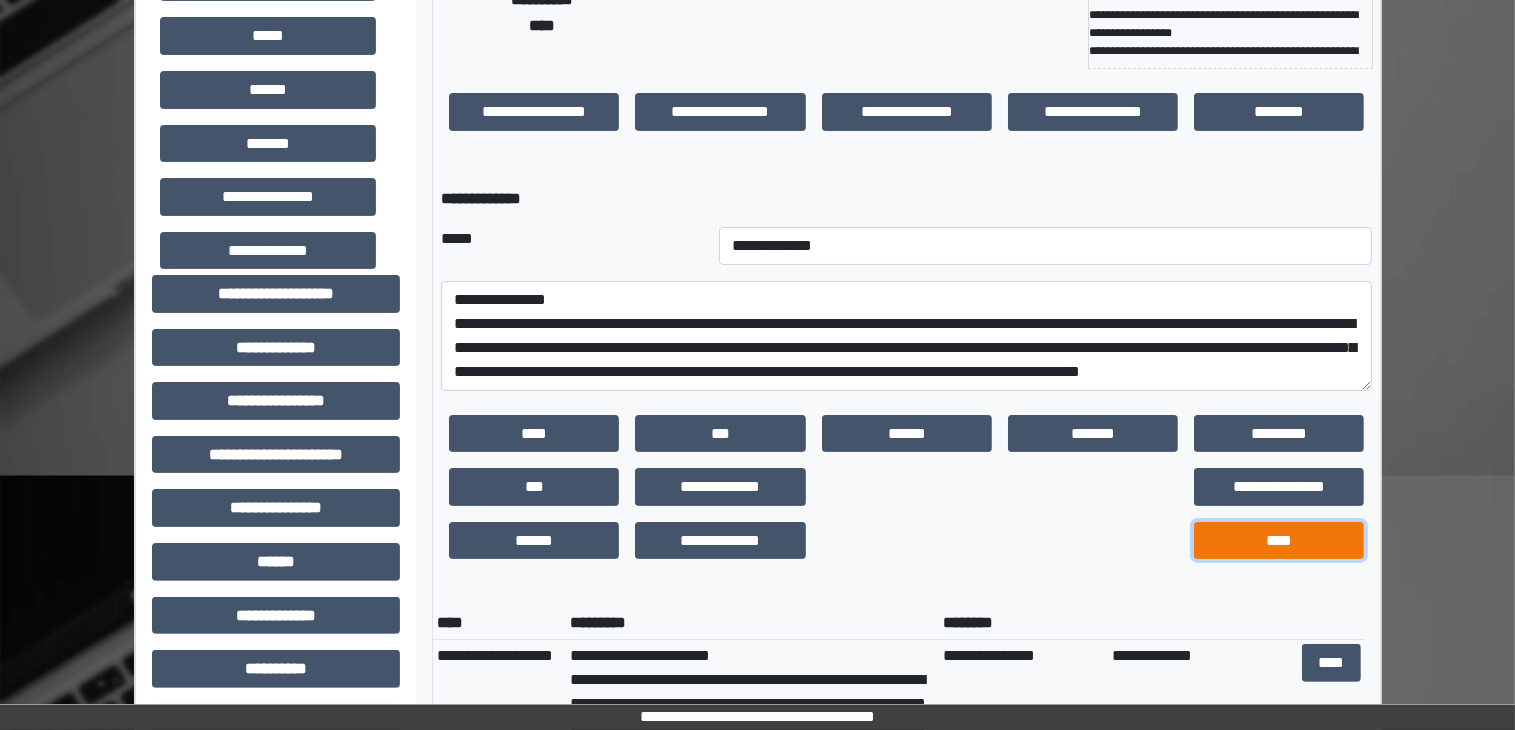 click on "[REDACTED]" at bounding box center (534, 434) 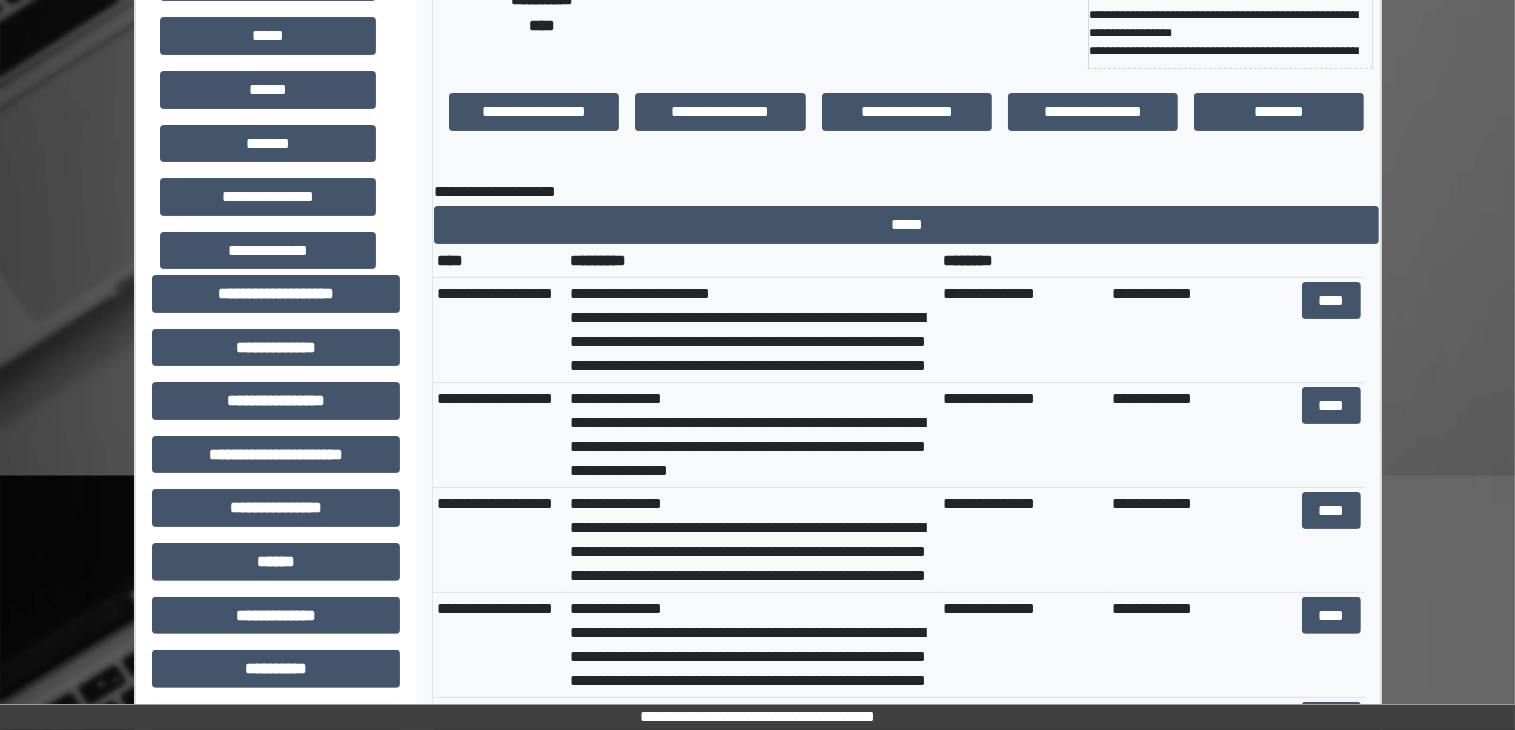 scroll, scrollTop: 0, scrollLeft: 0, axis: both 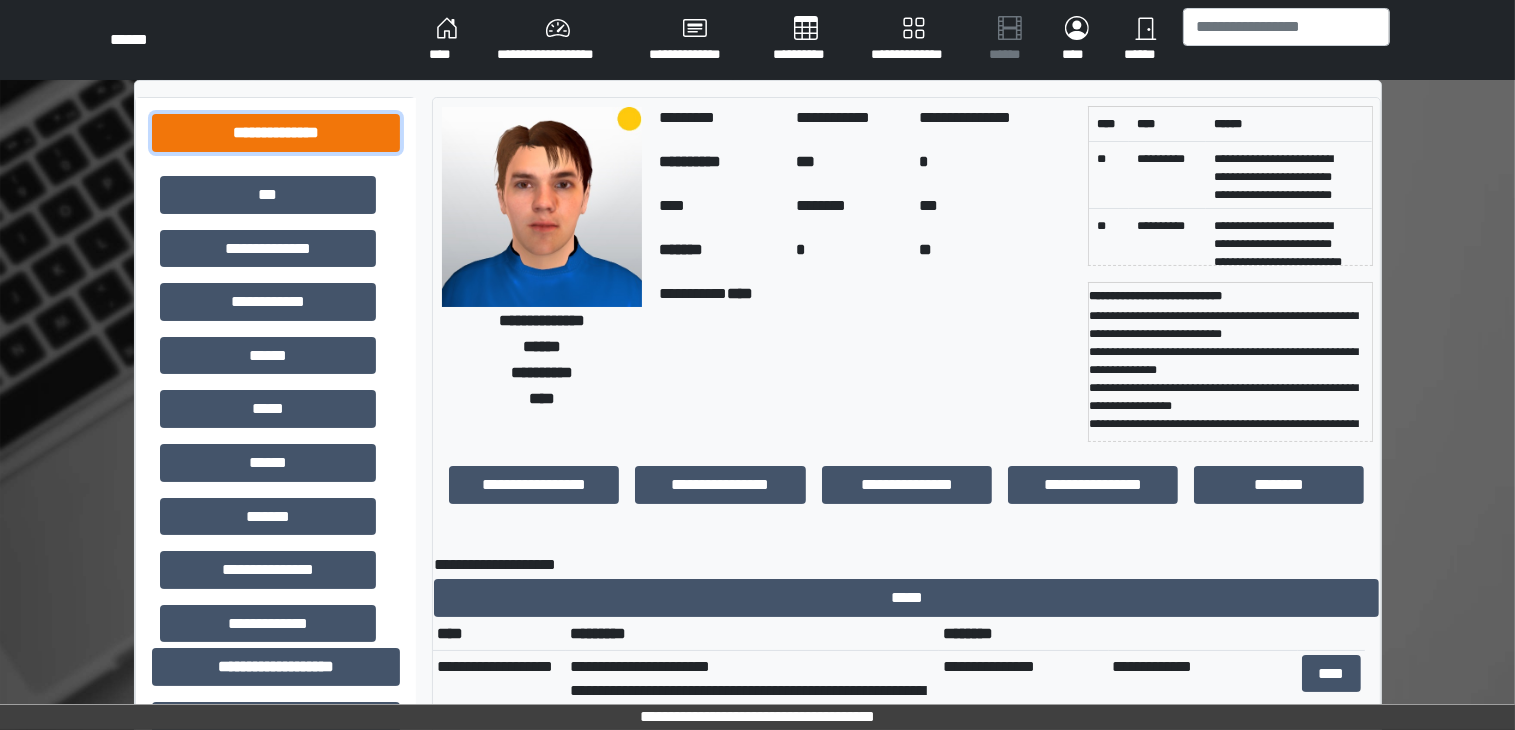 click on "[REDACTED]" at bounding box center (276, 133) 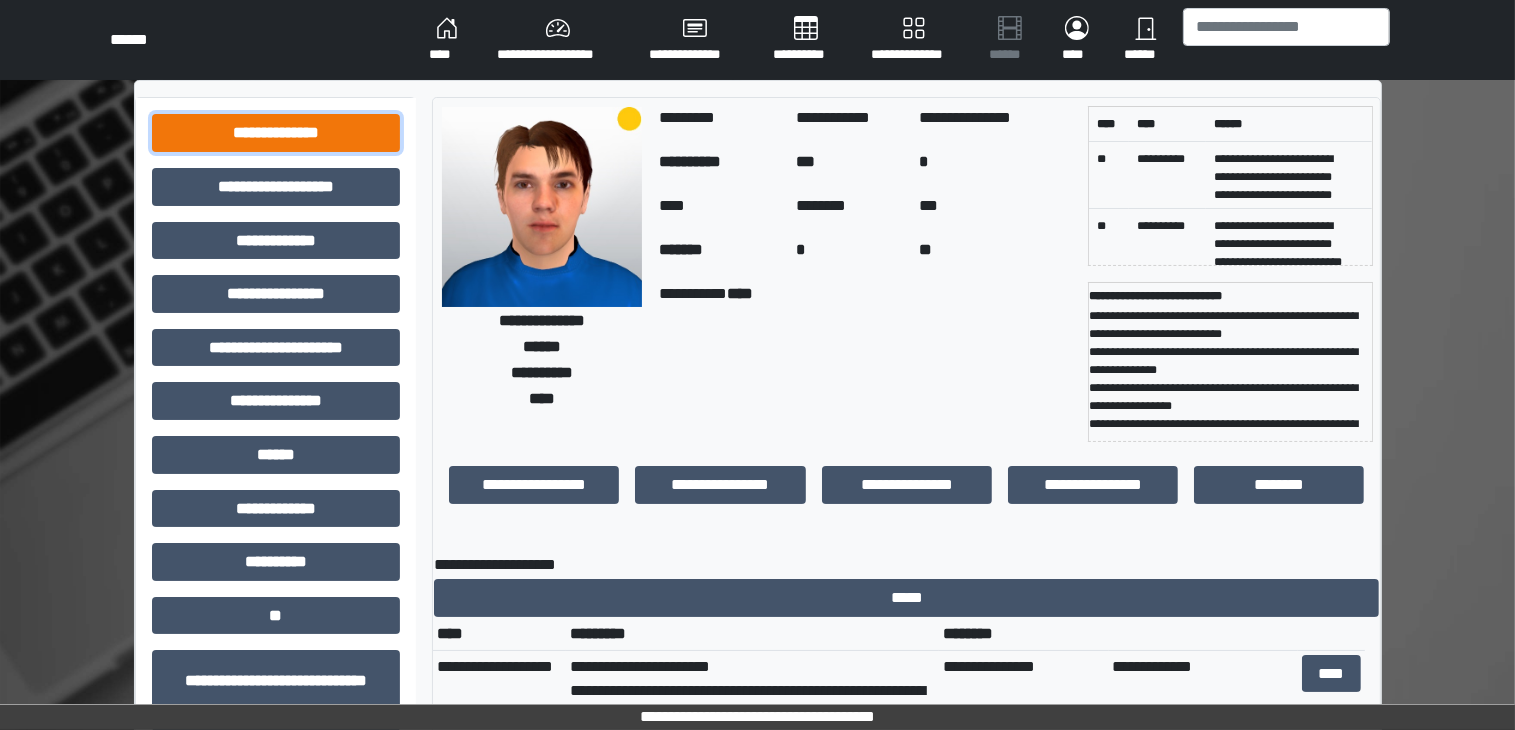 click on "[REDACTED]" at bounding box center [276, 133] 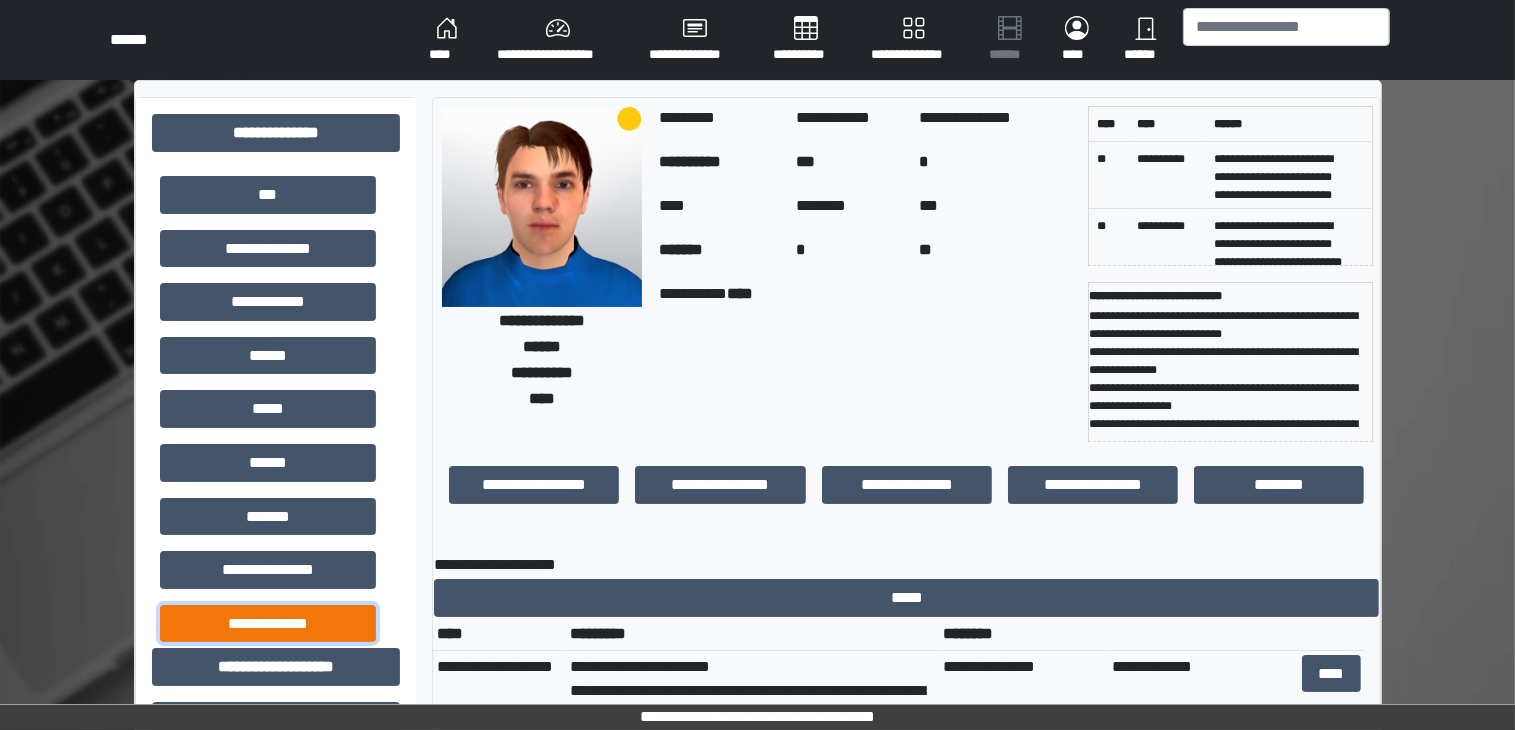 click on "[REDACTED]" at bounding box center [268, 195] 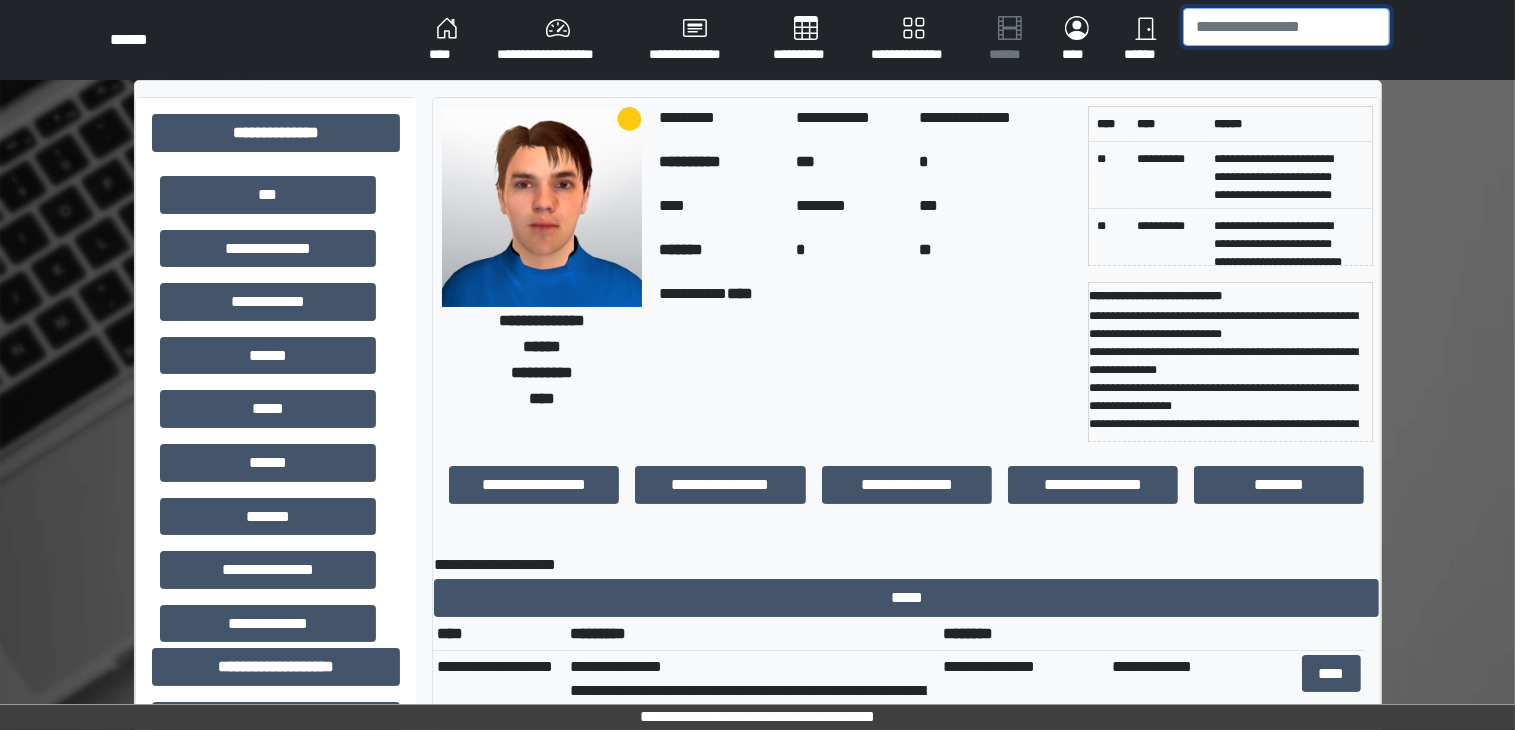 click at bounding box center (1286, 27) 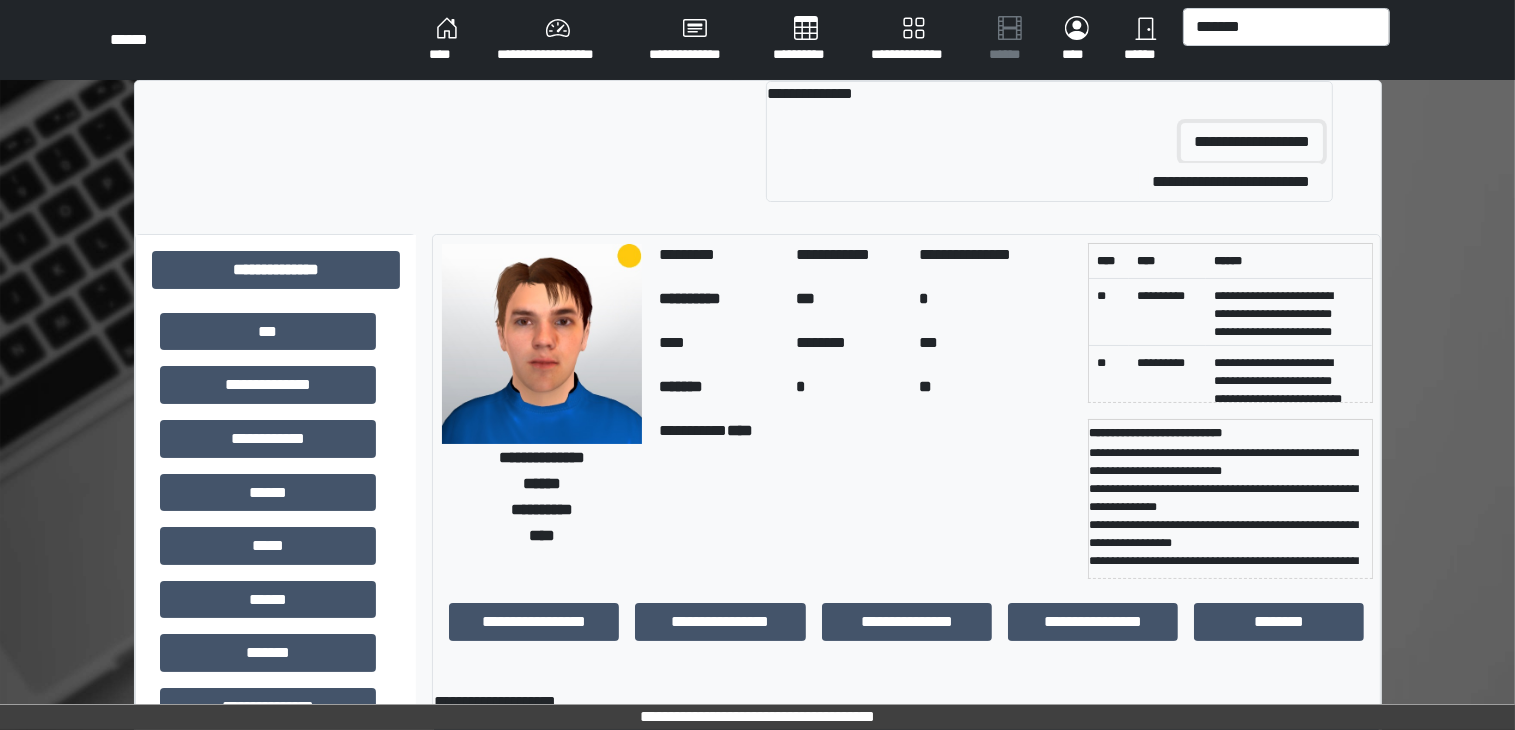 click on "[REDACTED]" at bounding box center [1252, 142] 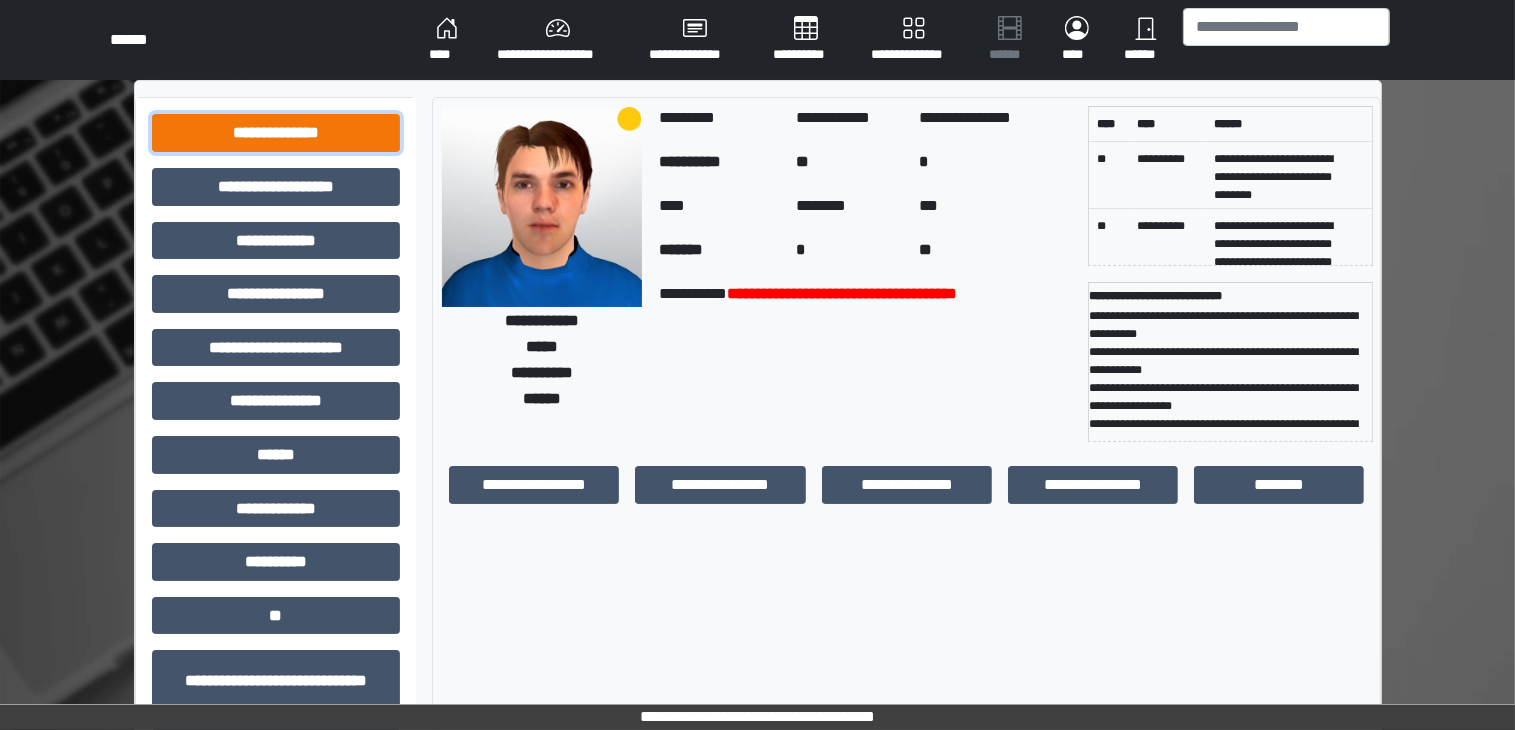 click on "[REDACTED]" at bounding box center (276, 133) 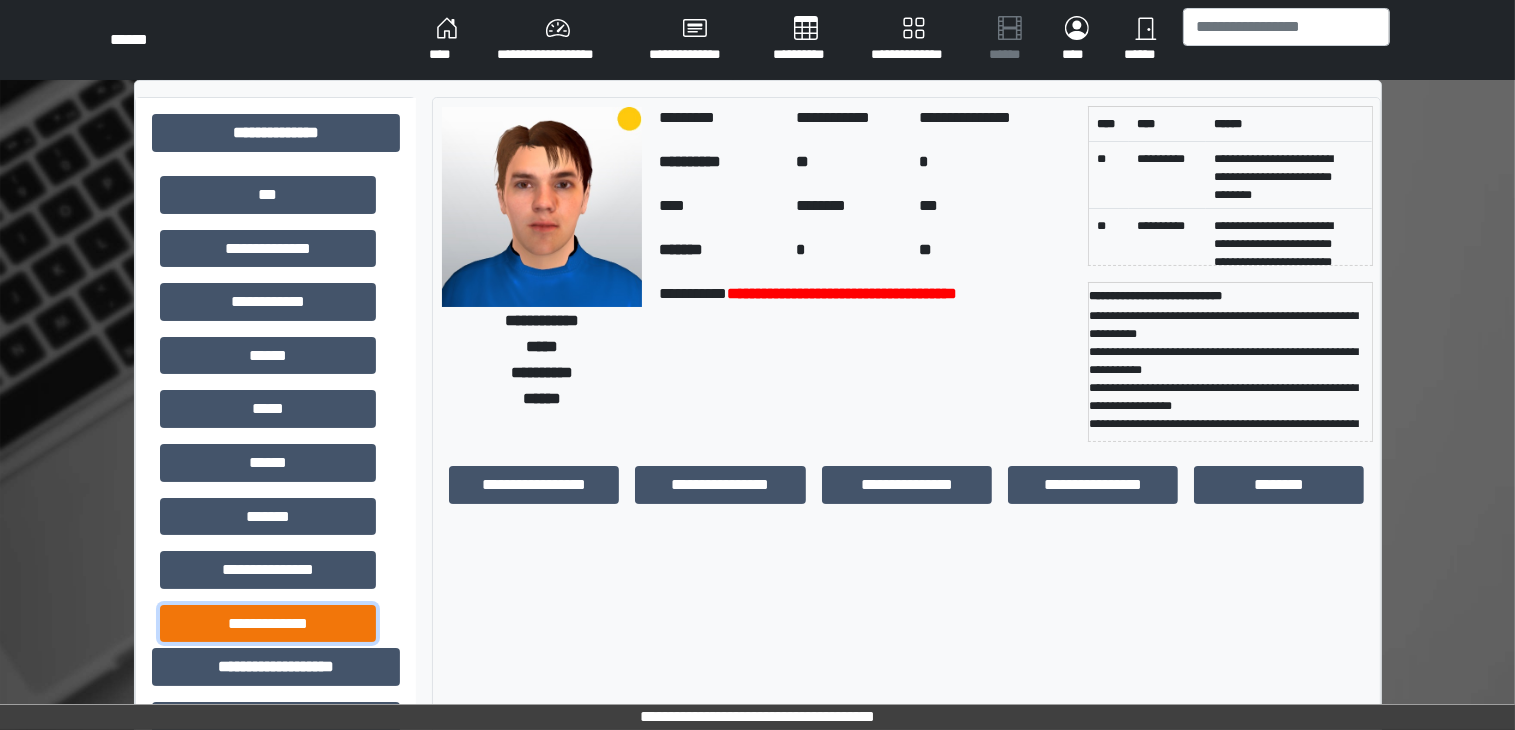 click on "[REDACTED]" at bounding box center [268, 195] 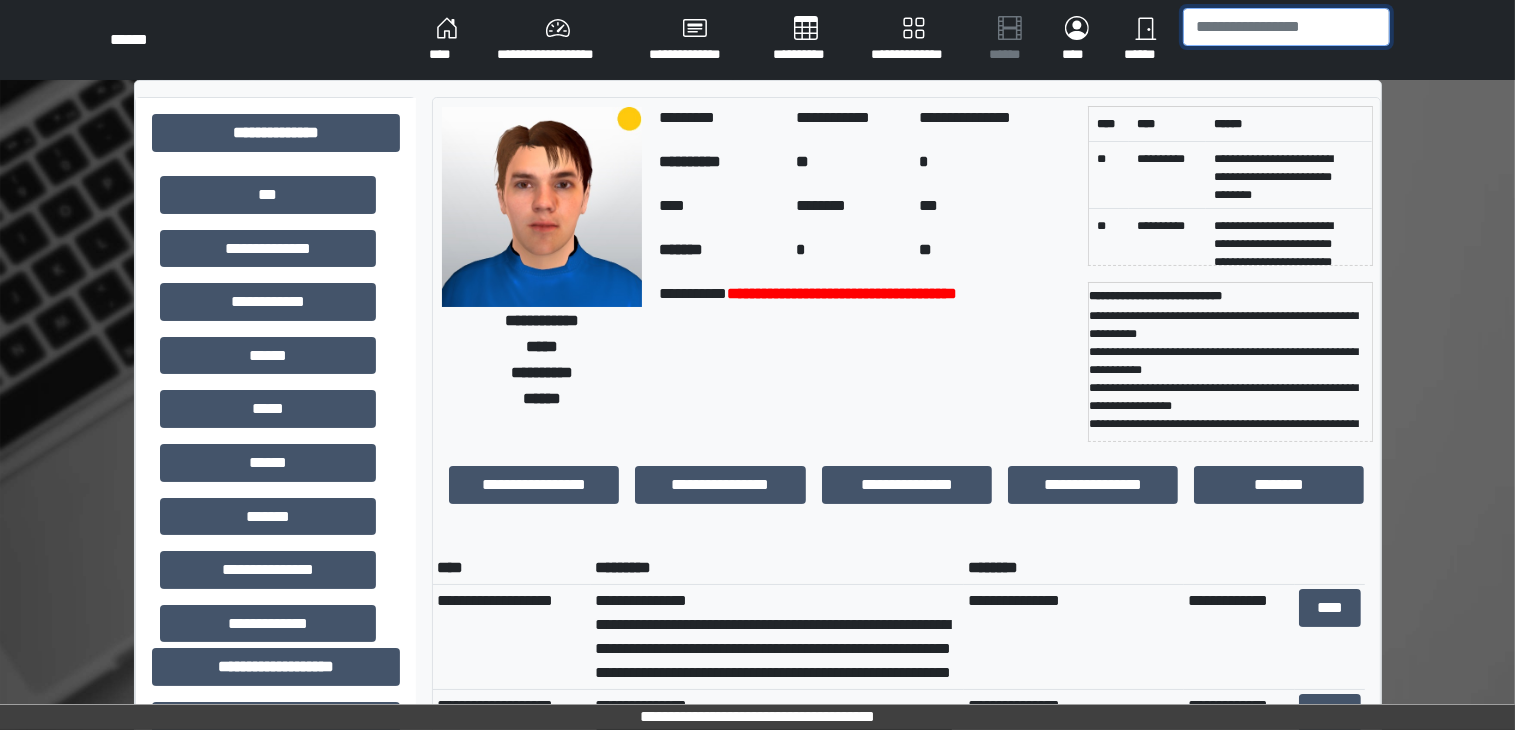 click at bounding box center [1286, 27] 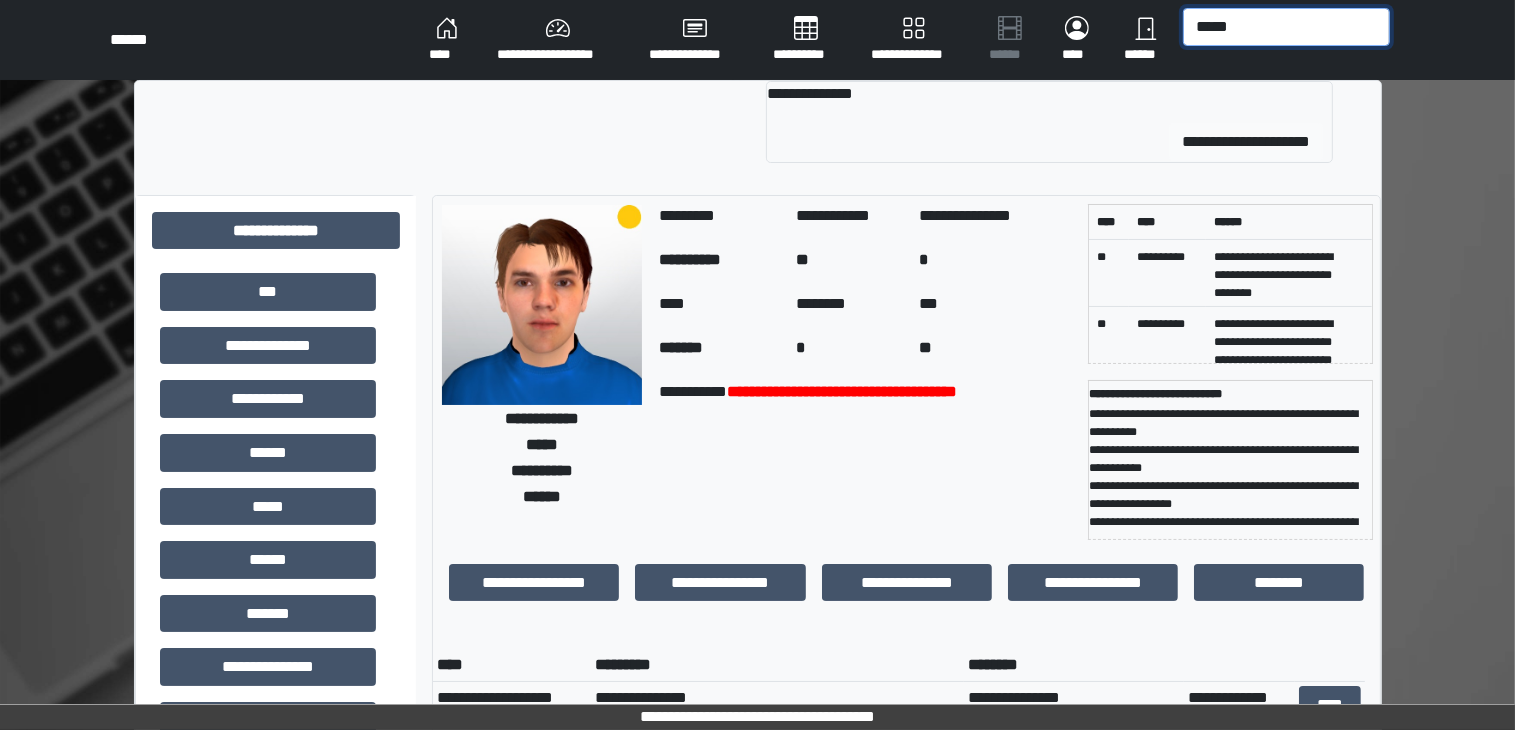 type on "[REDACTED]" 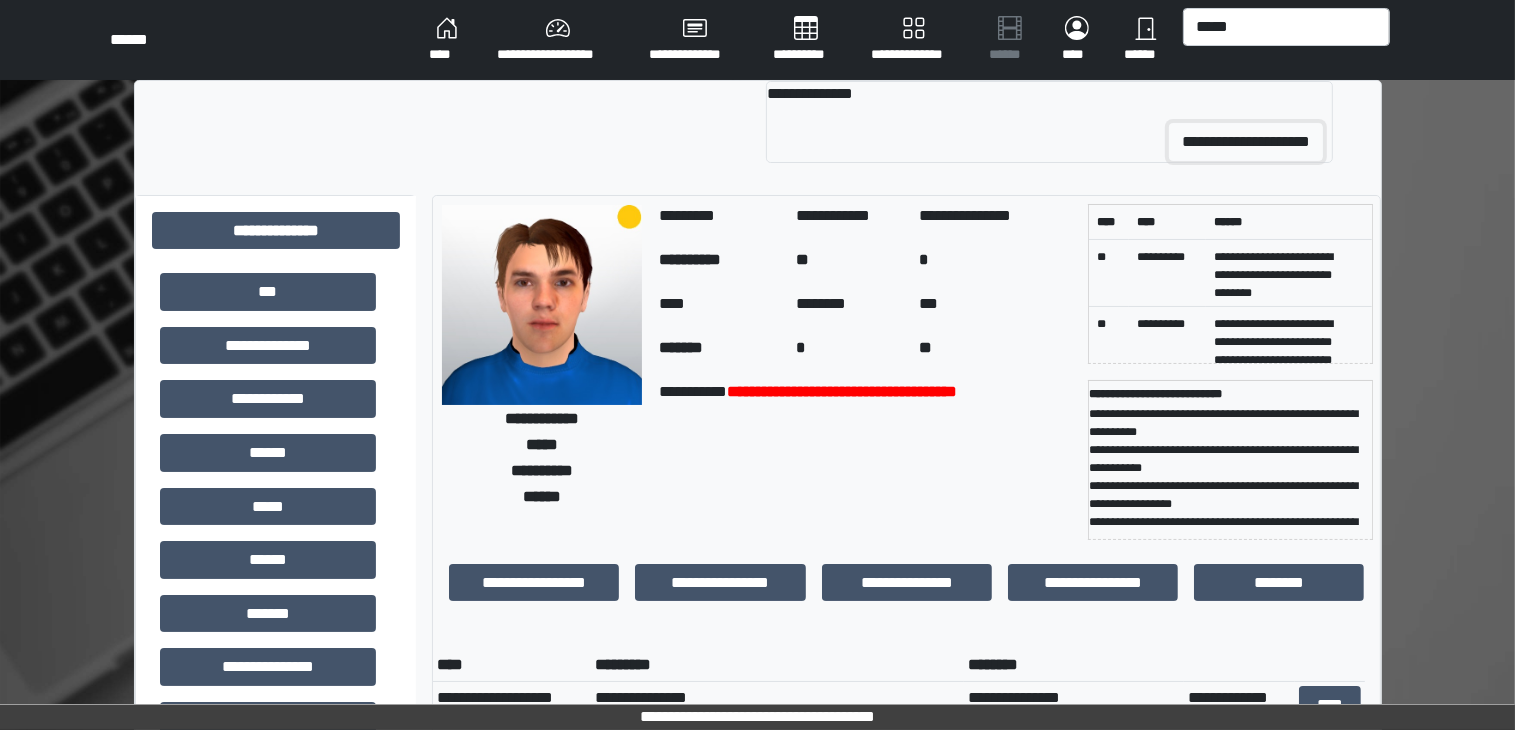 click on "[REDACTED]" at bounding box center [1246, 142] 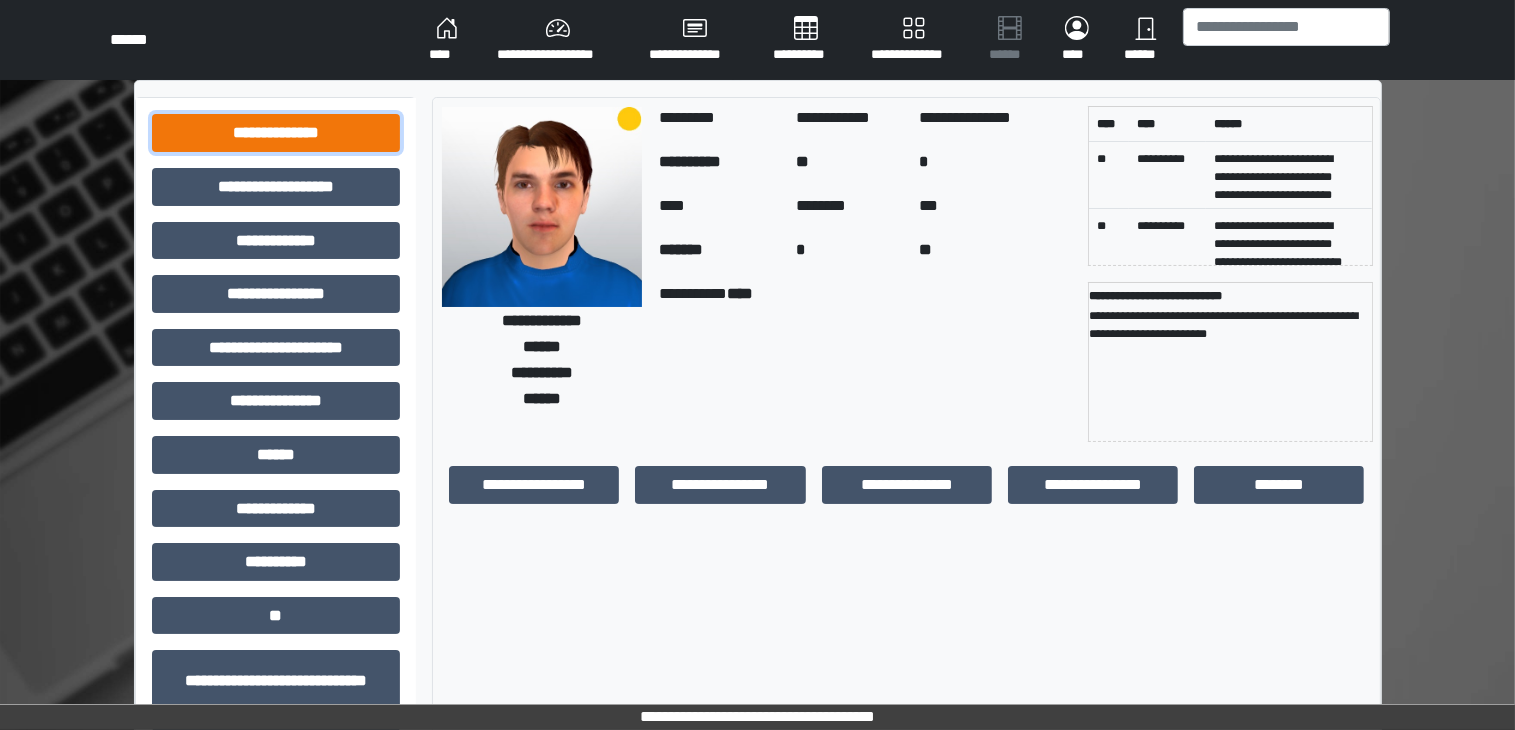click on "[REDACTED]" at bounding box center [276, 133] 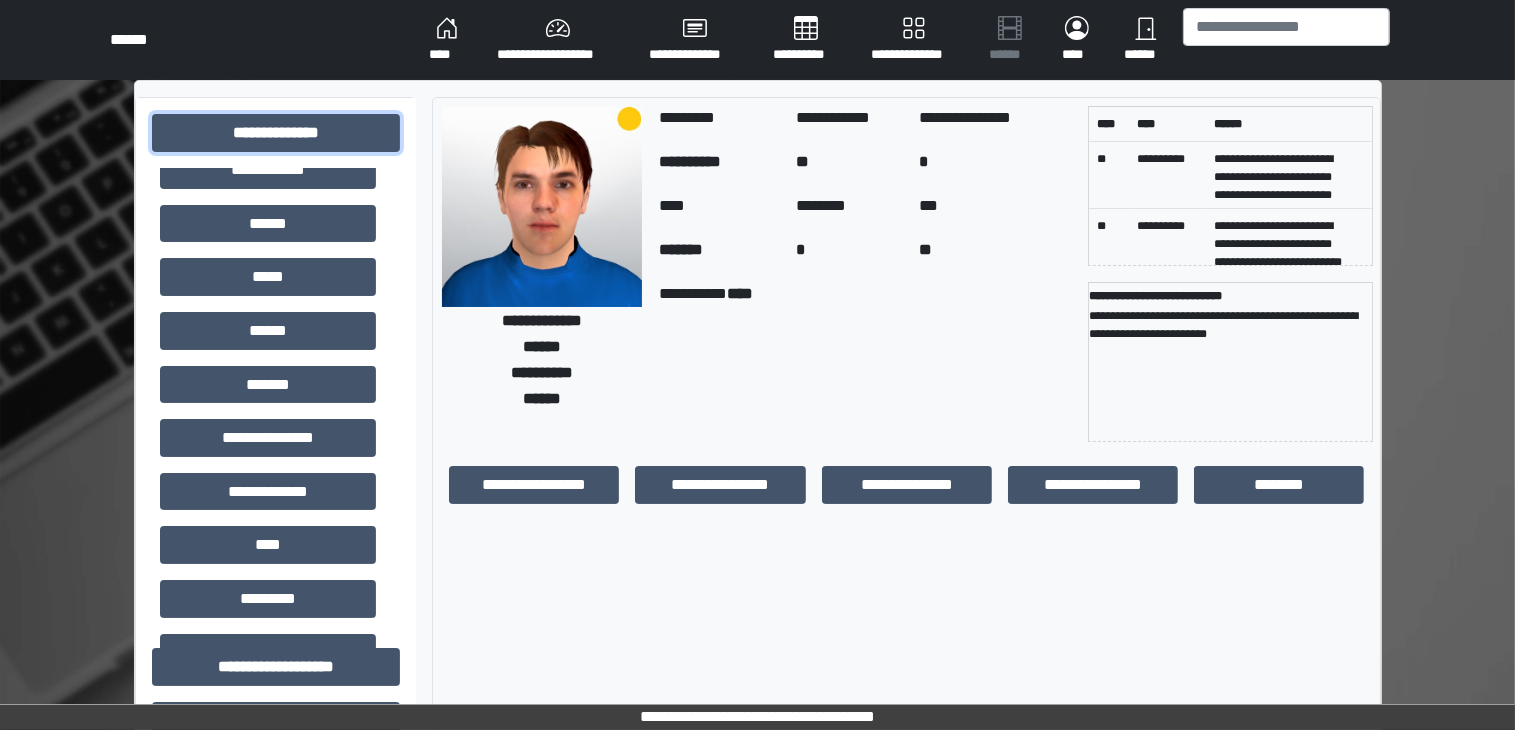 scroll, scrollTop: 0, scrollLeft: 0, axis: both 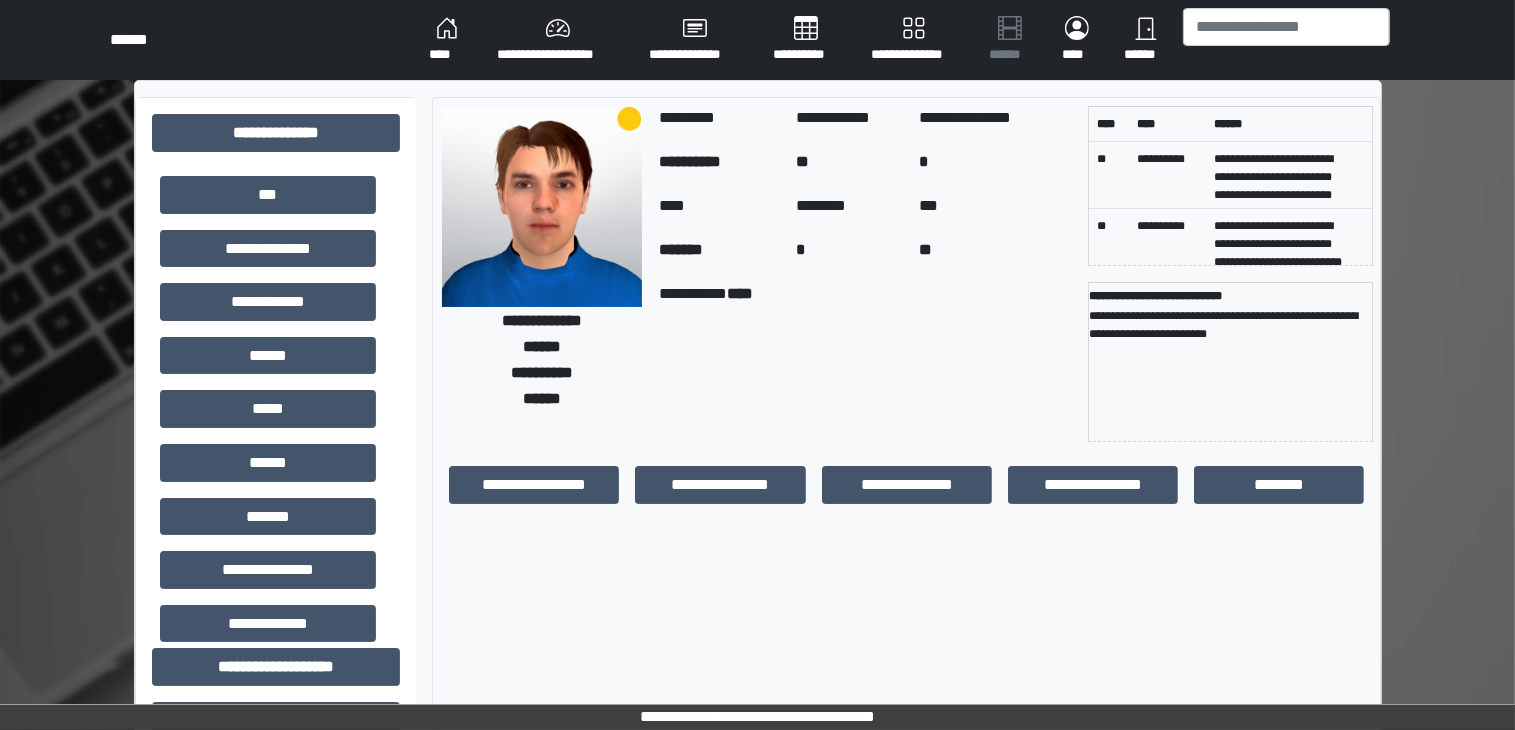 drag, startPoint x: 411, startPoint y: 389, endPoint x: 412, endPoint y: 421, distance: 32.01562 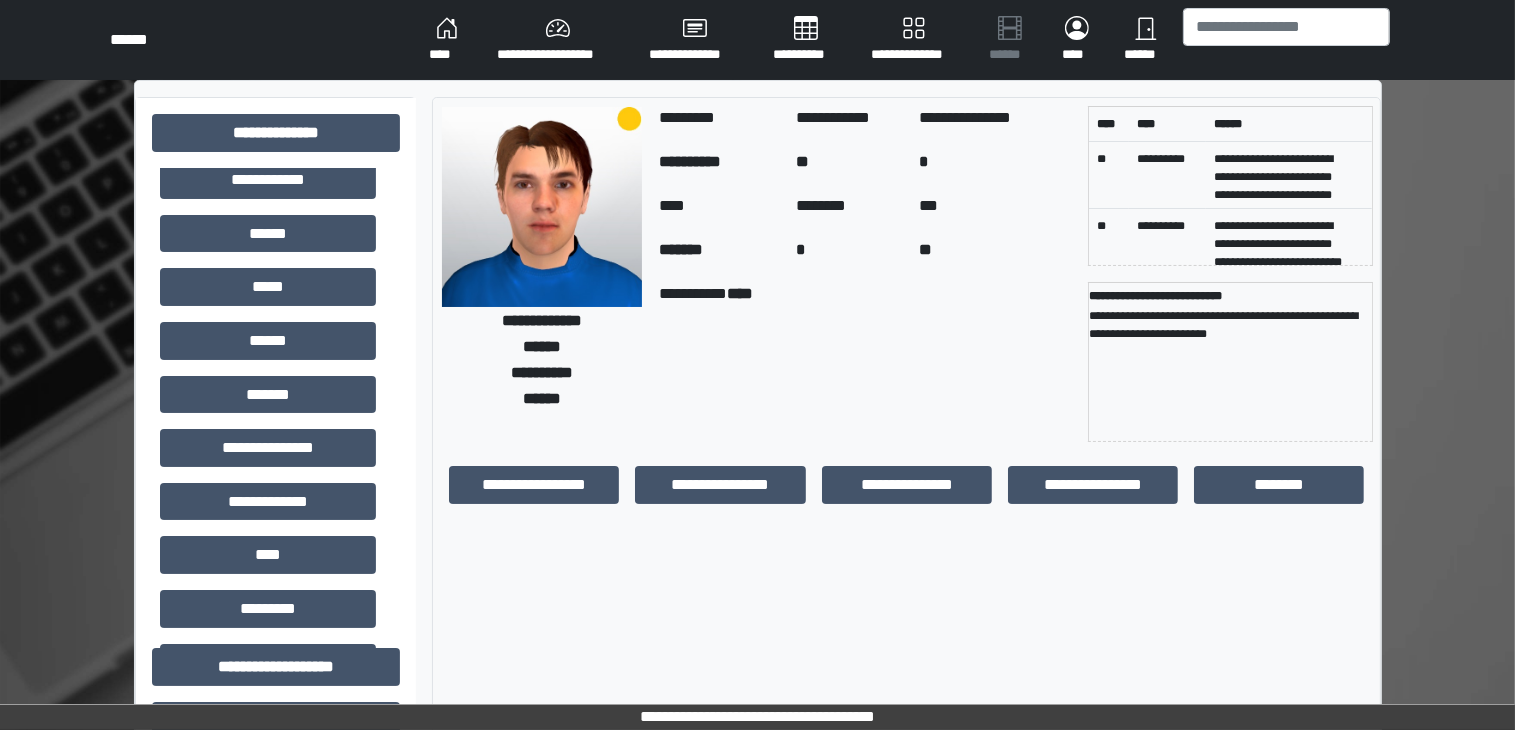 scroll, scrollTop: 126, scrollLeft: 0, axis: vertical 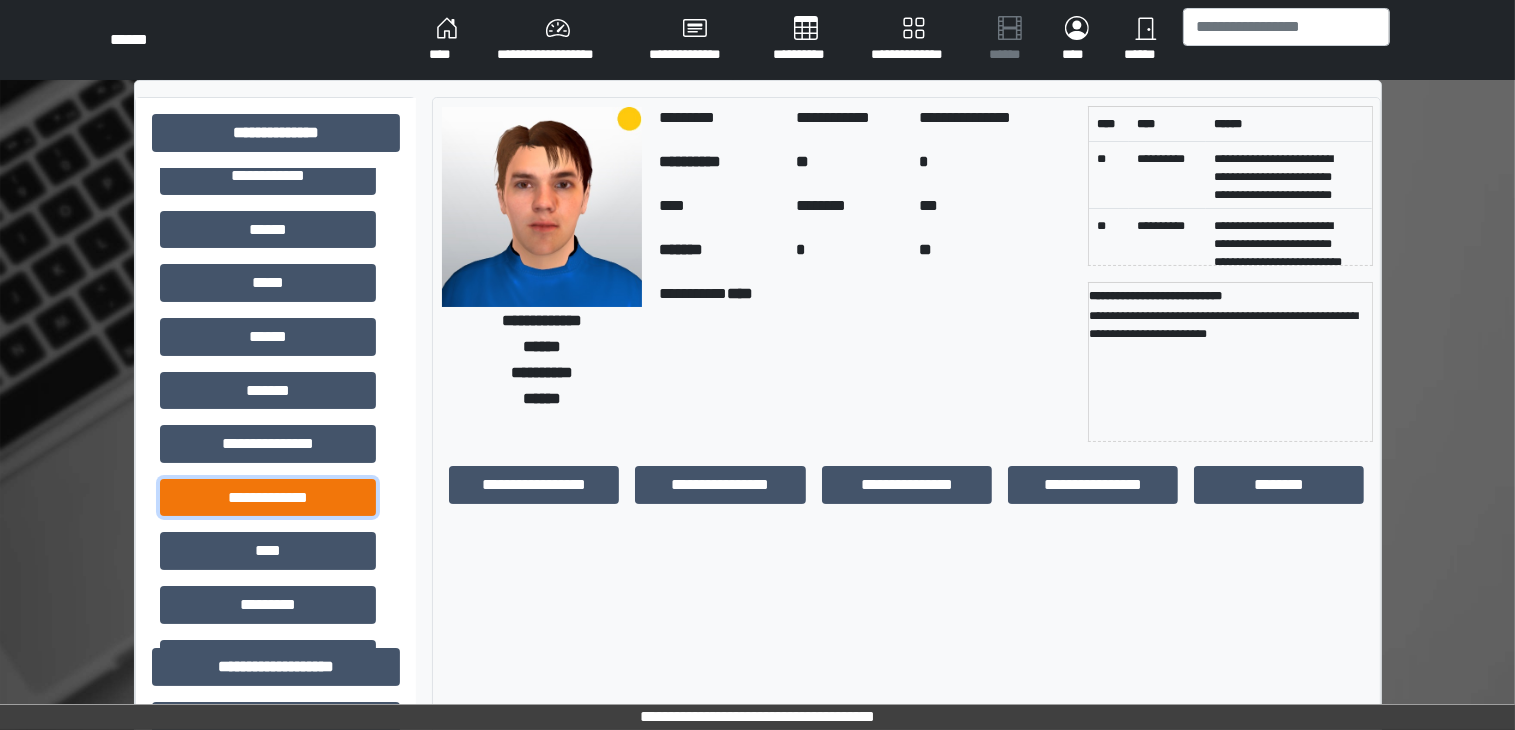 click on "[REDACTED]" at bounding box center [268, 69] 